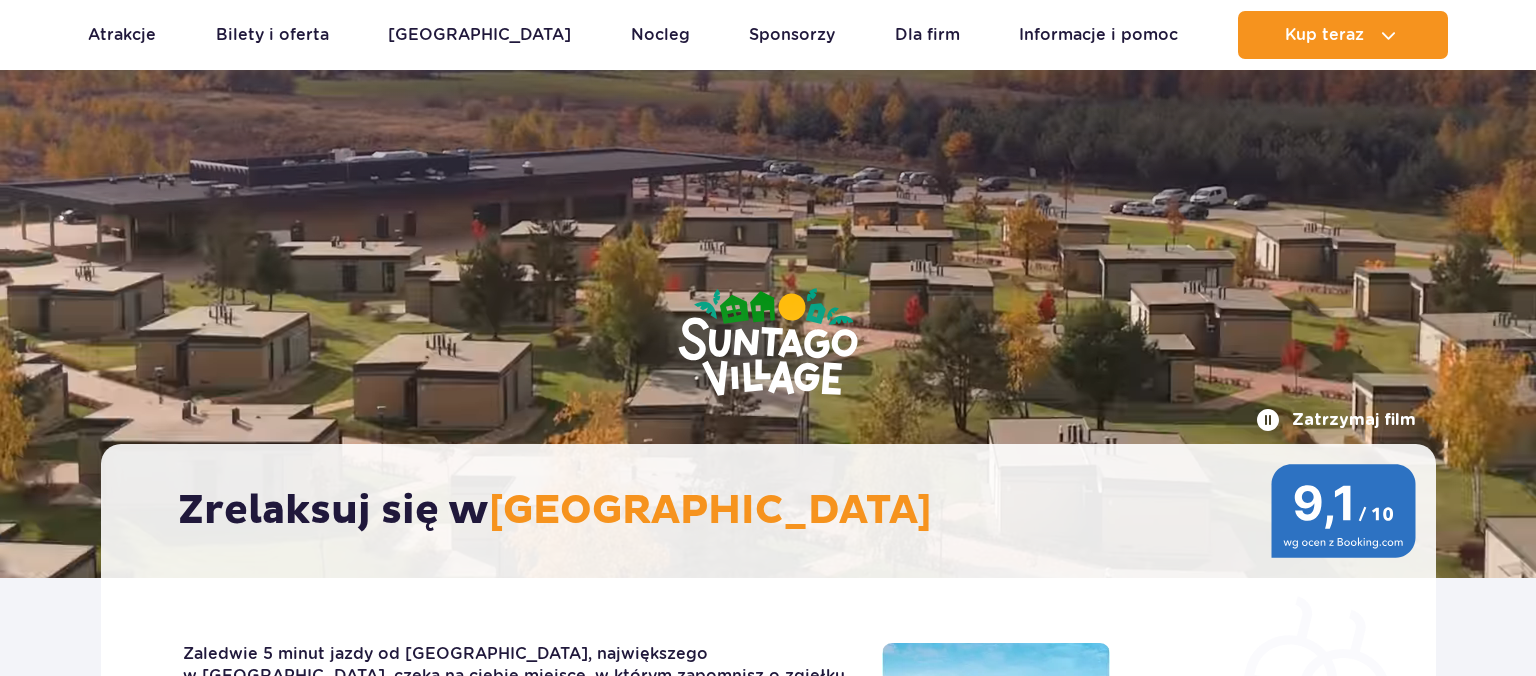 scroll, scrollTop: 105, scrollLeft: 0, axis: vertical 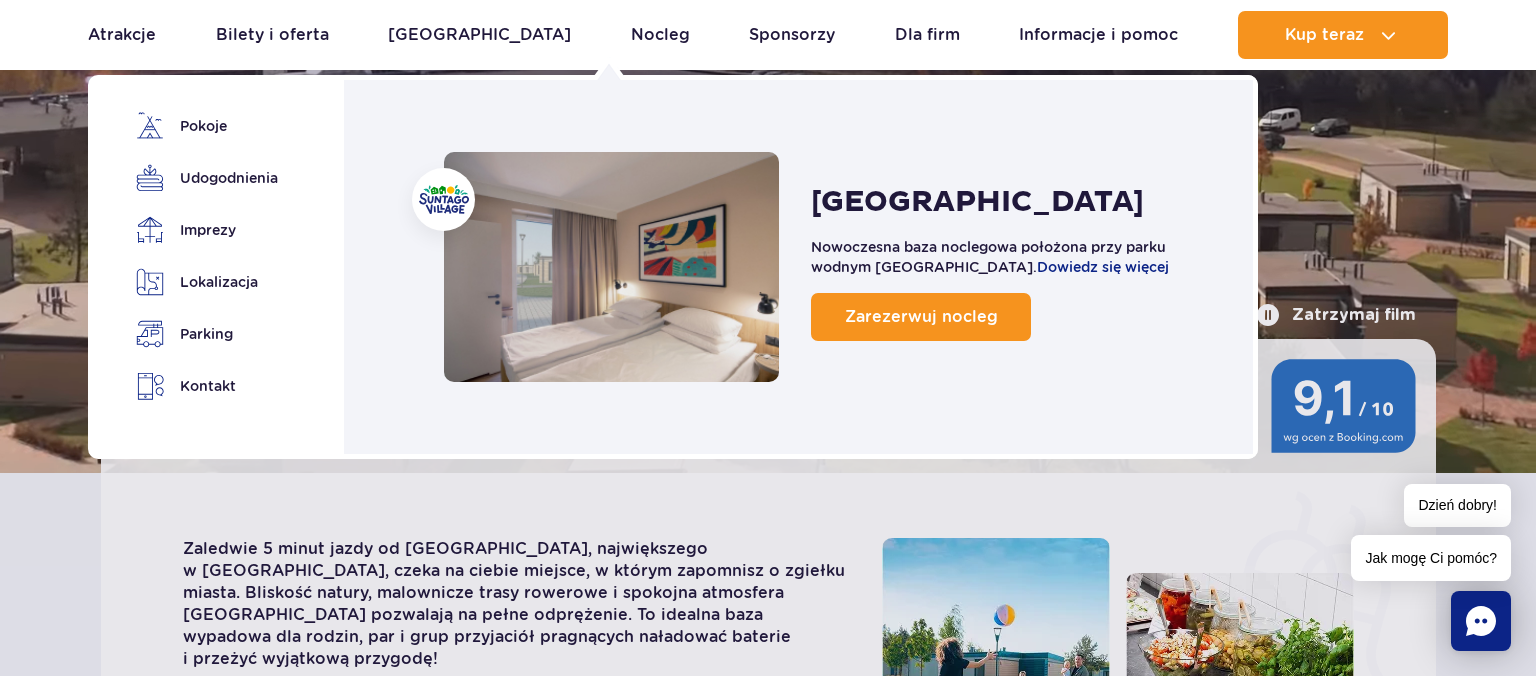 click at bounding box center (611, 267) 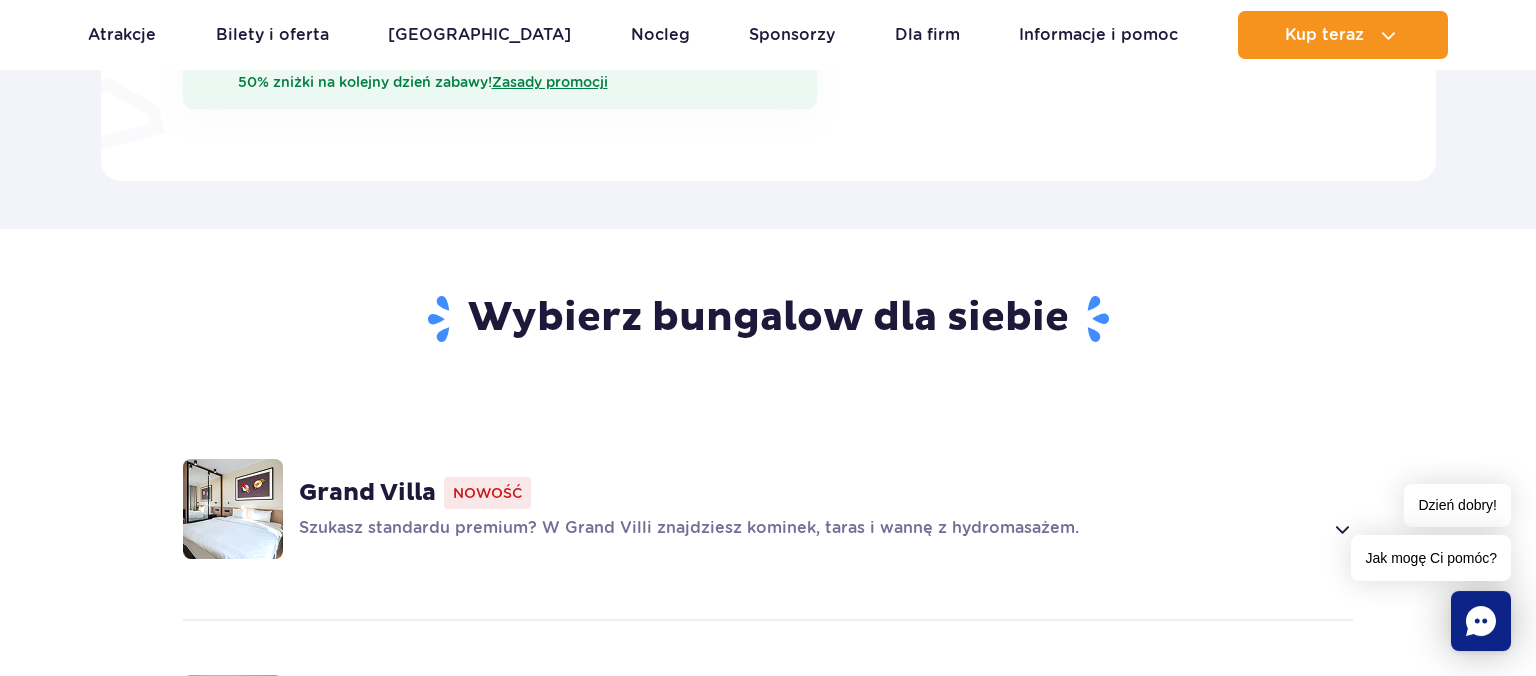 scroll, scrollTop: 1267, scrollLeft: 0, axis: vertical 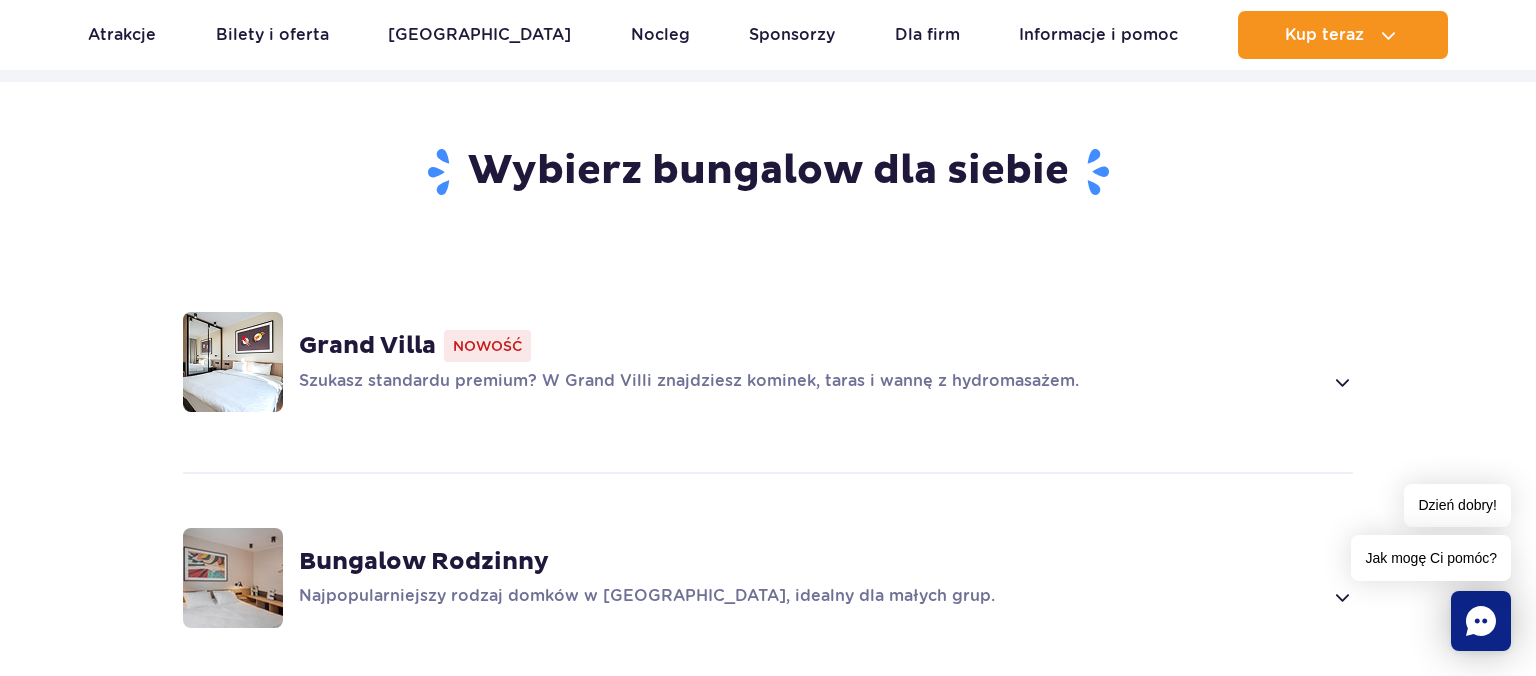 click at bounding box center [1341, 382] 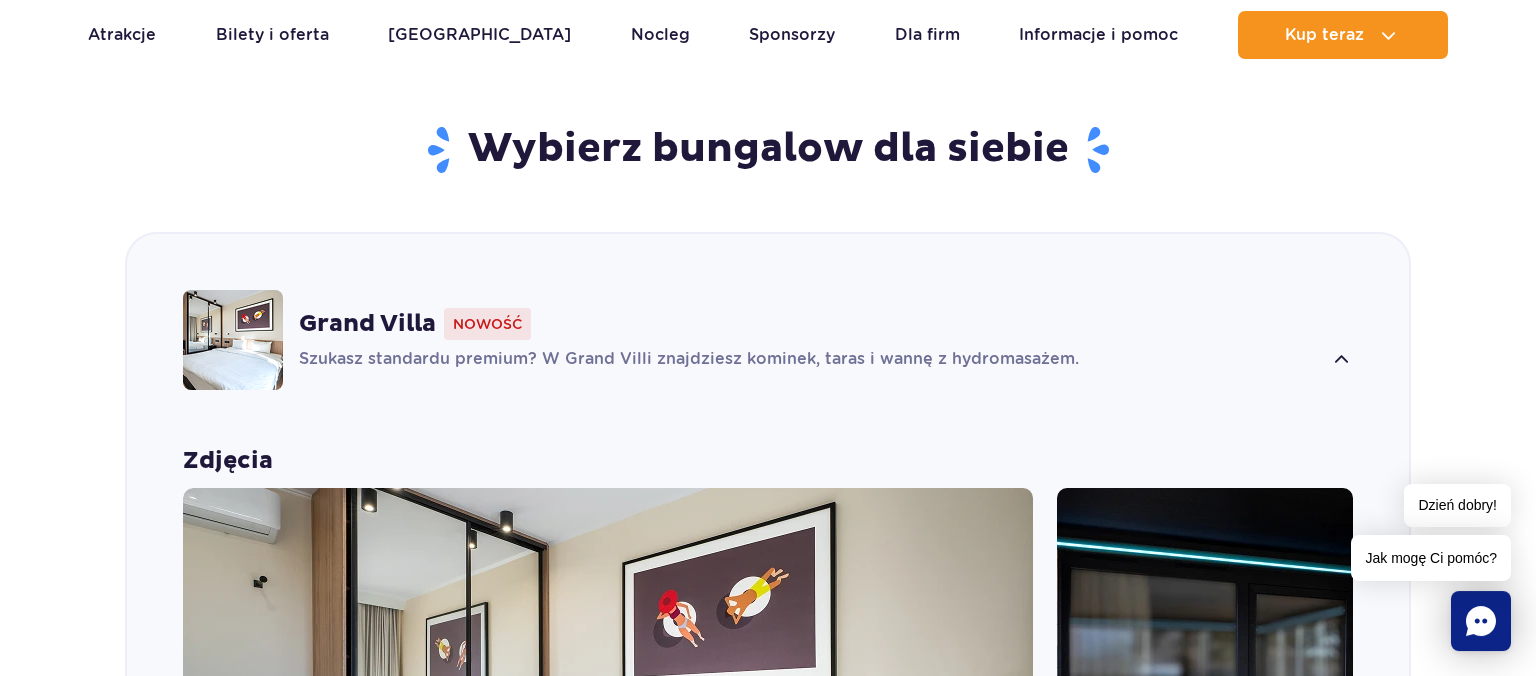 scroll, scrollTop: 1737, scrollLeft: 0, axis: vertical 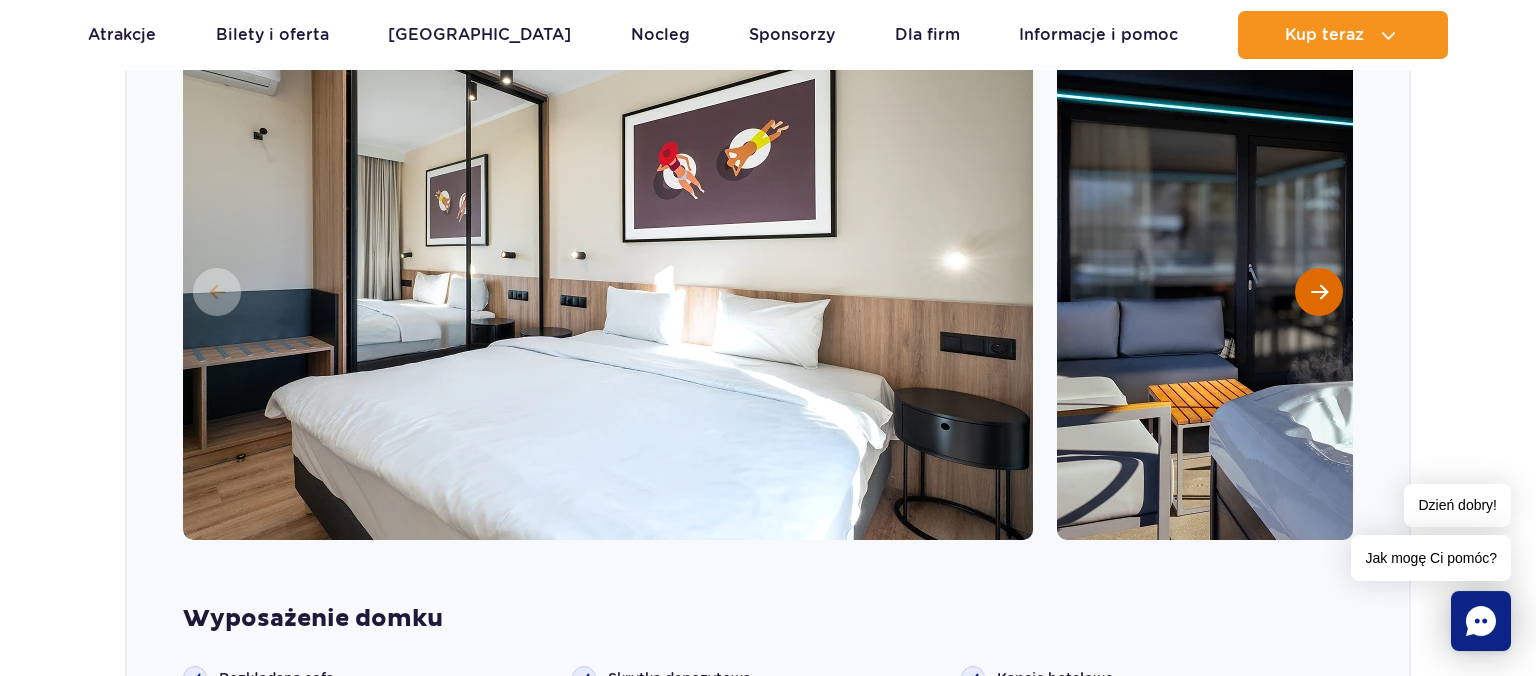 click at bounding box center [1319, 292] 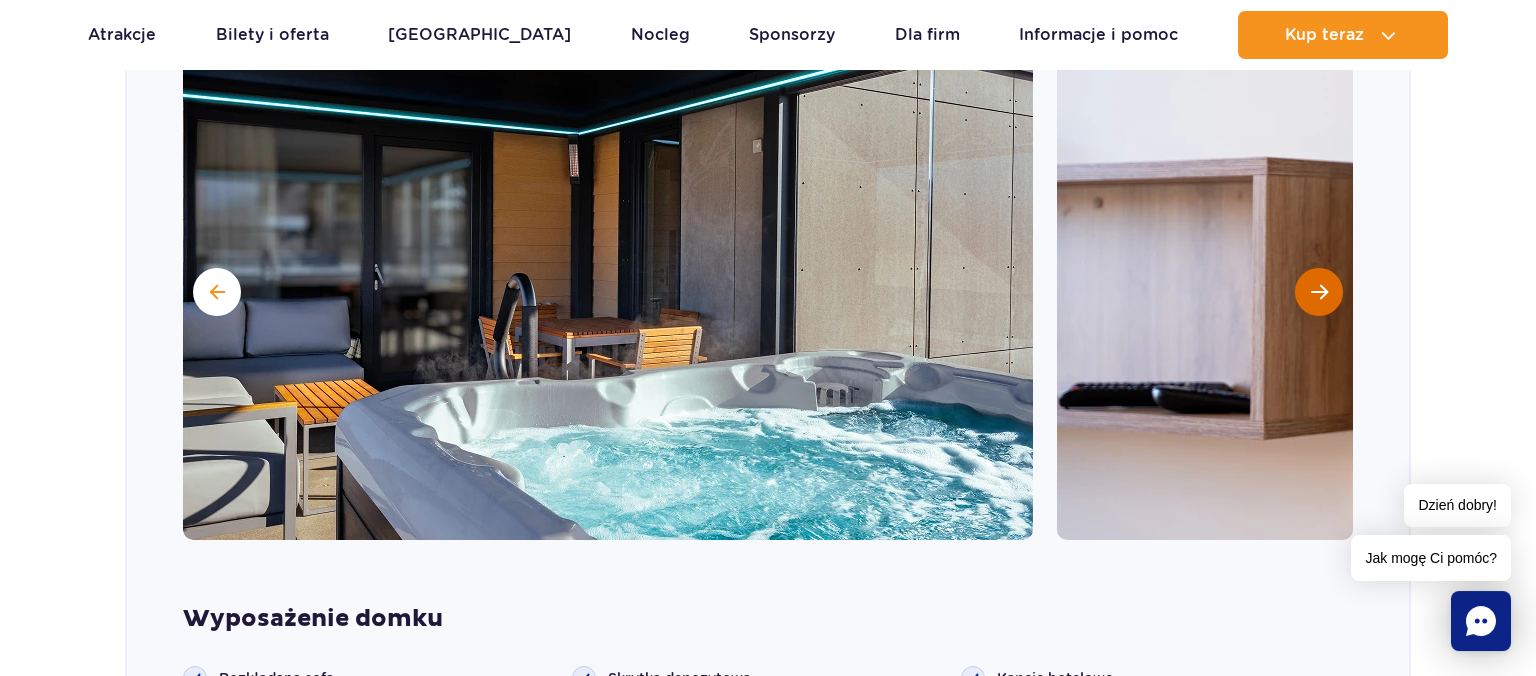 click at bounding box center [1319, 292] 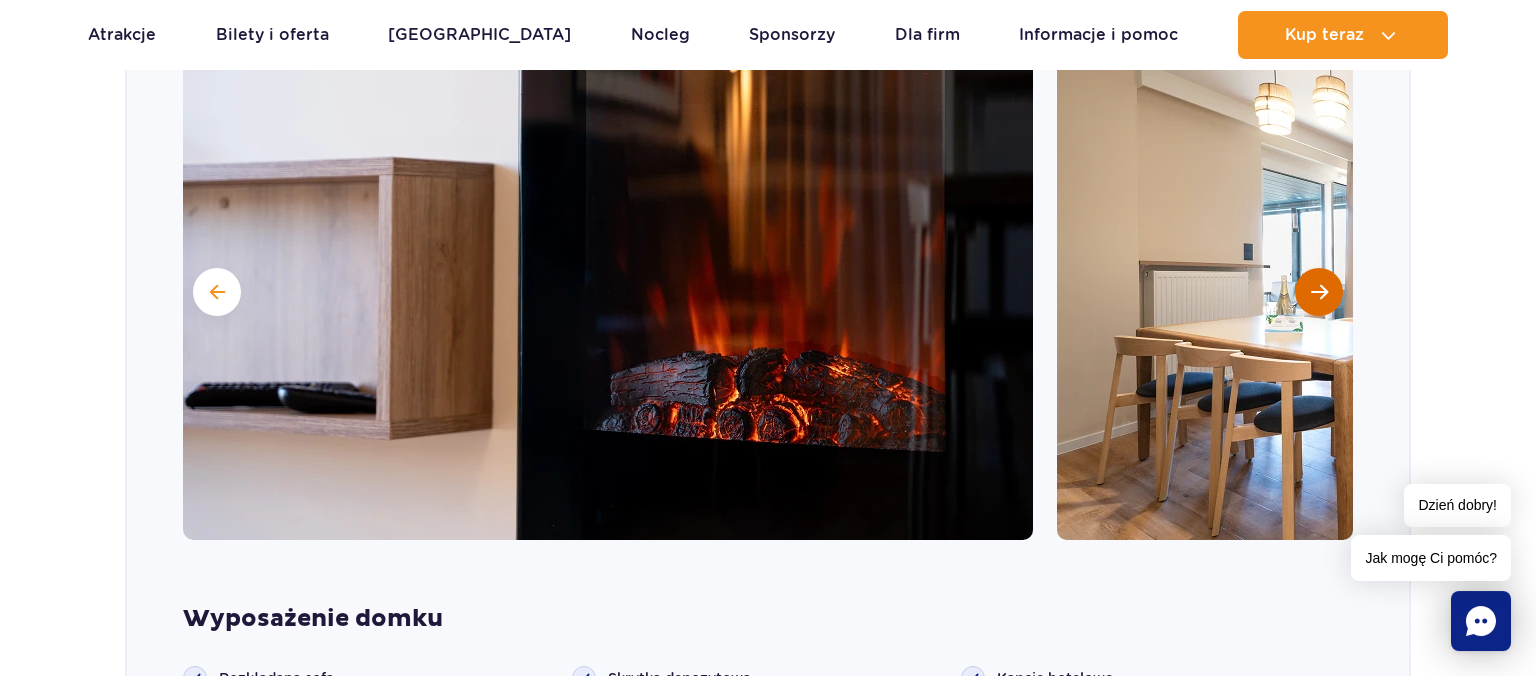 click at bounding box center [1319, 292] 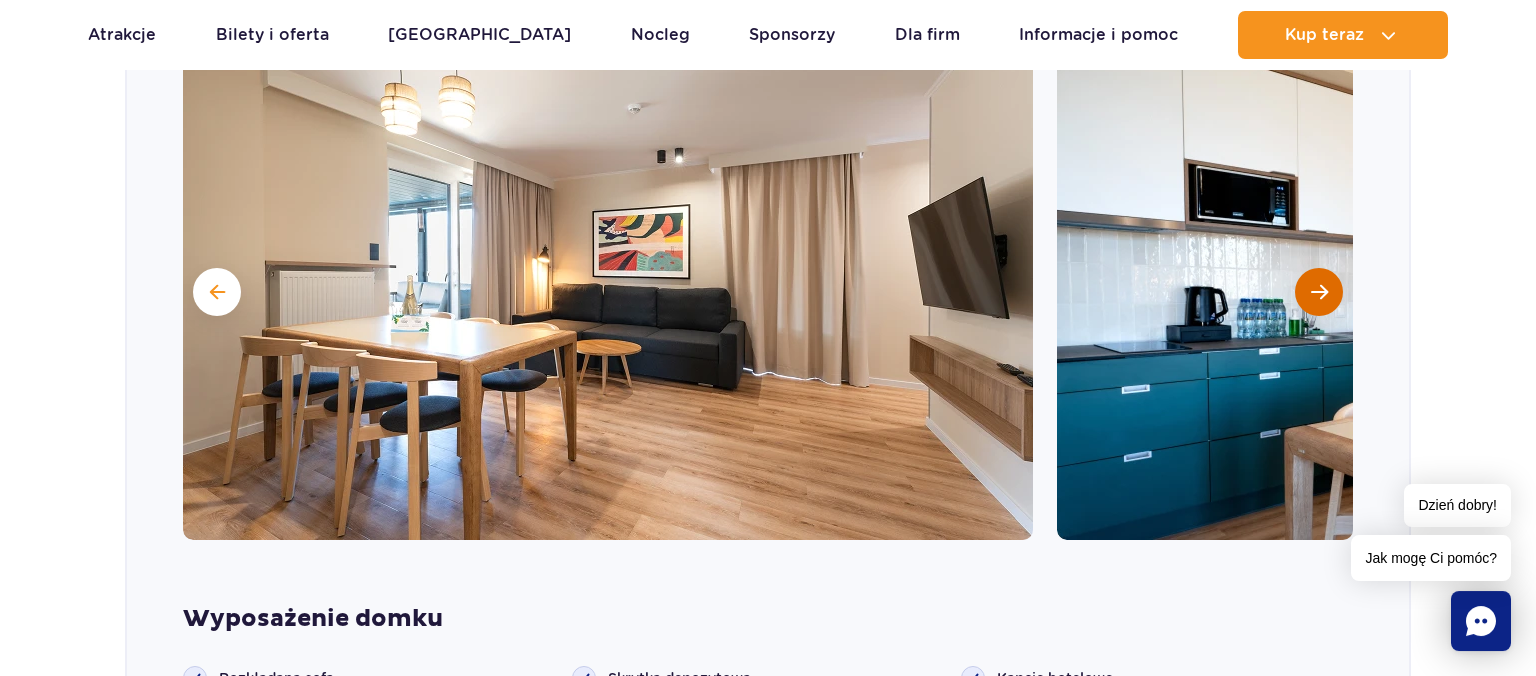 click at bounding box center (1319, 292) 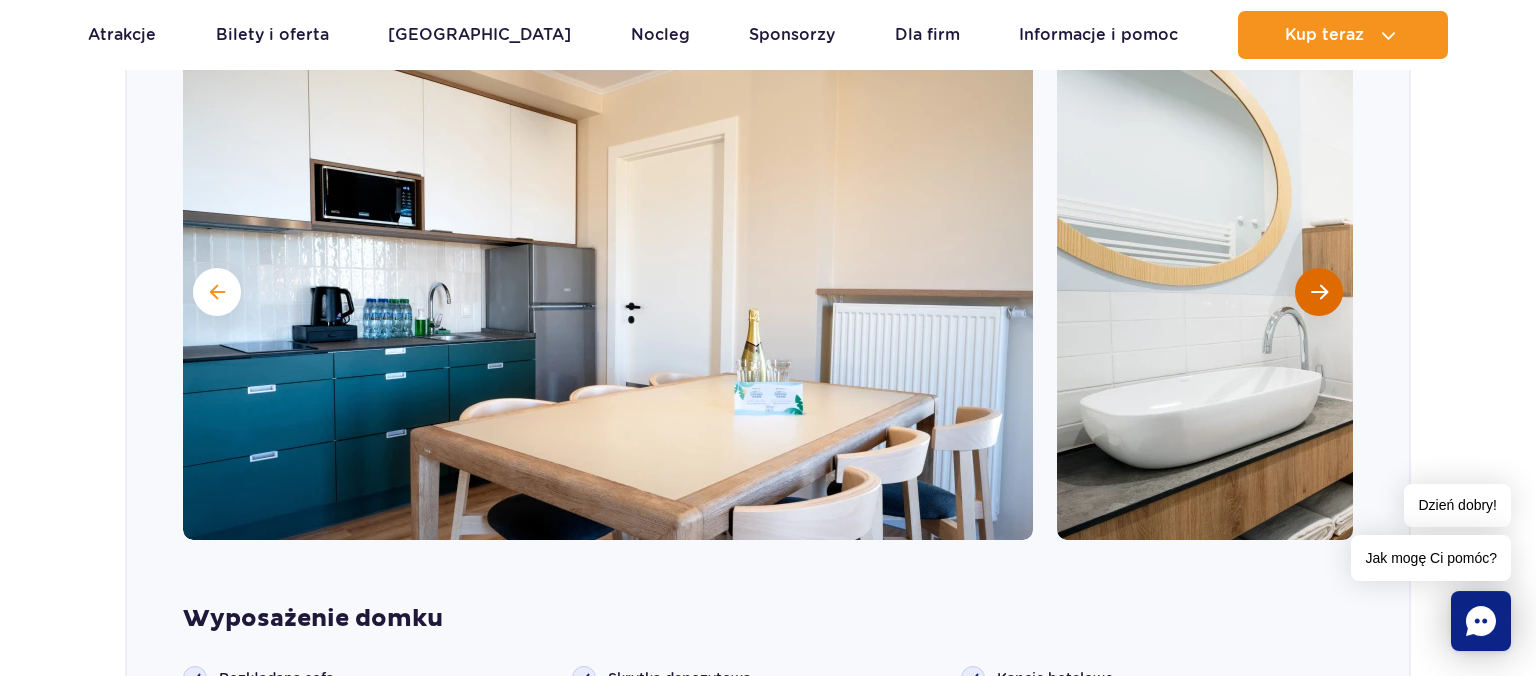 click at bounding box center (1319, 292) 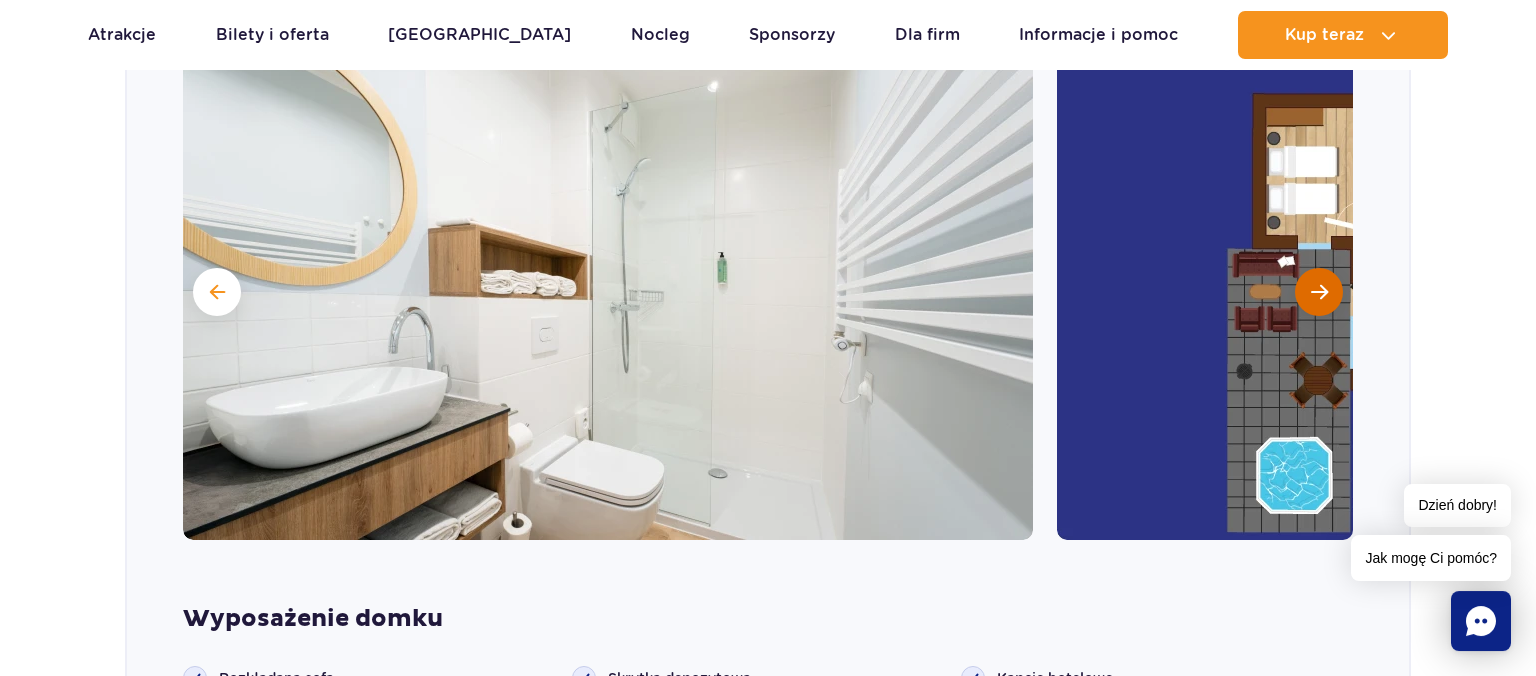 click at bounding box center [1319, 292] 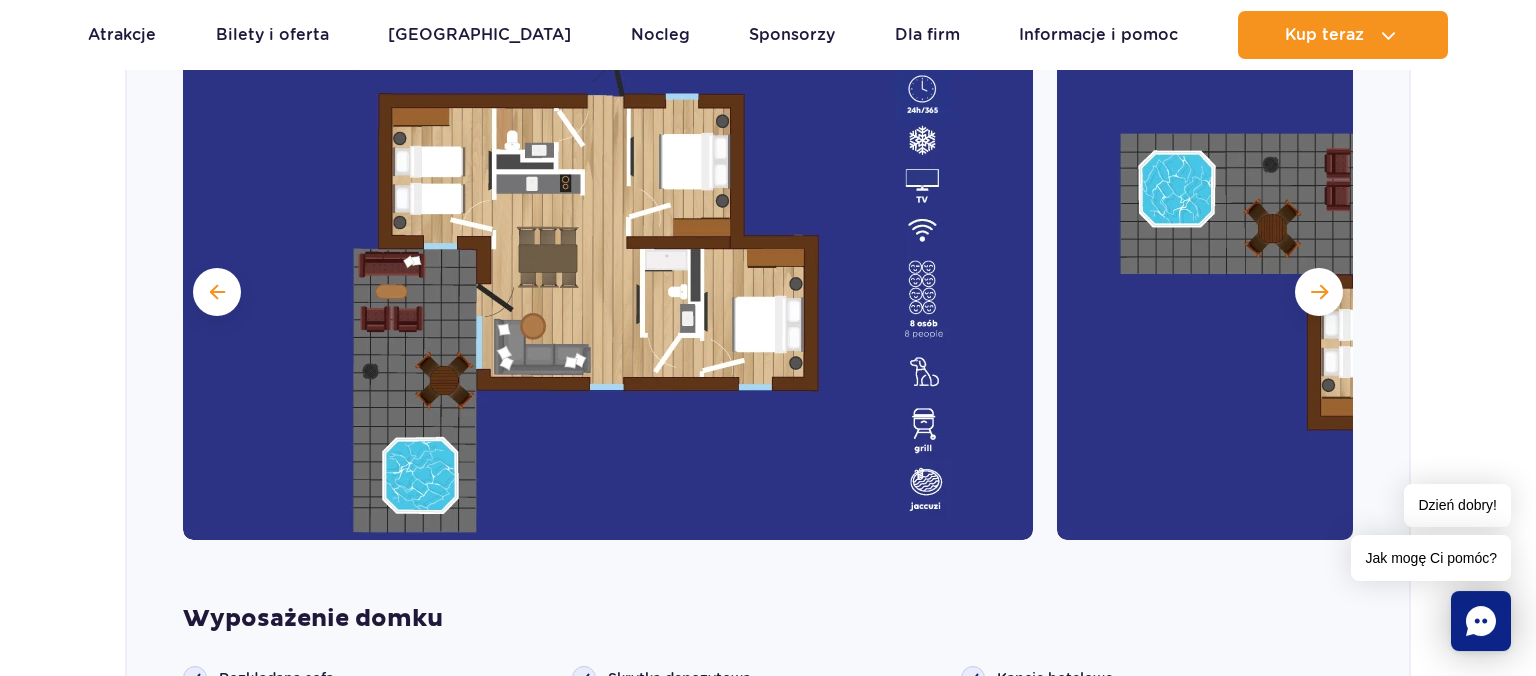 scroll, scrollTop: 1632, scrollLeft: 0, axis: vertical 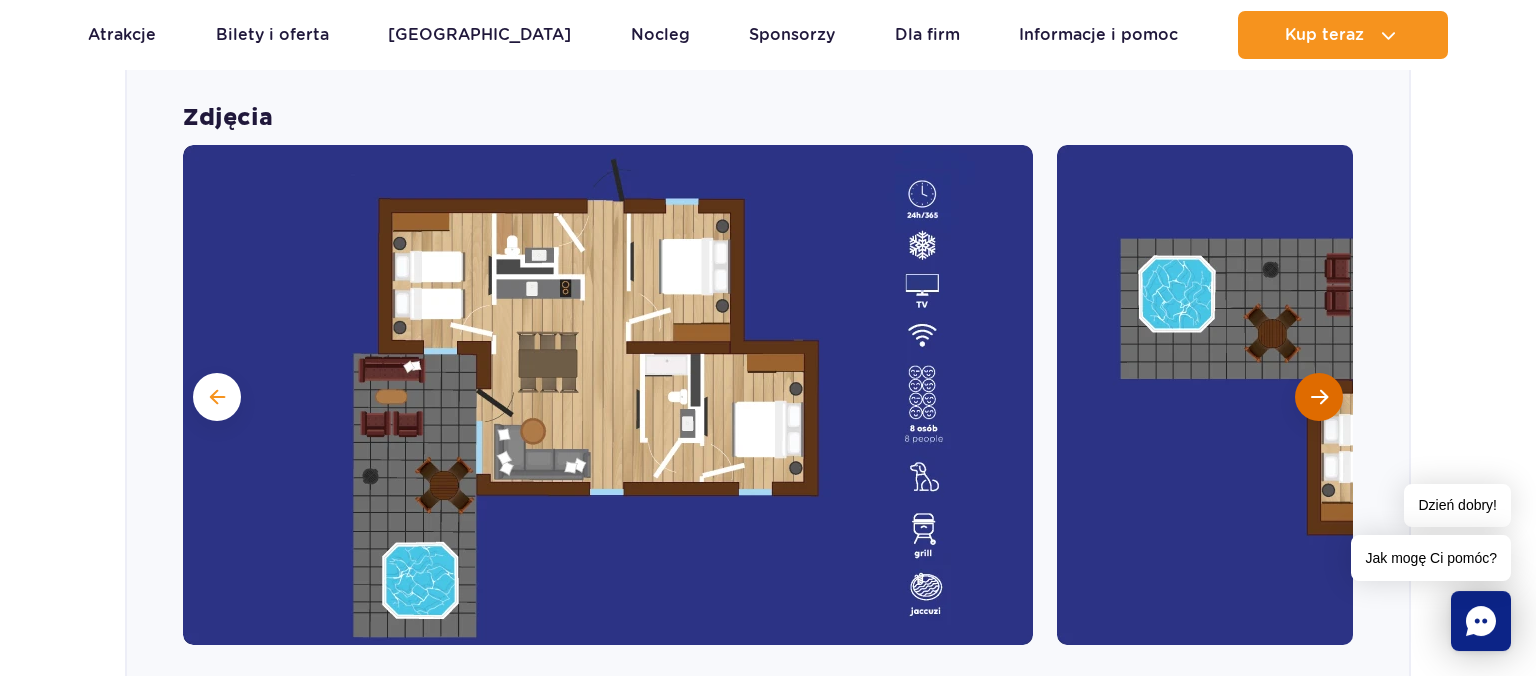 click at bounding box center (1319, 397) 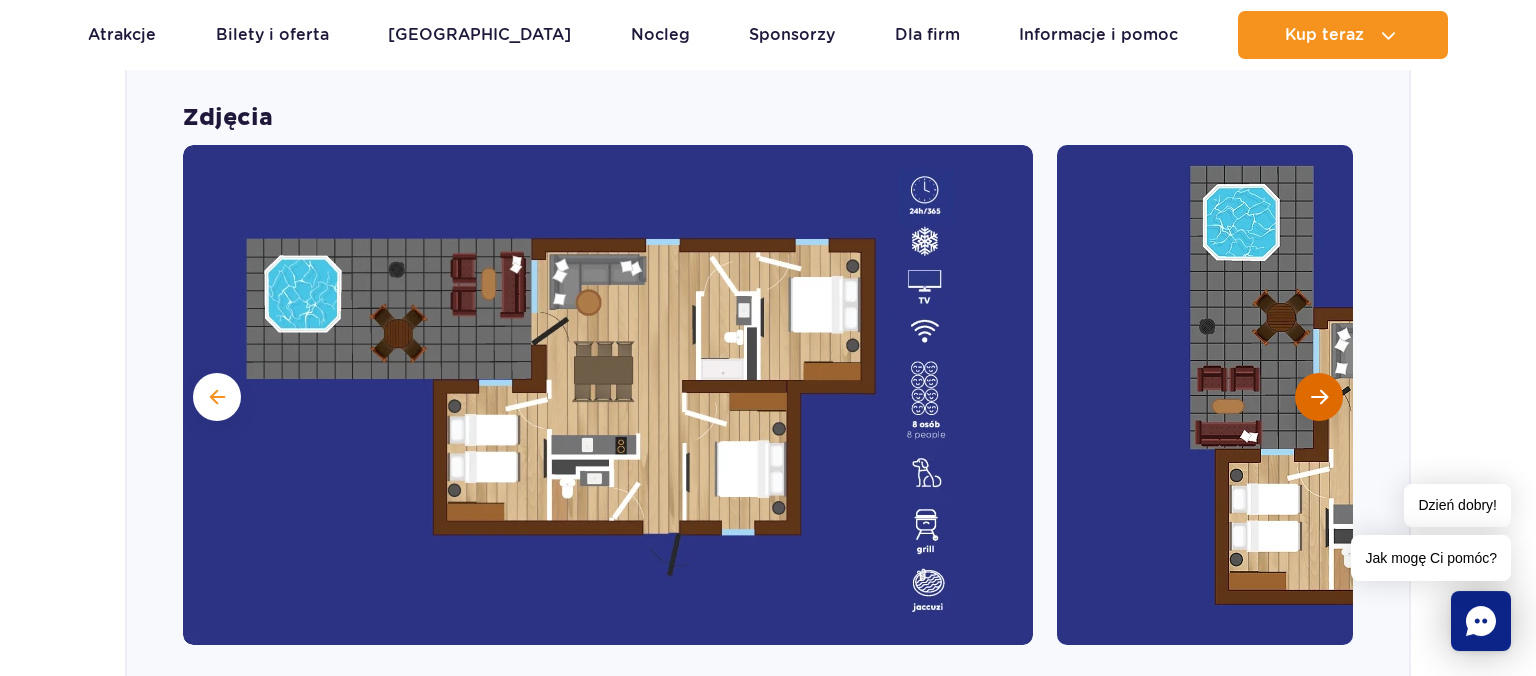 click at bounding box center [1319, 397] 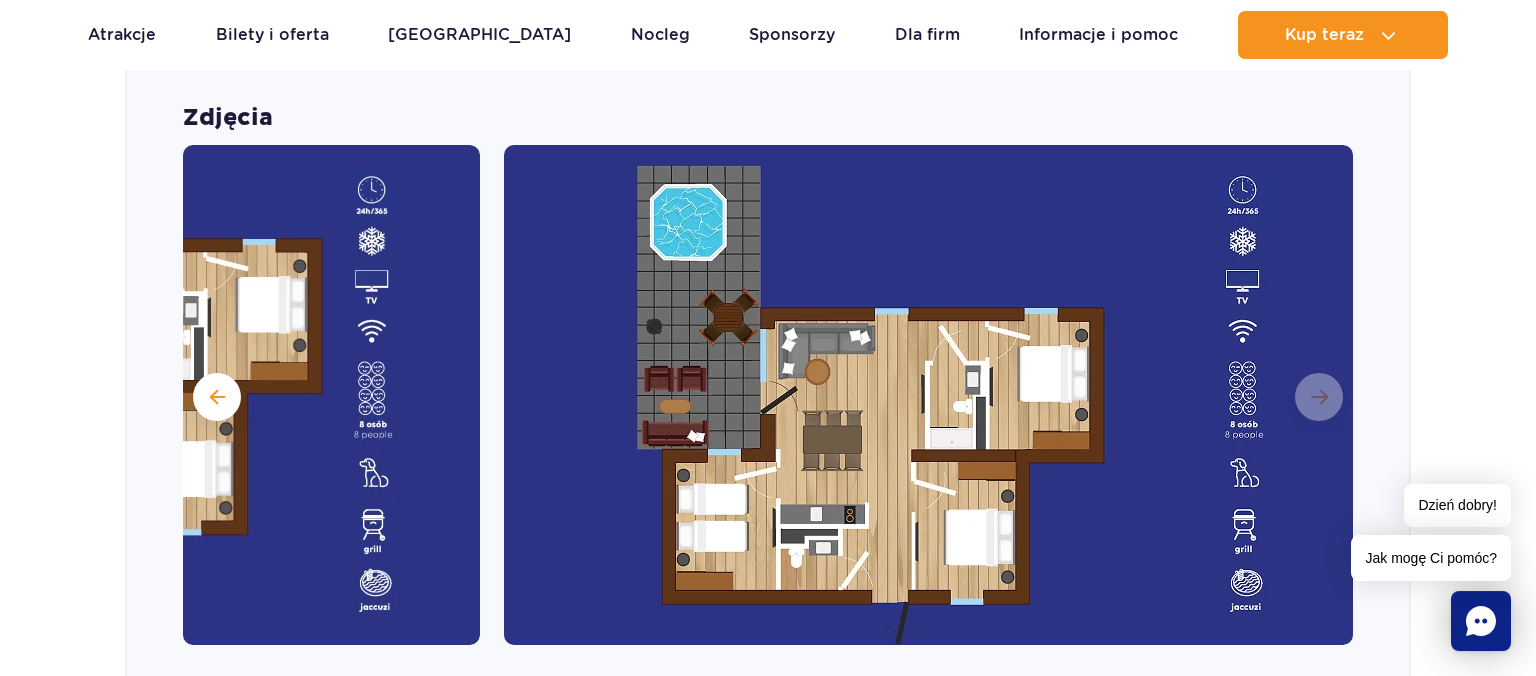 click at bounding box center (929, 395) 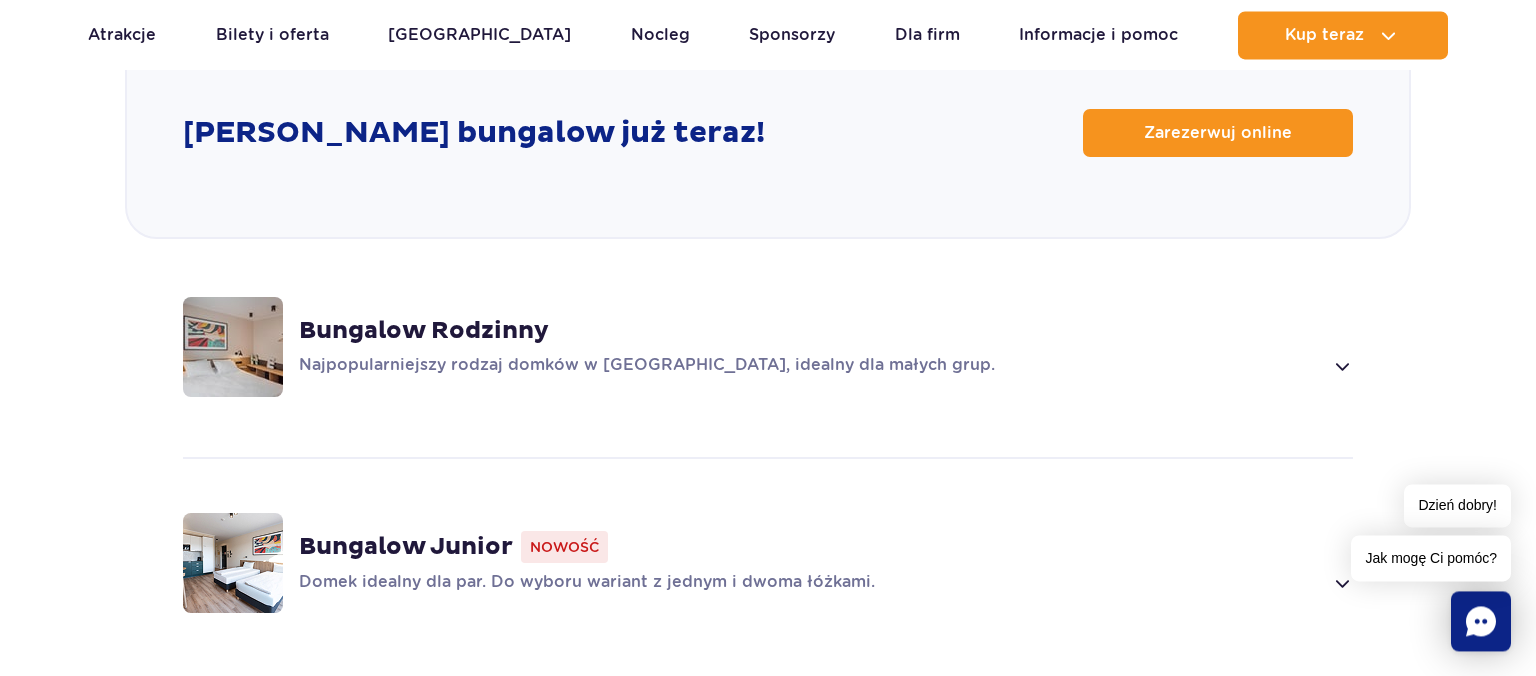 scroll, scrollTop: 2688, scrollLeft: 0, axis: vertical 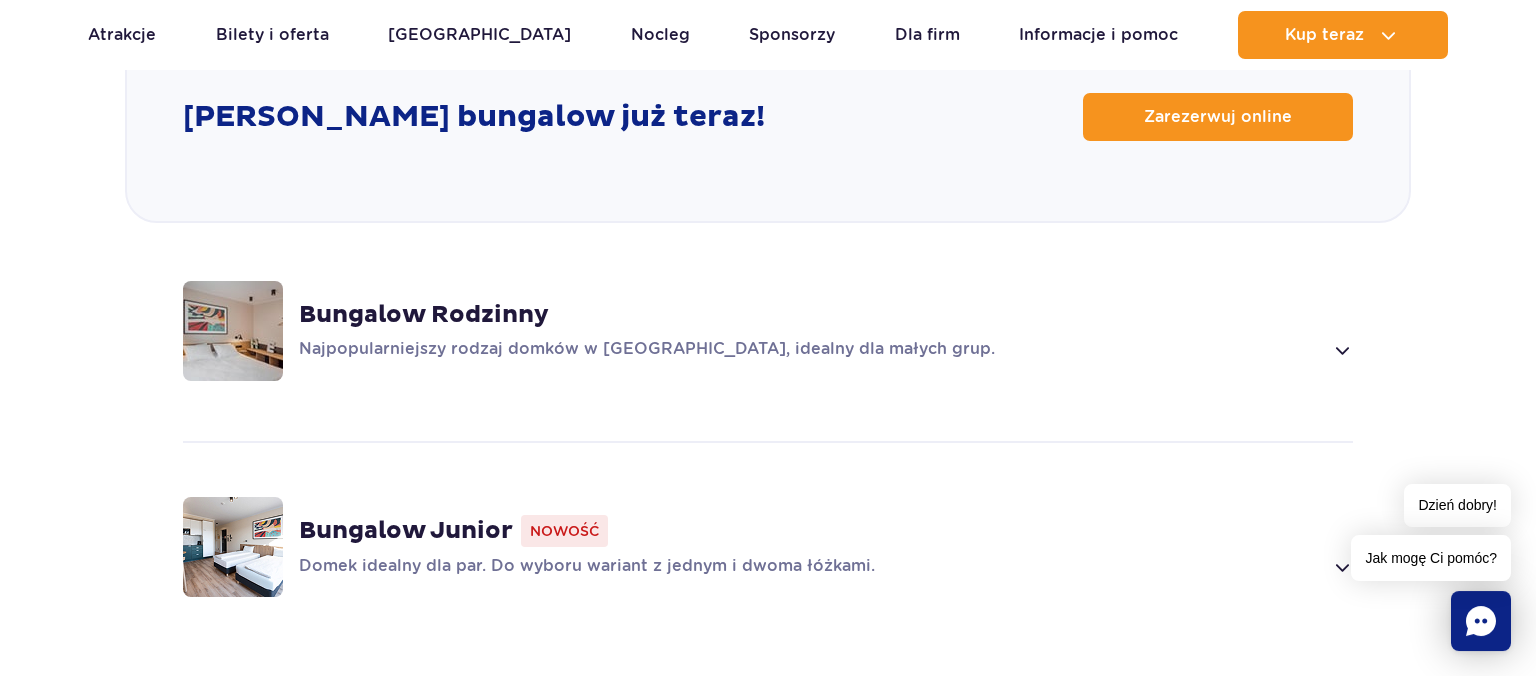click on "Najpopularniejszy rodzaj domków w Suntago Village, idealny dla małych grup." at bounding box center [810, 350] 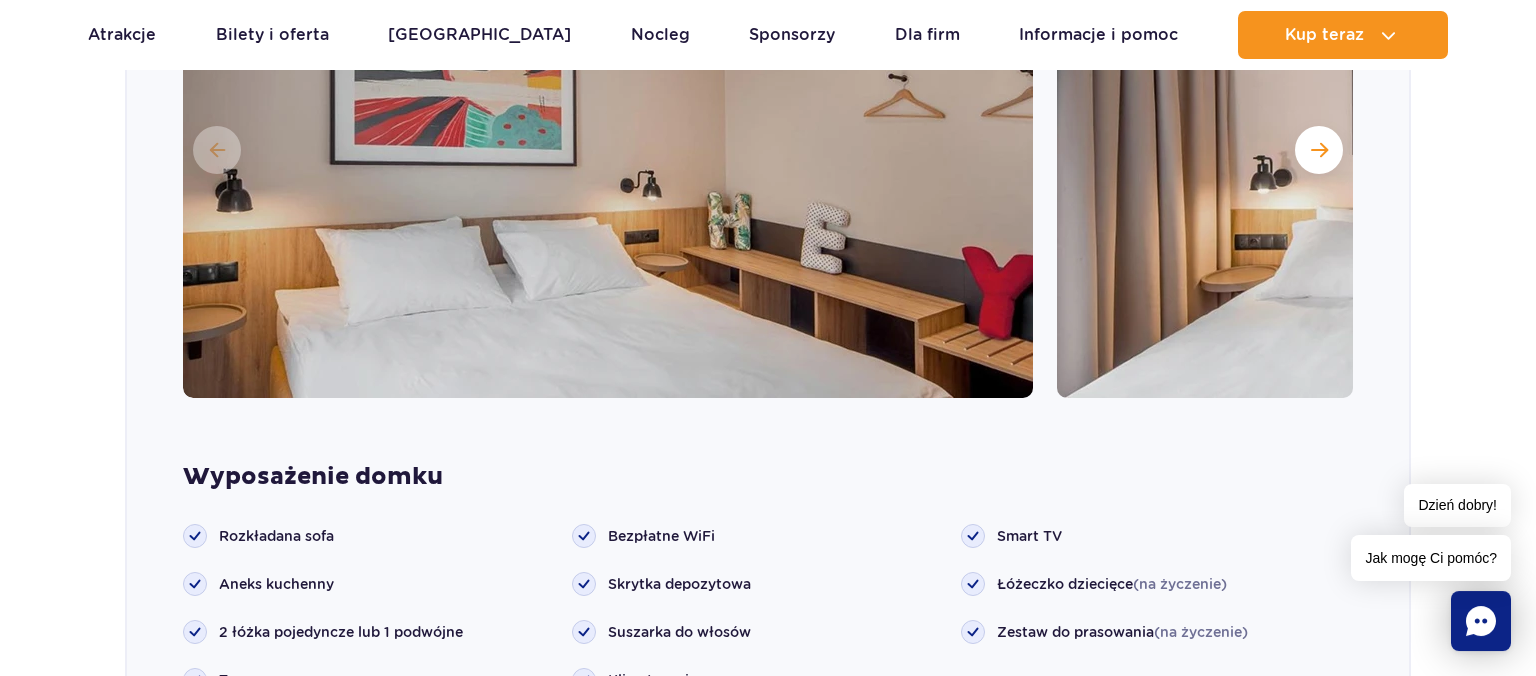 scroll, scrollTop: 1779, scrollLeft: 0, axis: vertical 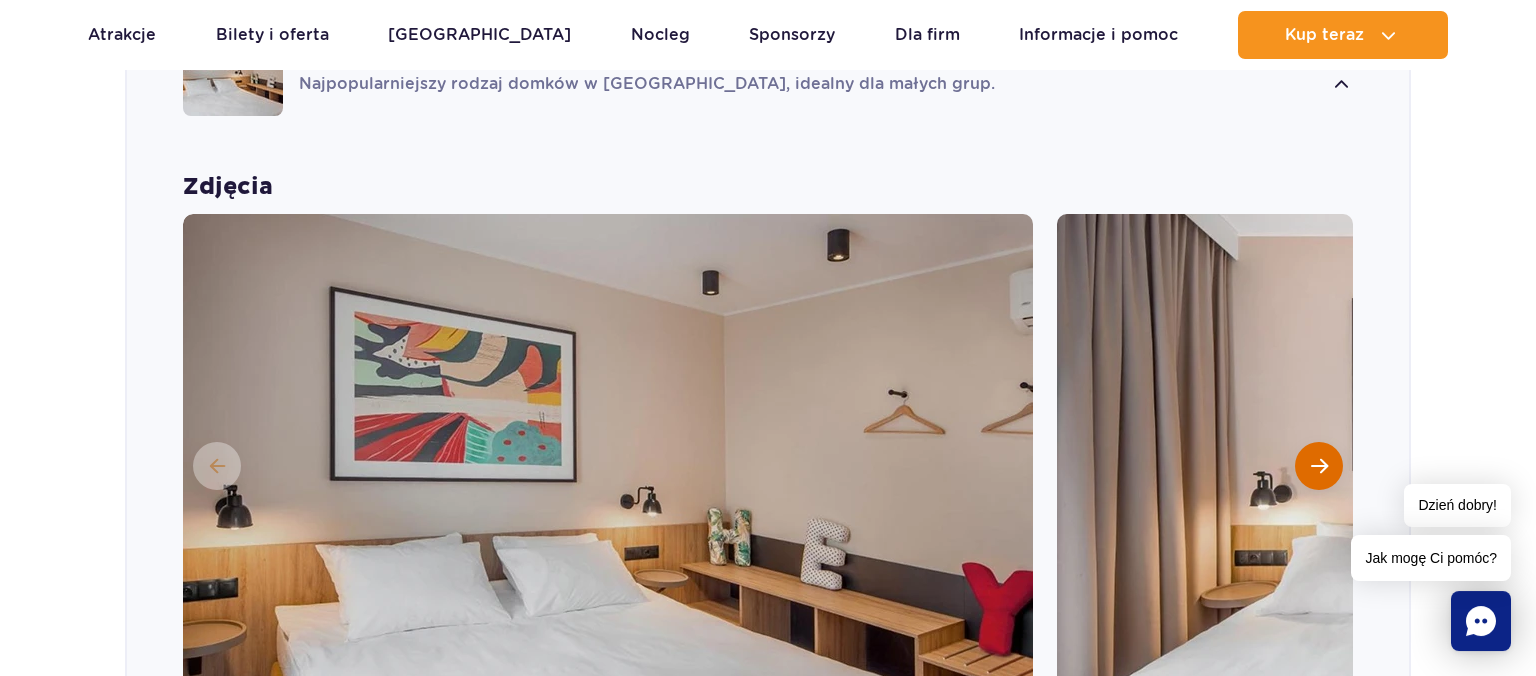 click at bounding box center (1319, 466) 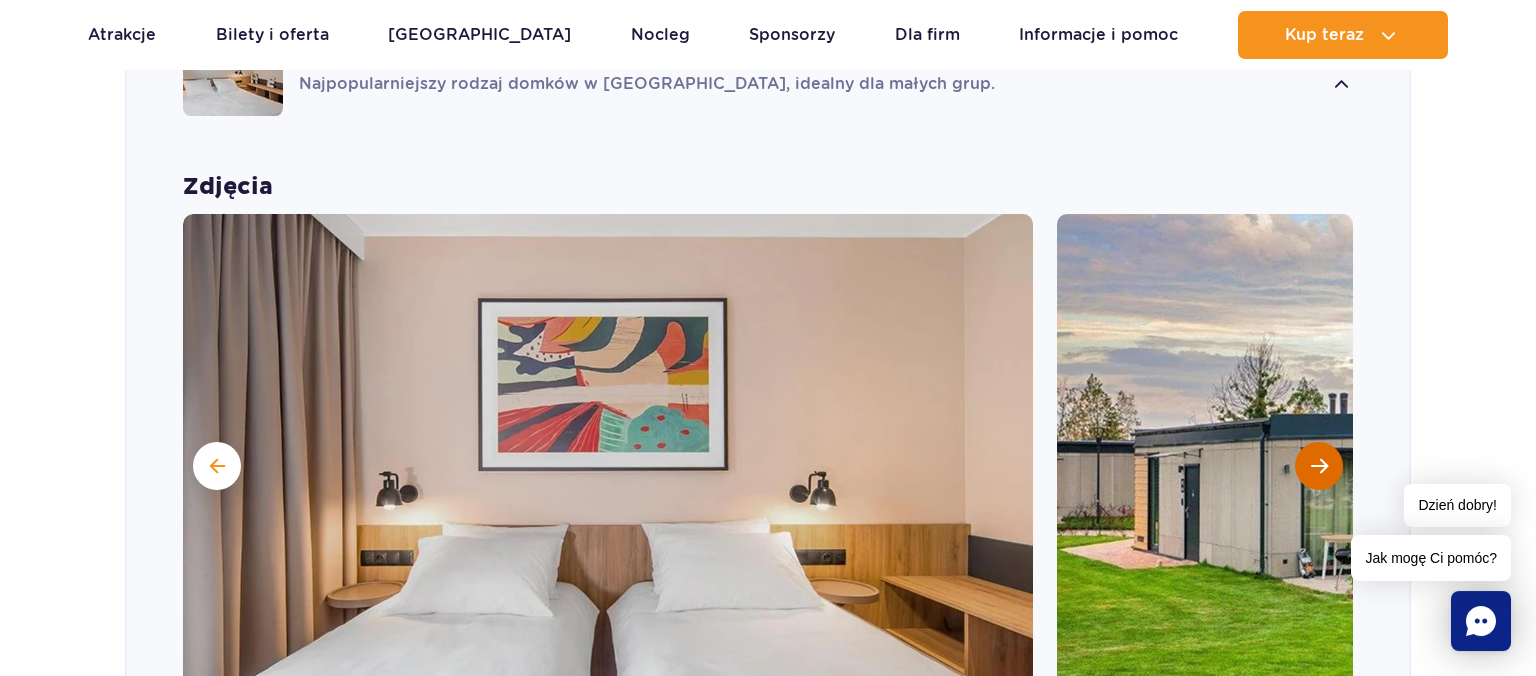click at bounding box center [1319, 466] 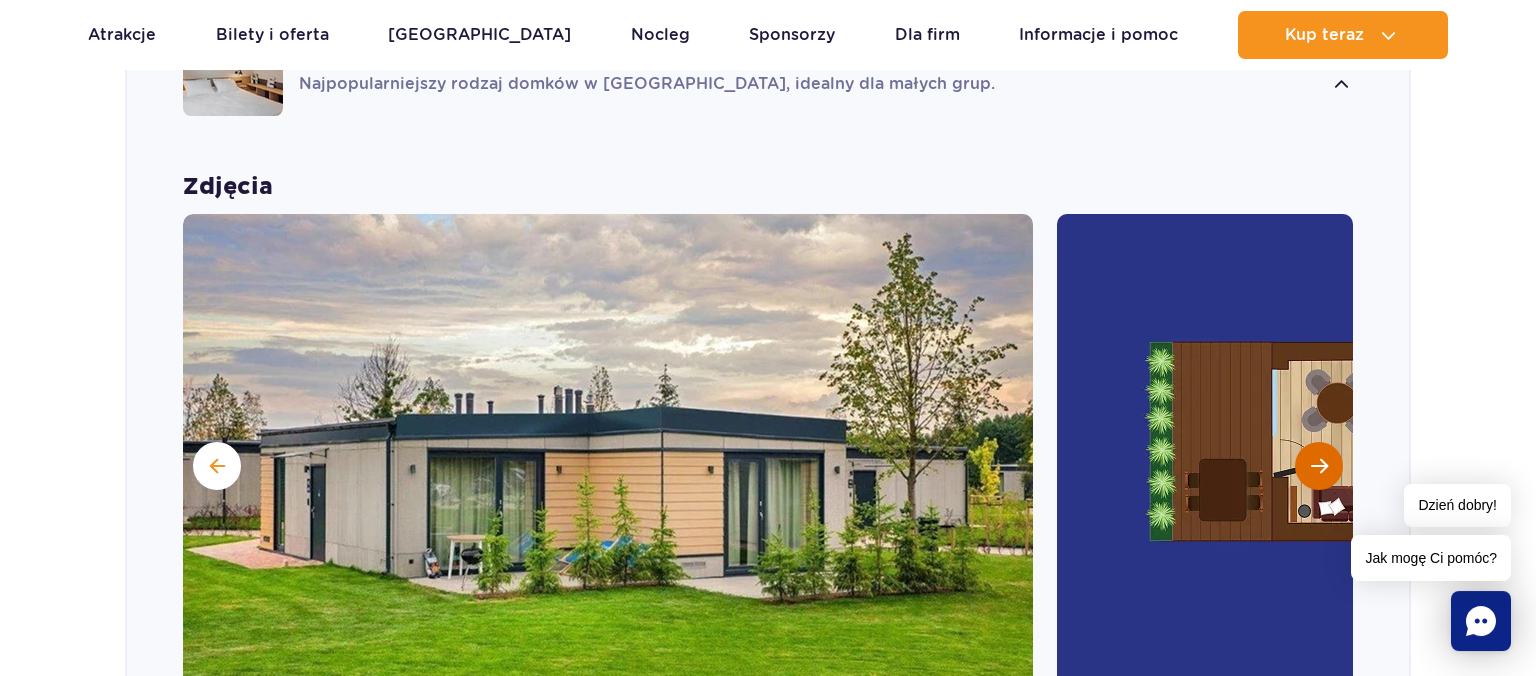 click at bounding box center (1319, 466) 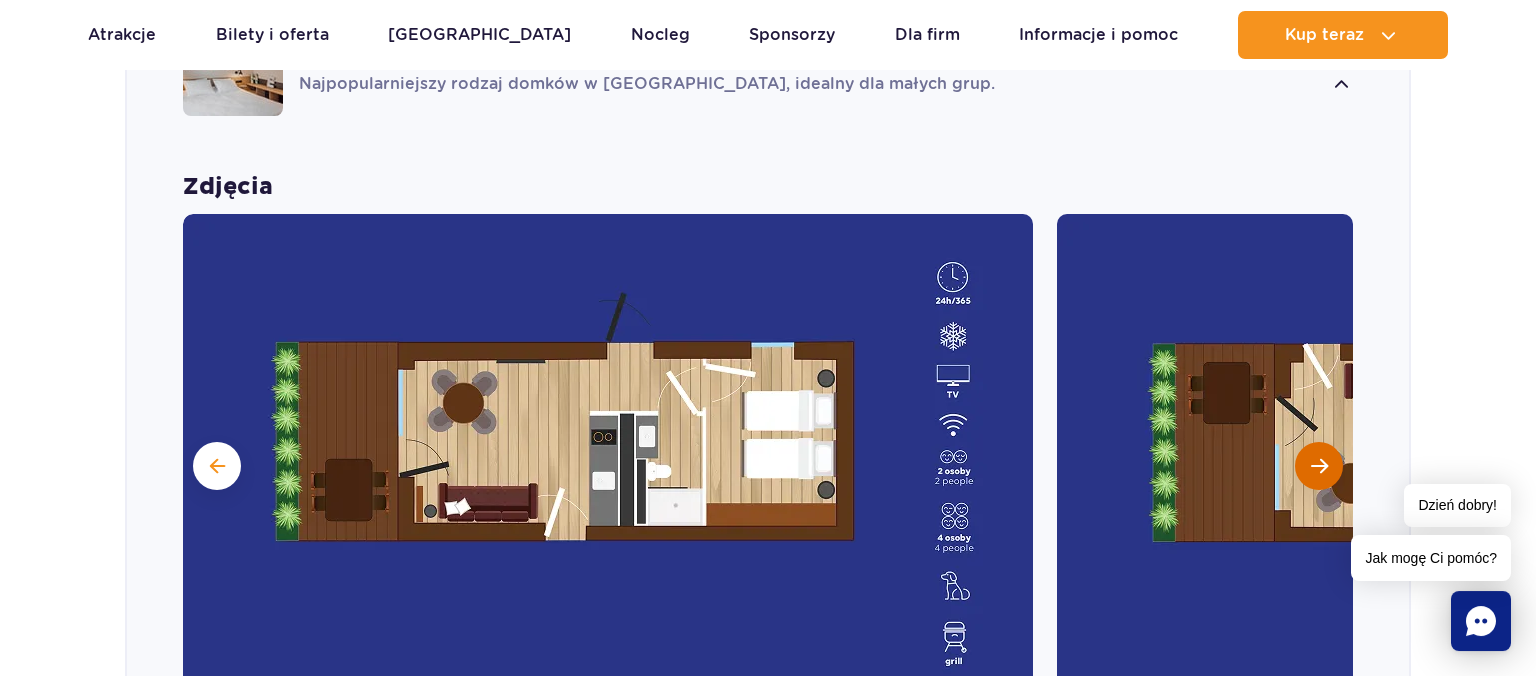 click at bounding box center (1319, 466) 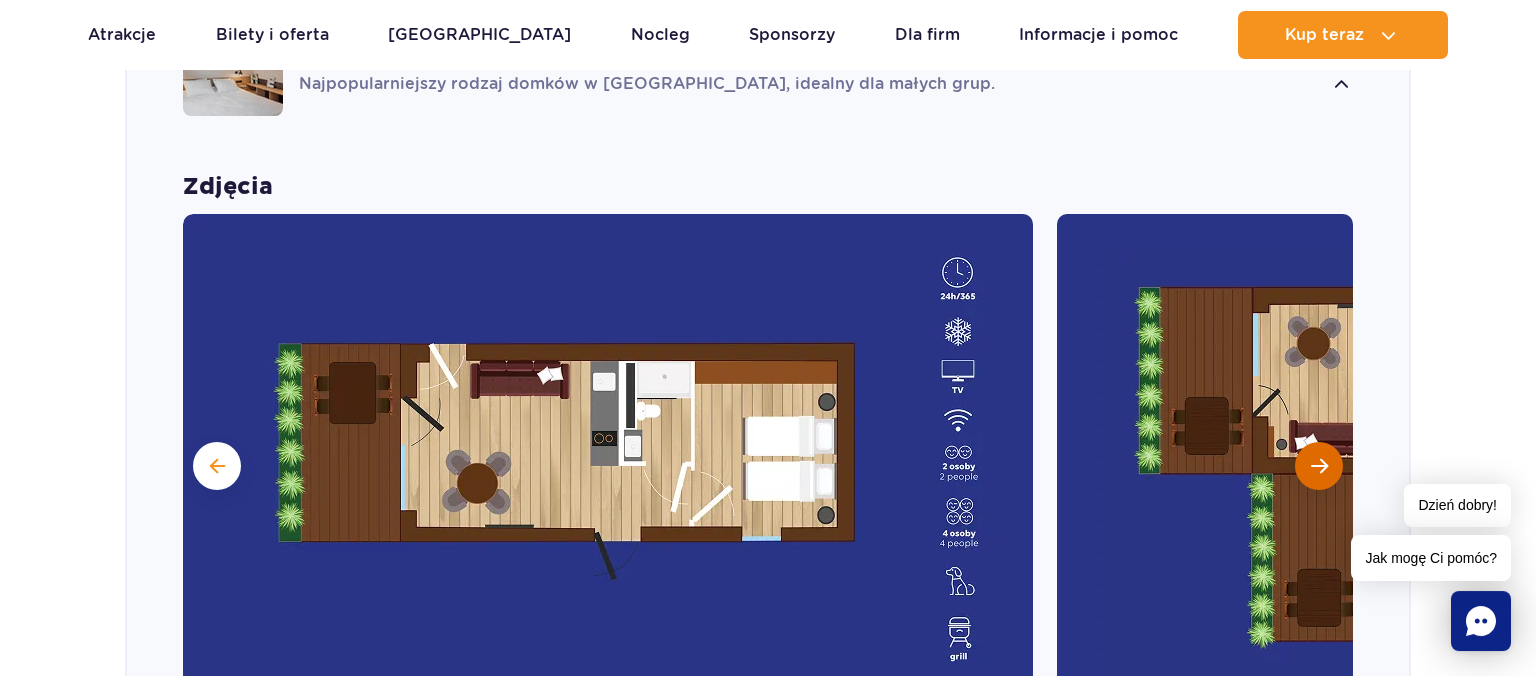 click at bounding box center [1319, 466] 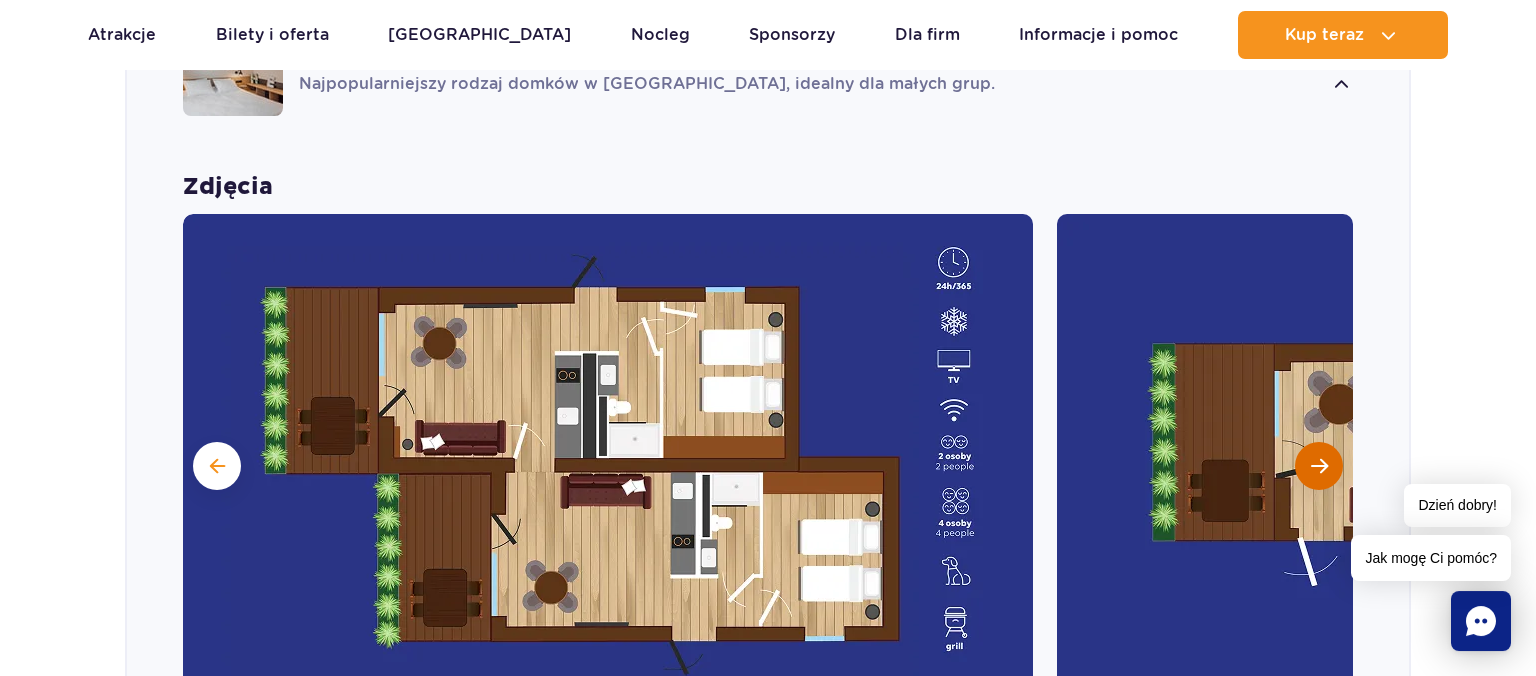 click at bounding box center [1319, 466] 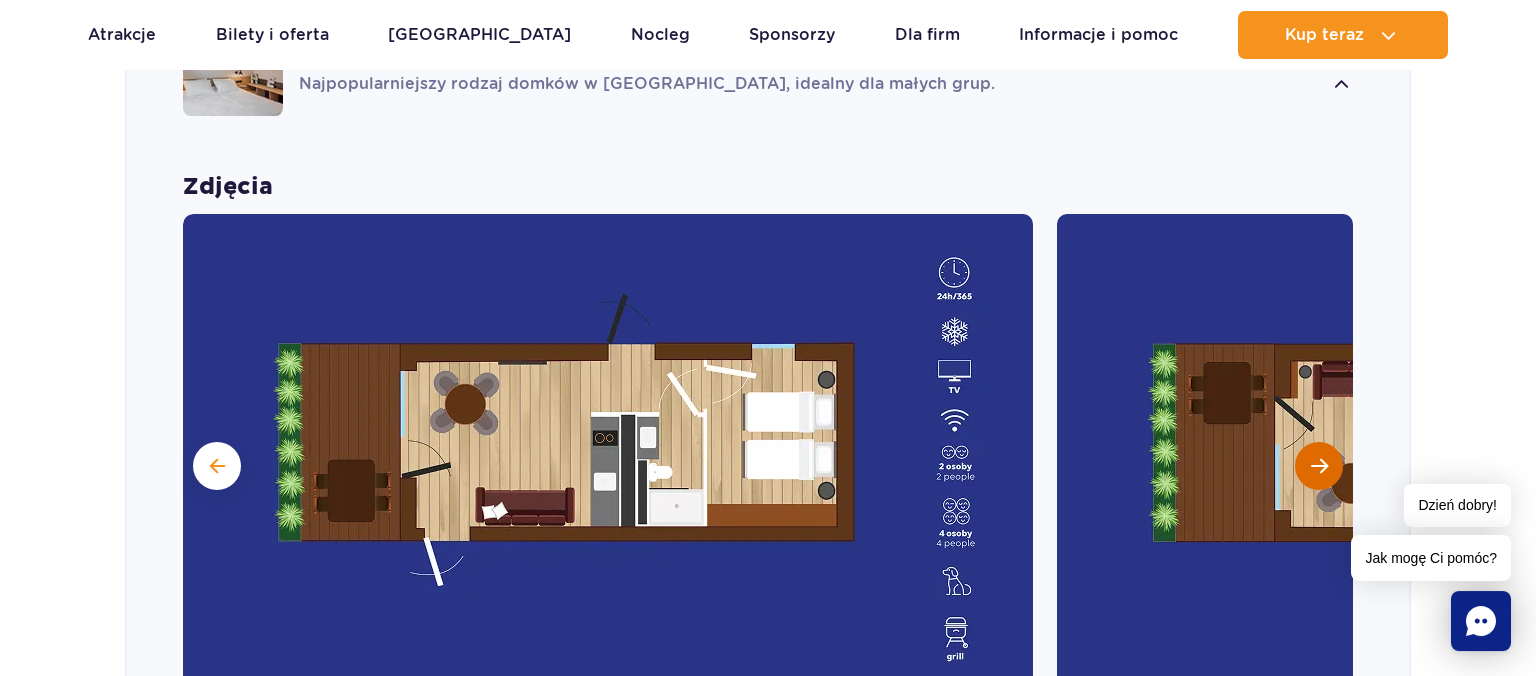click at bounding box center [1319, 466] 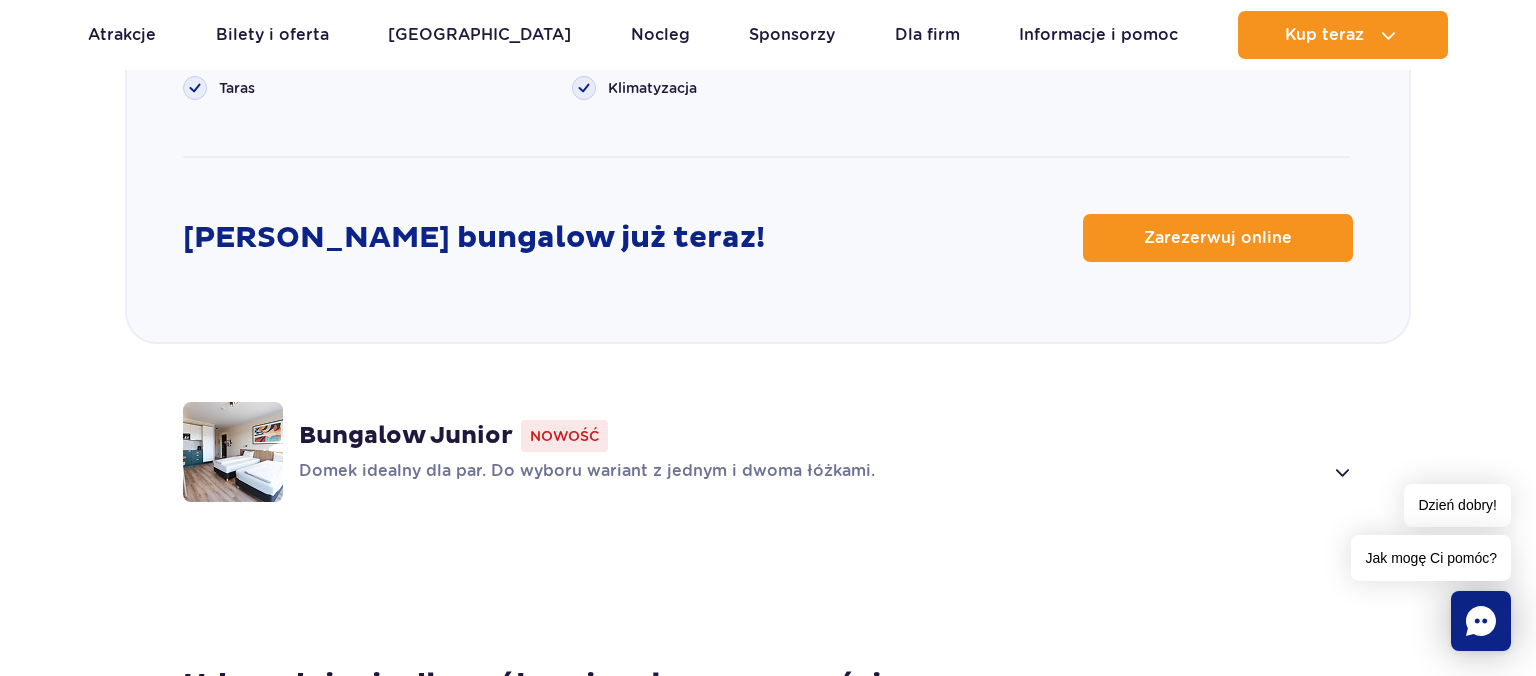 scroll, scrollTop: 2835, scrollLeft: 0, axis: vertical 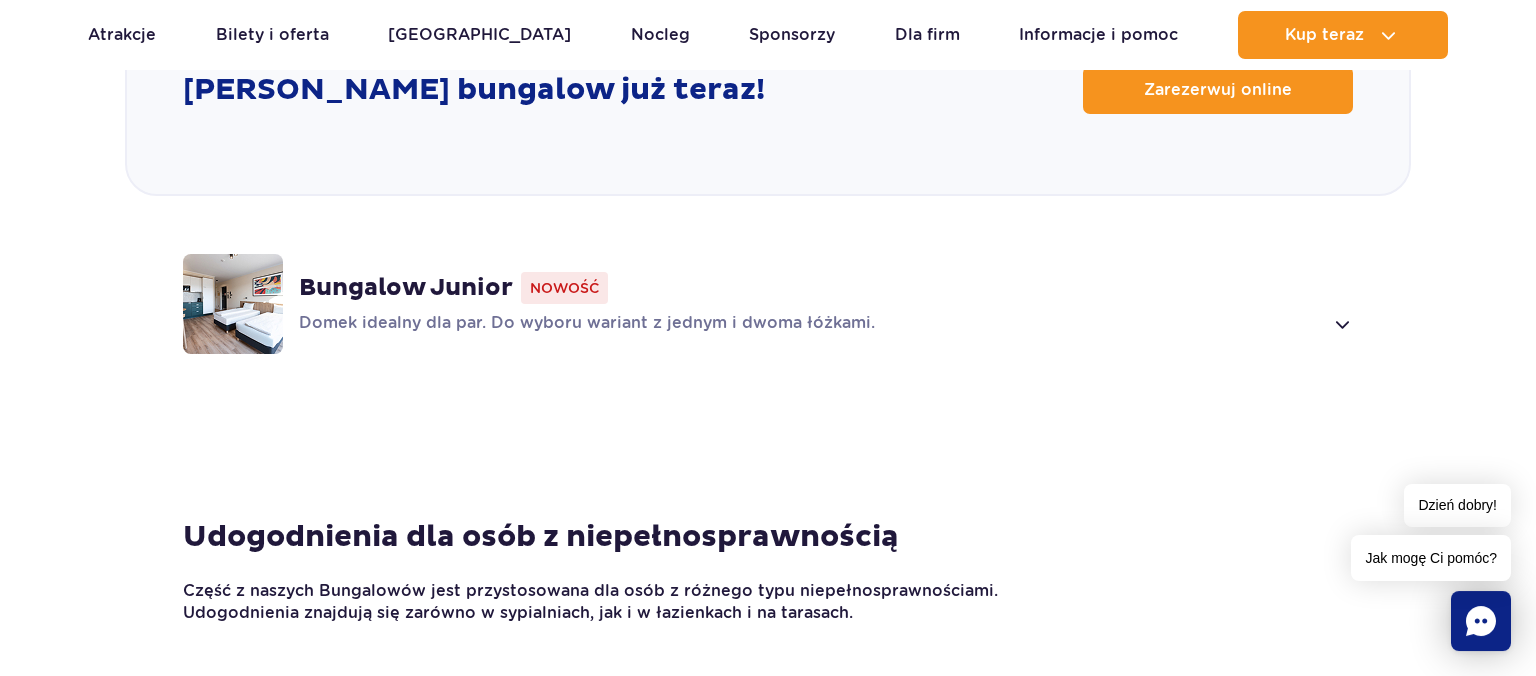 click on "Domek idealny dla par. Do wyboru wariant z jednym i dwoma łóżkami." at bounding box center [826, 324] 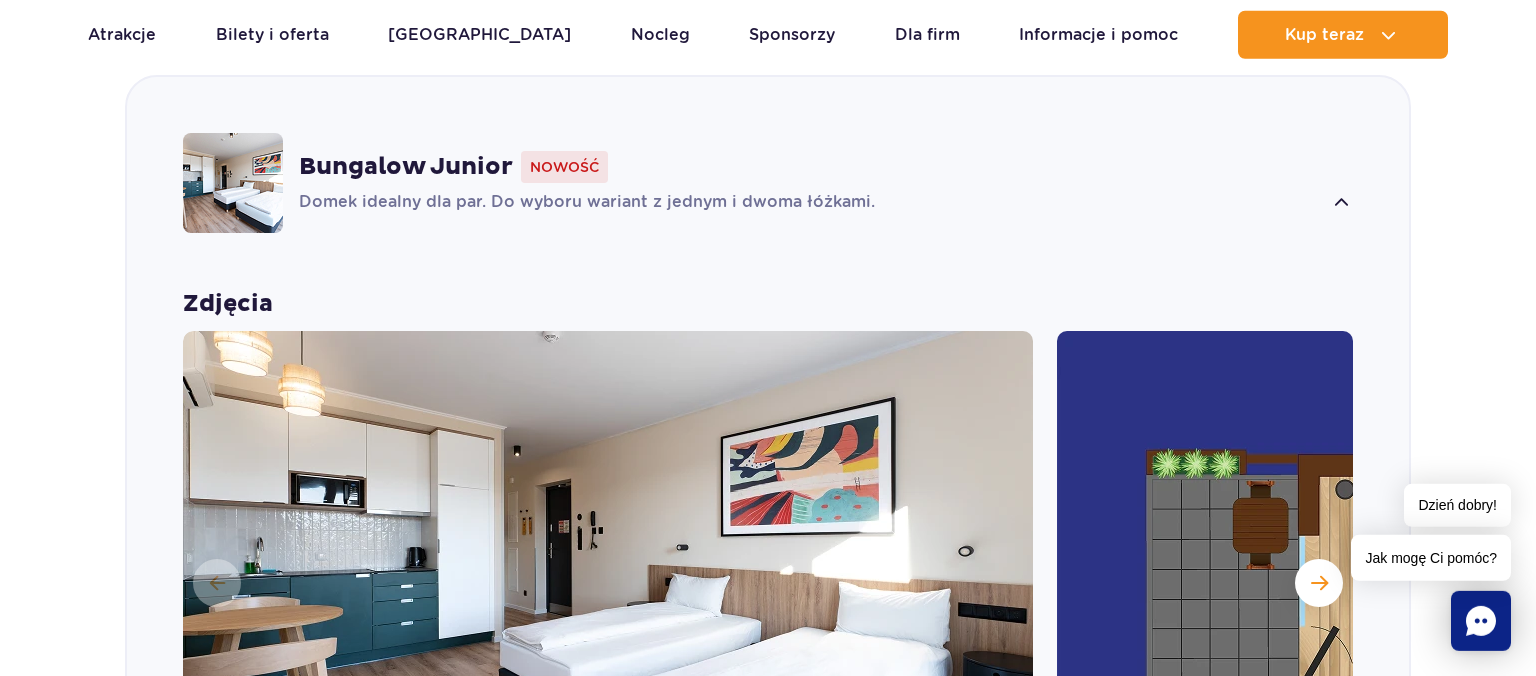 scroll, scrollTop: 1837, scrollLeft: 0, axis: vertical 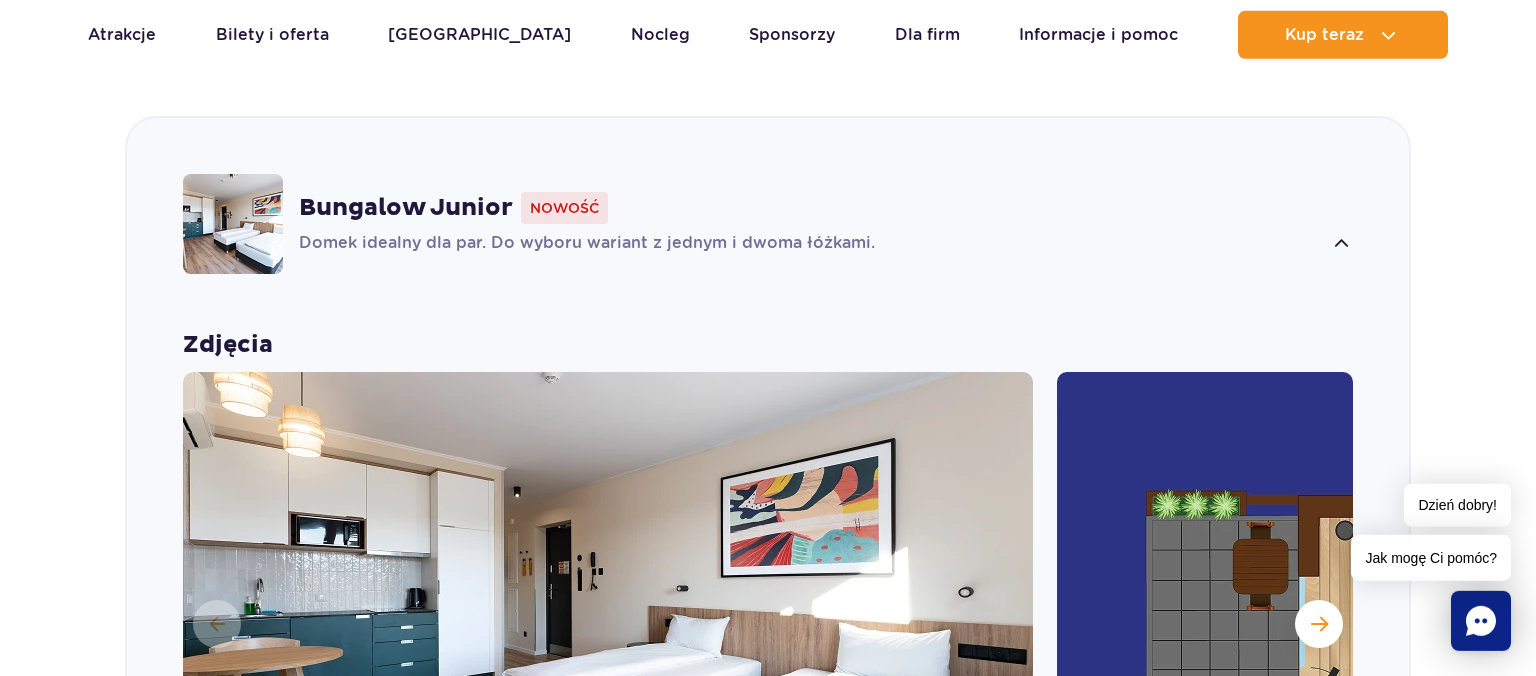 click at bounding box center [608, 622] 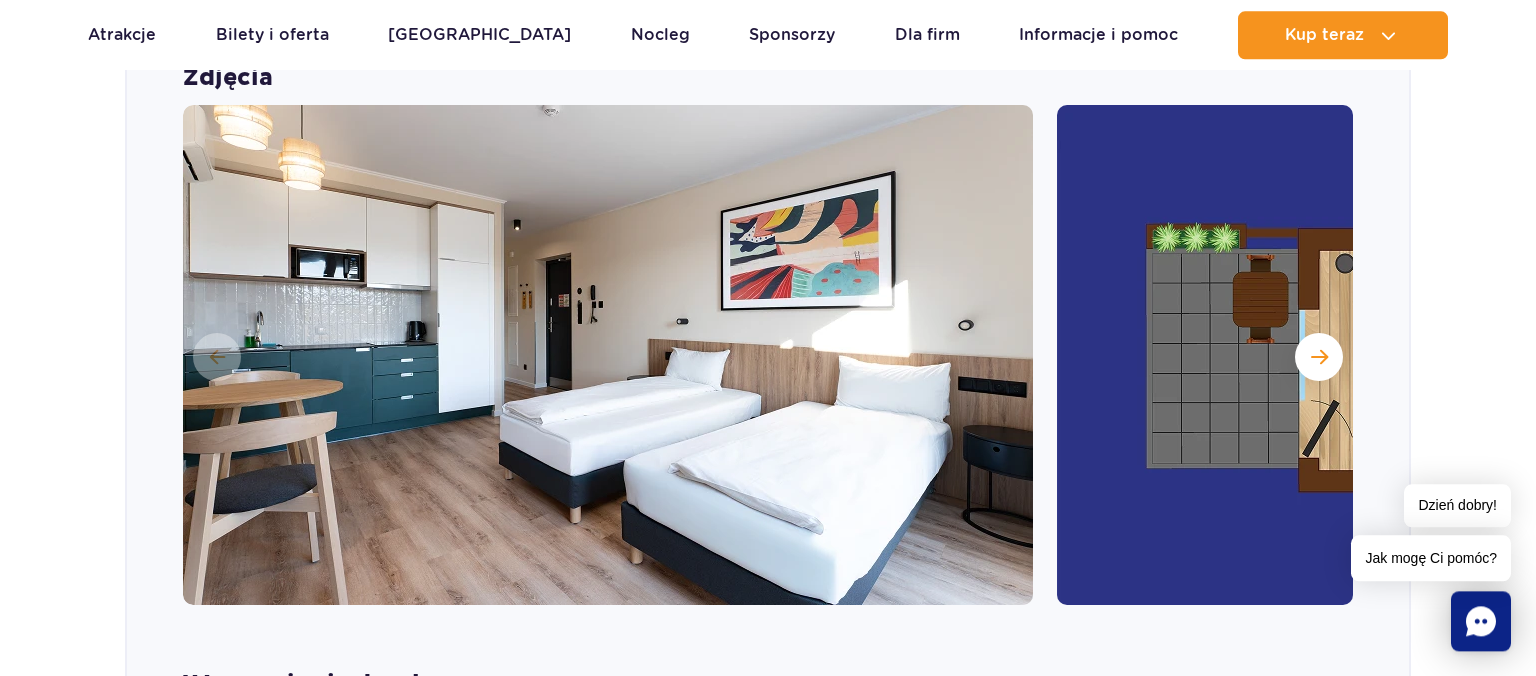 scroll, scrollTop: 2154, scrollLeft: 0, axis: vertical 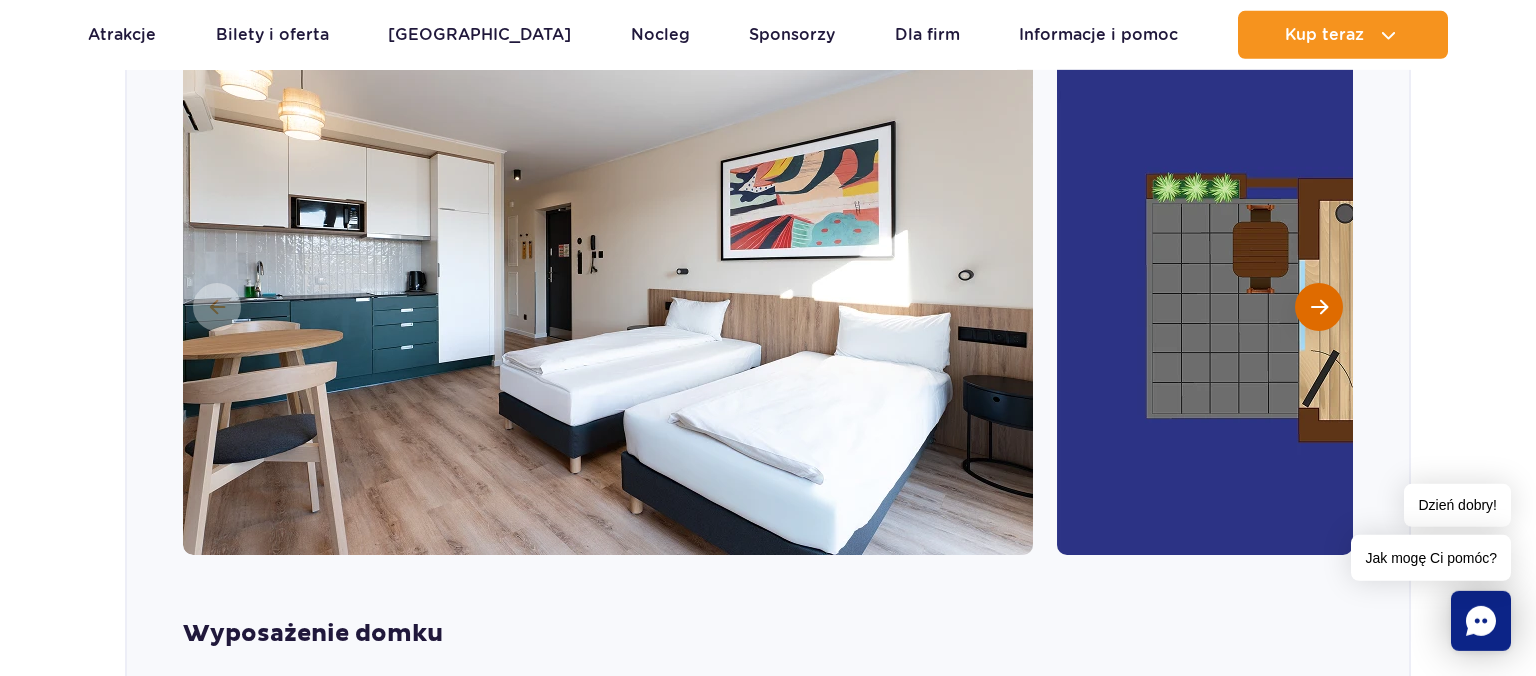 click at bounding box center (1319, 307) 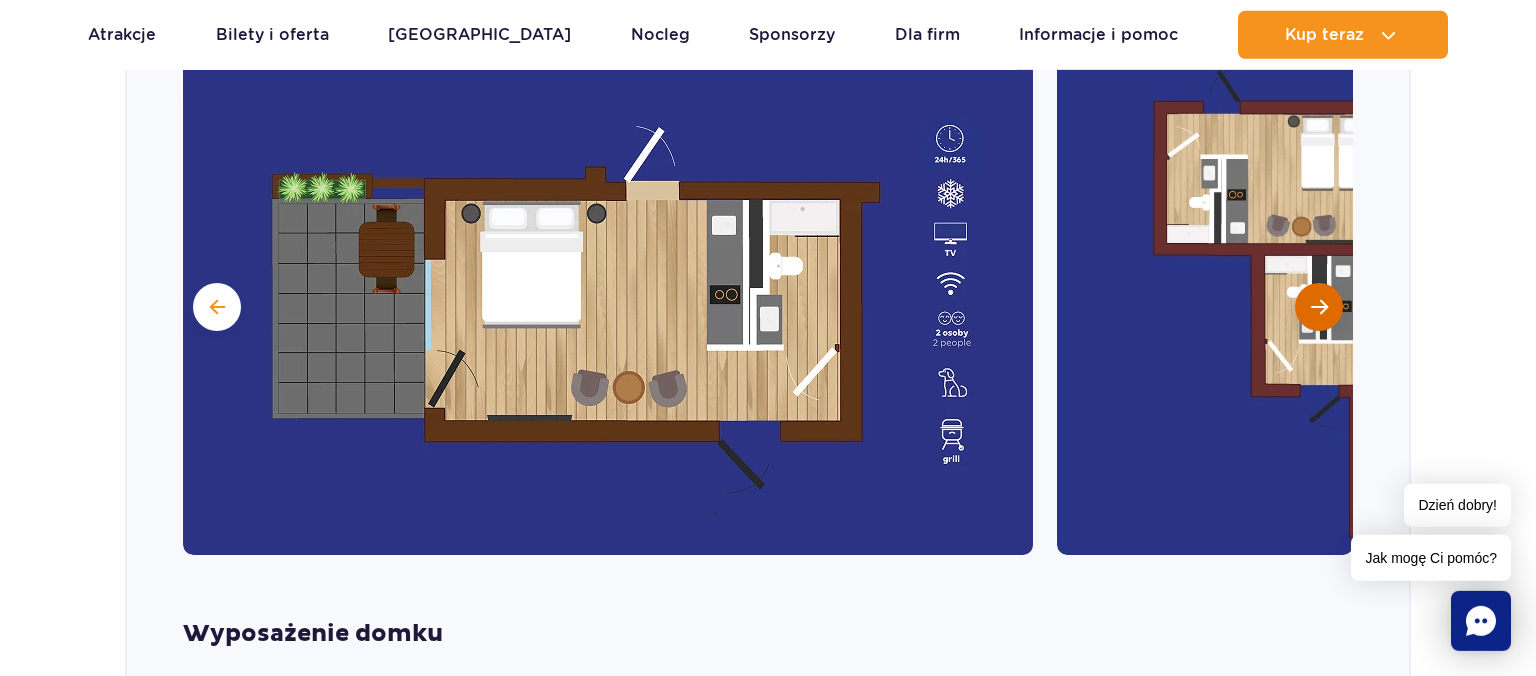 click at bounding box center [1319, 307] 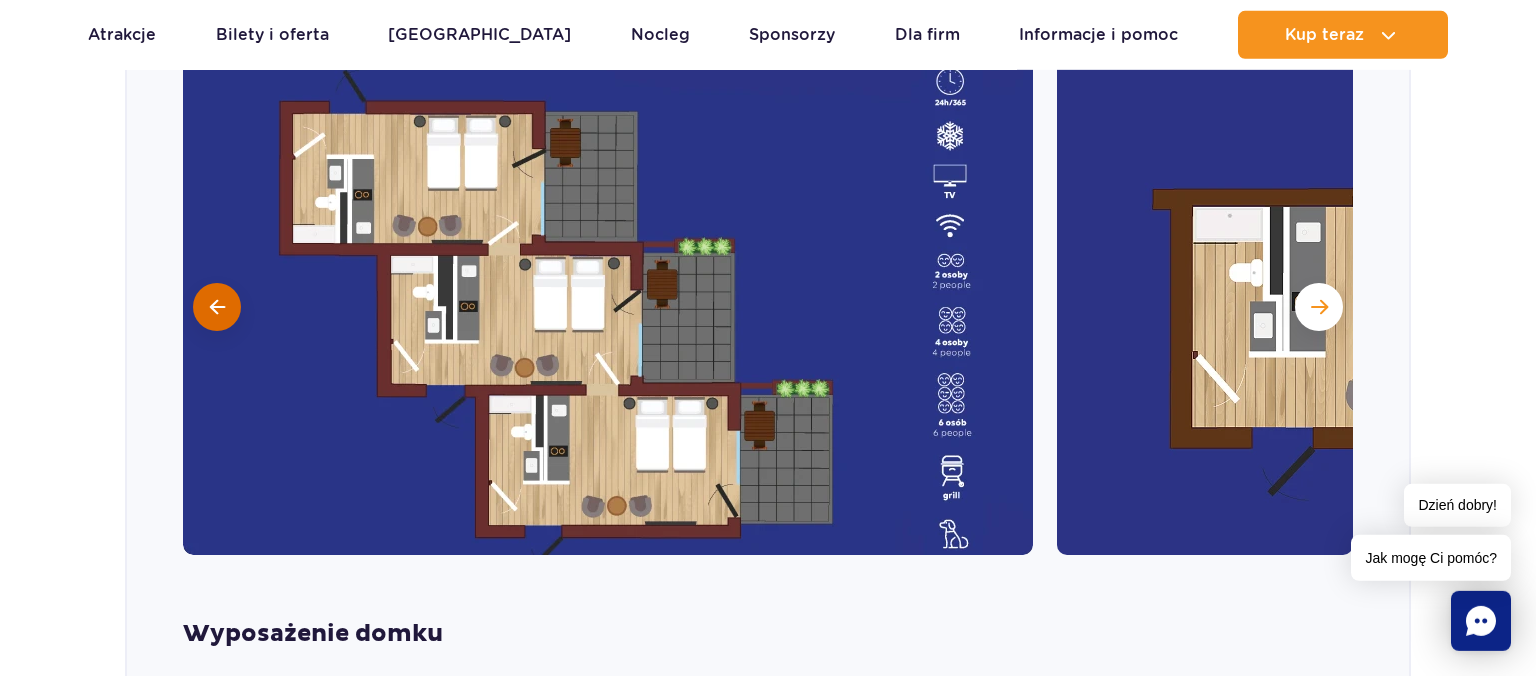 click at bounding box center [217, 307] 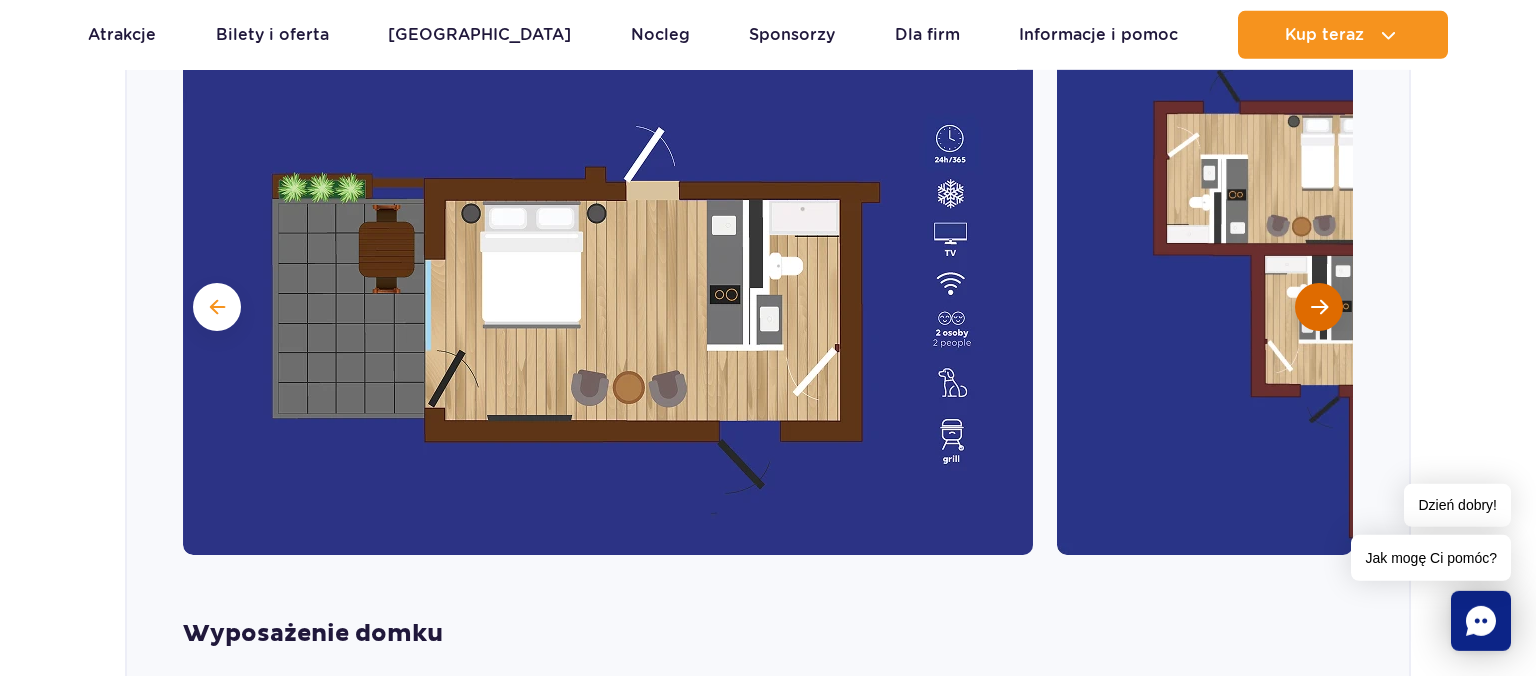 click at bounding box center [1319, 307] 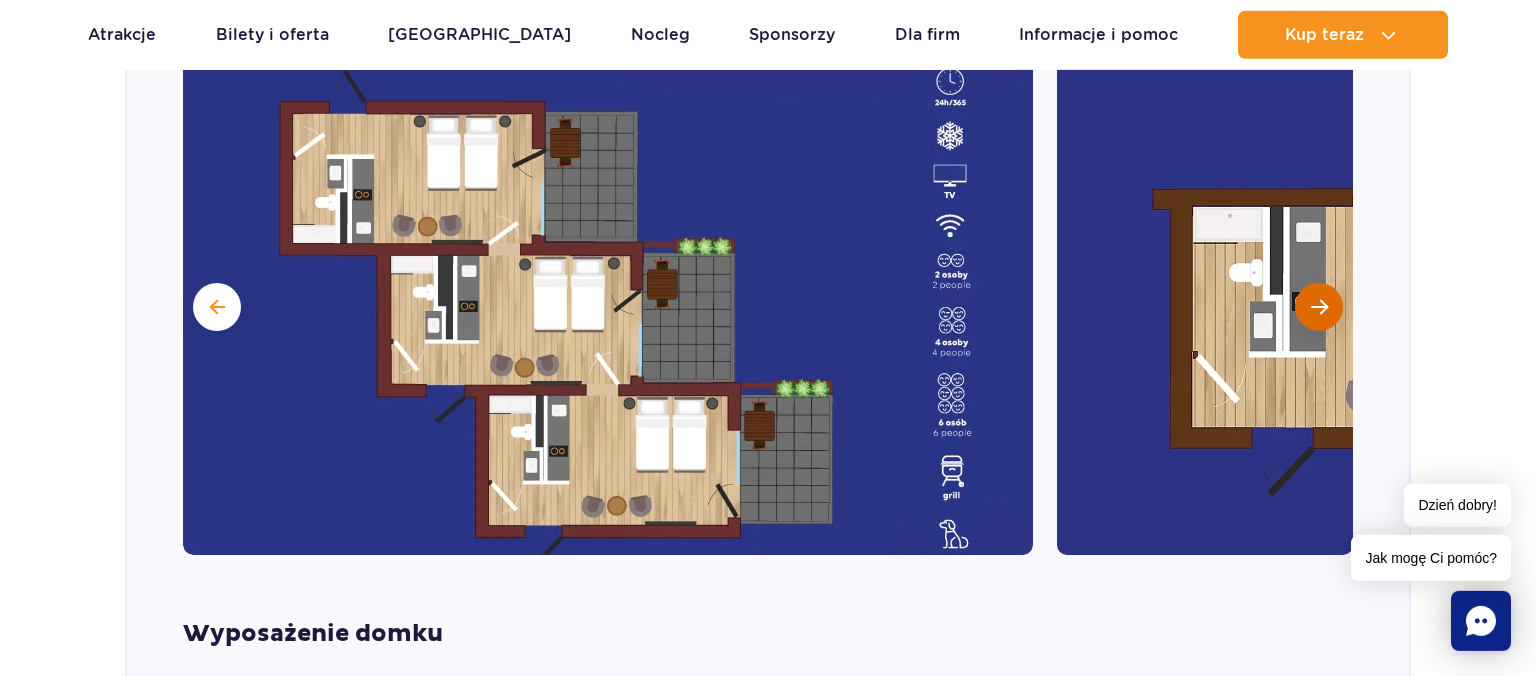 click at bounding box center (1319, 307) 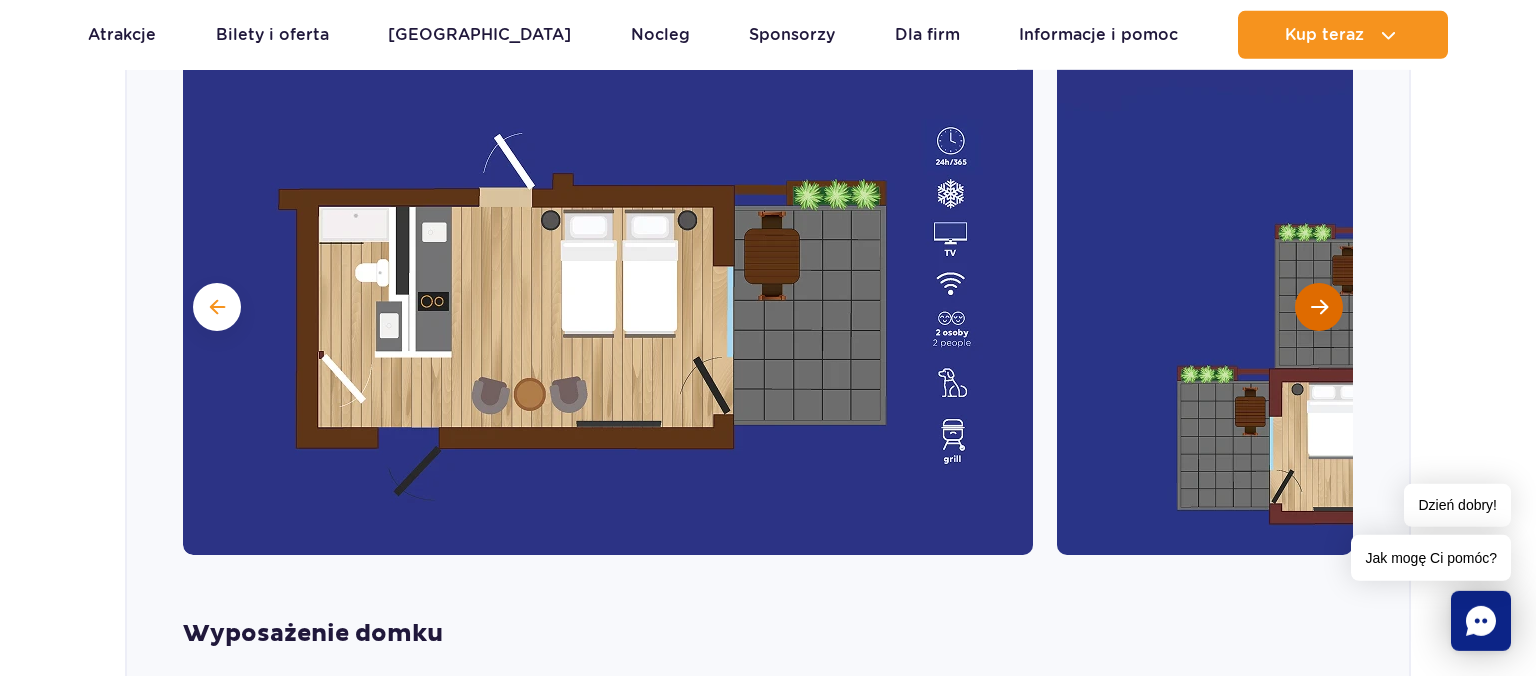 click at bounding box center [1319, 307] 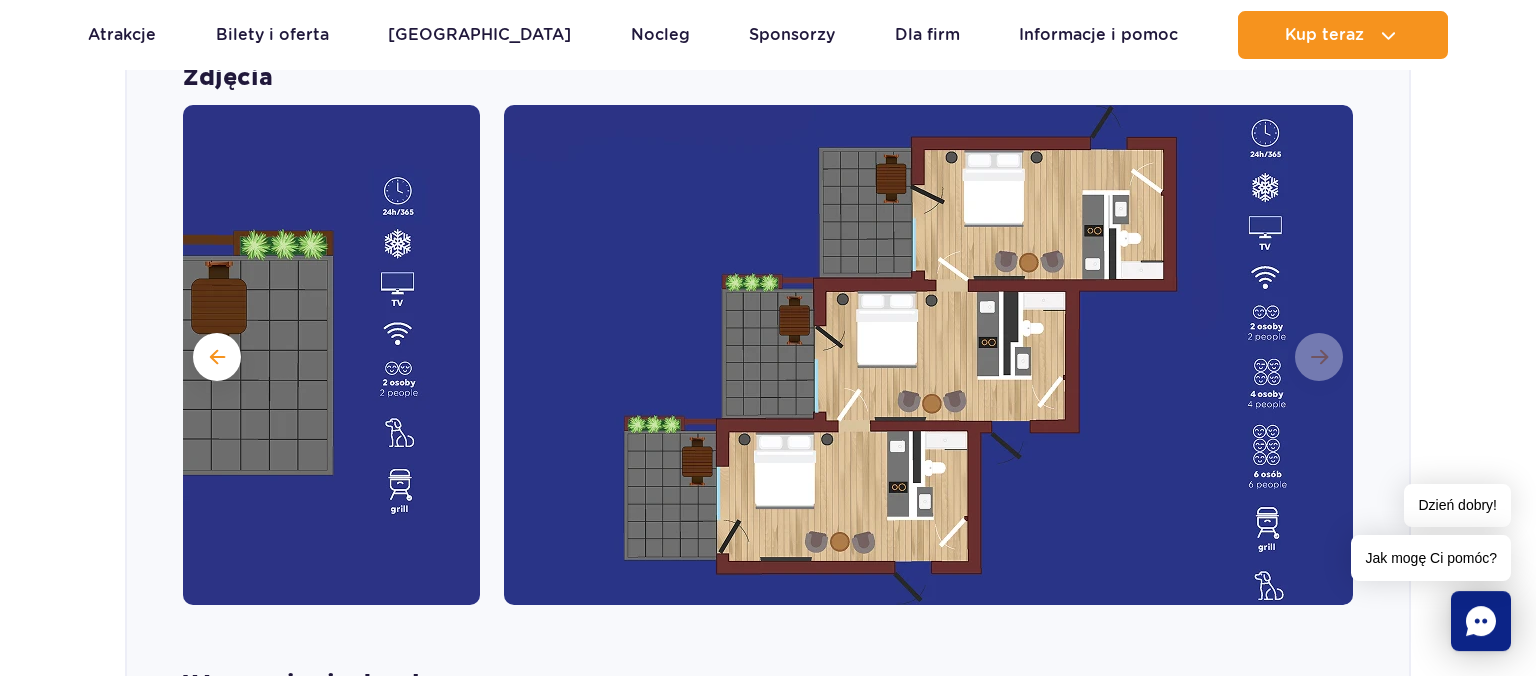 scroll, scrollTop: 2048, scrollLeft: 0, axis: vertical 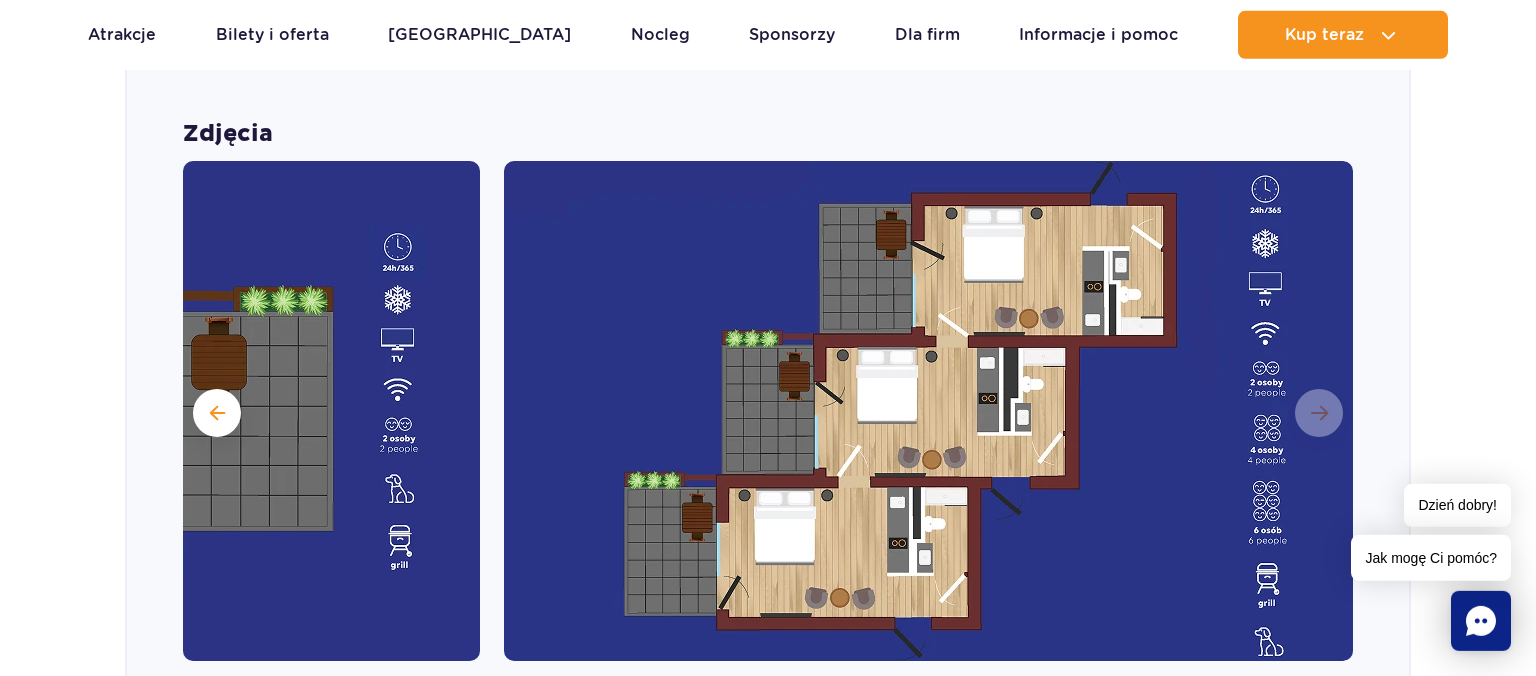 click at bounding box center [929, 411] 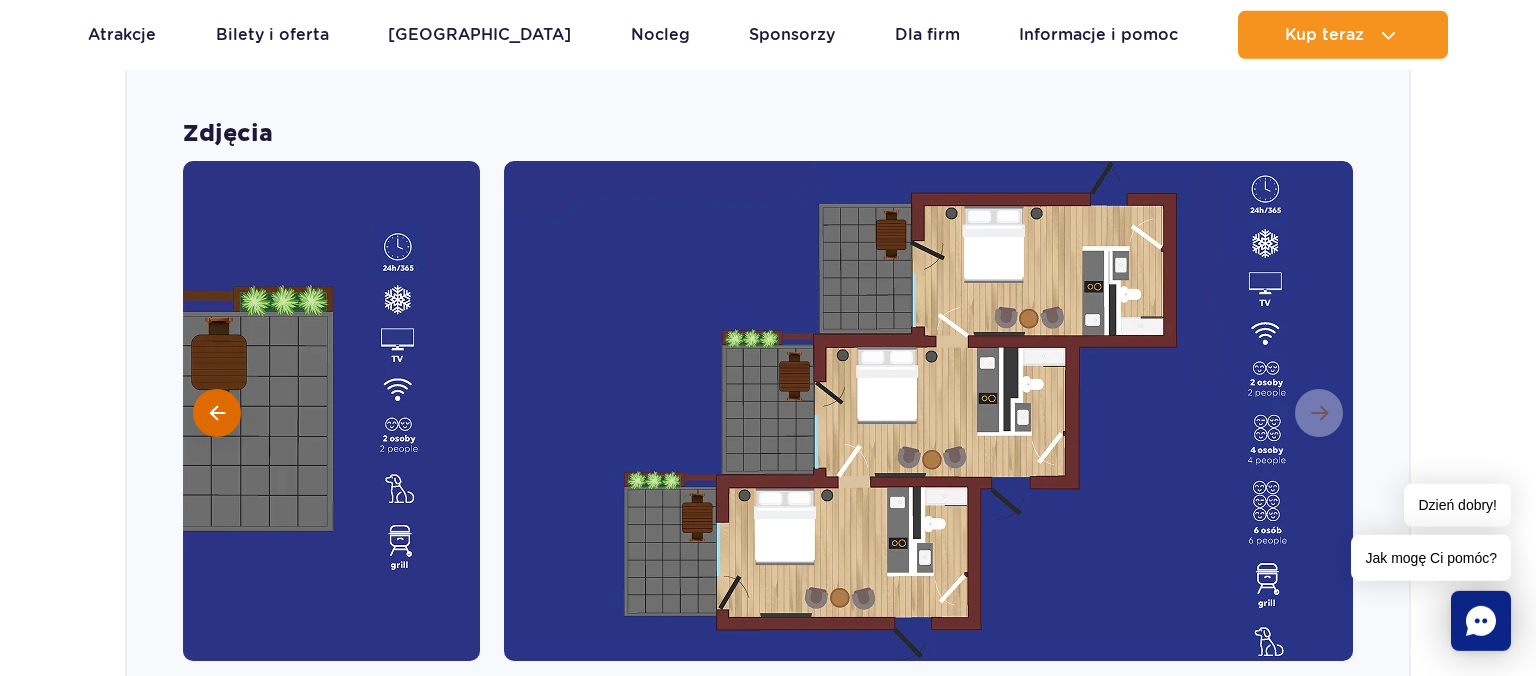 click at bounding box center [217, 413] 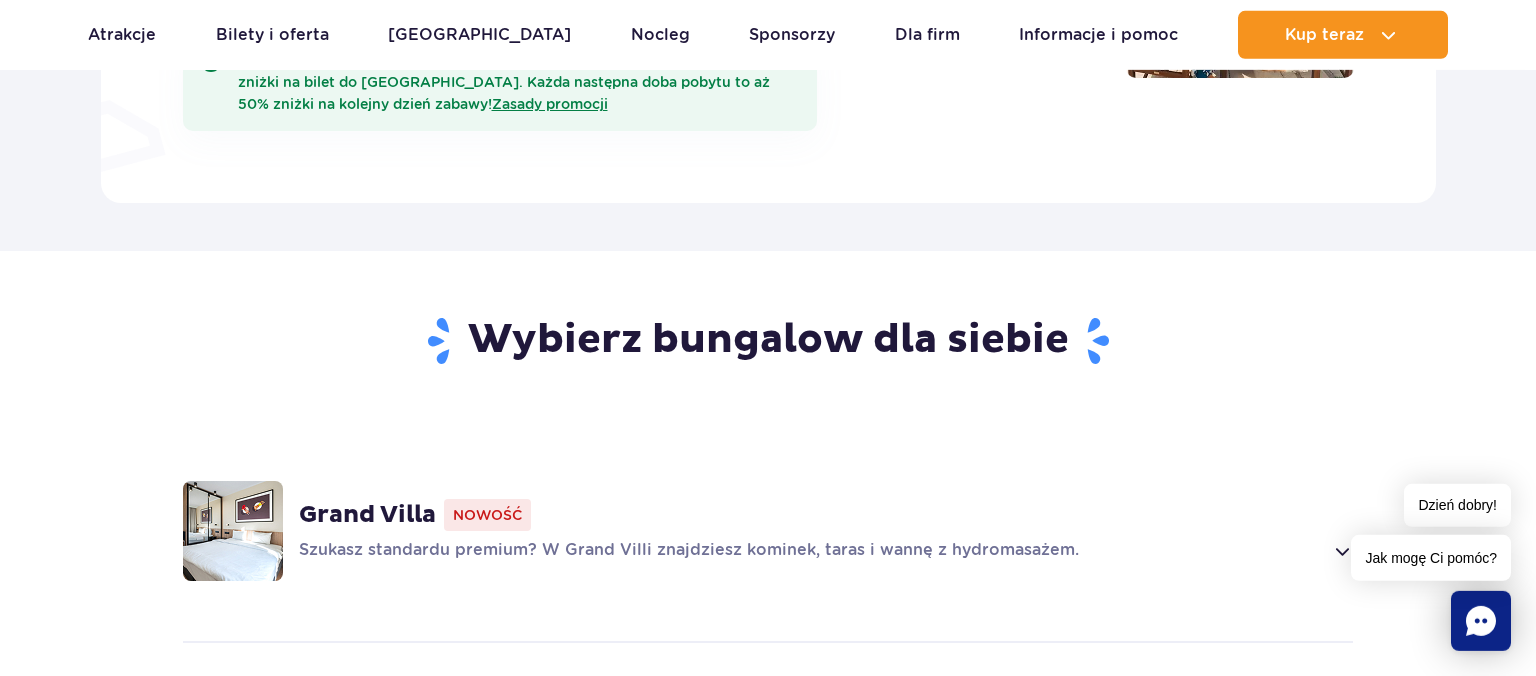 scroll, scrollTop: 1626, scrollLeft: 0, axis: vertical 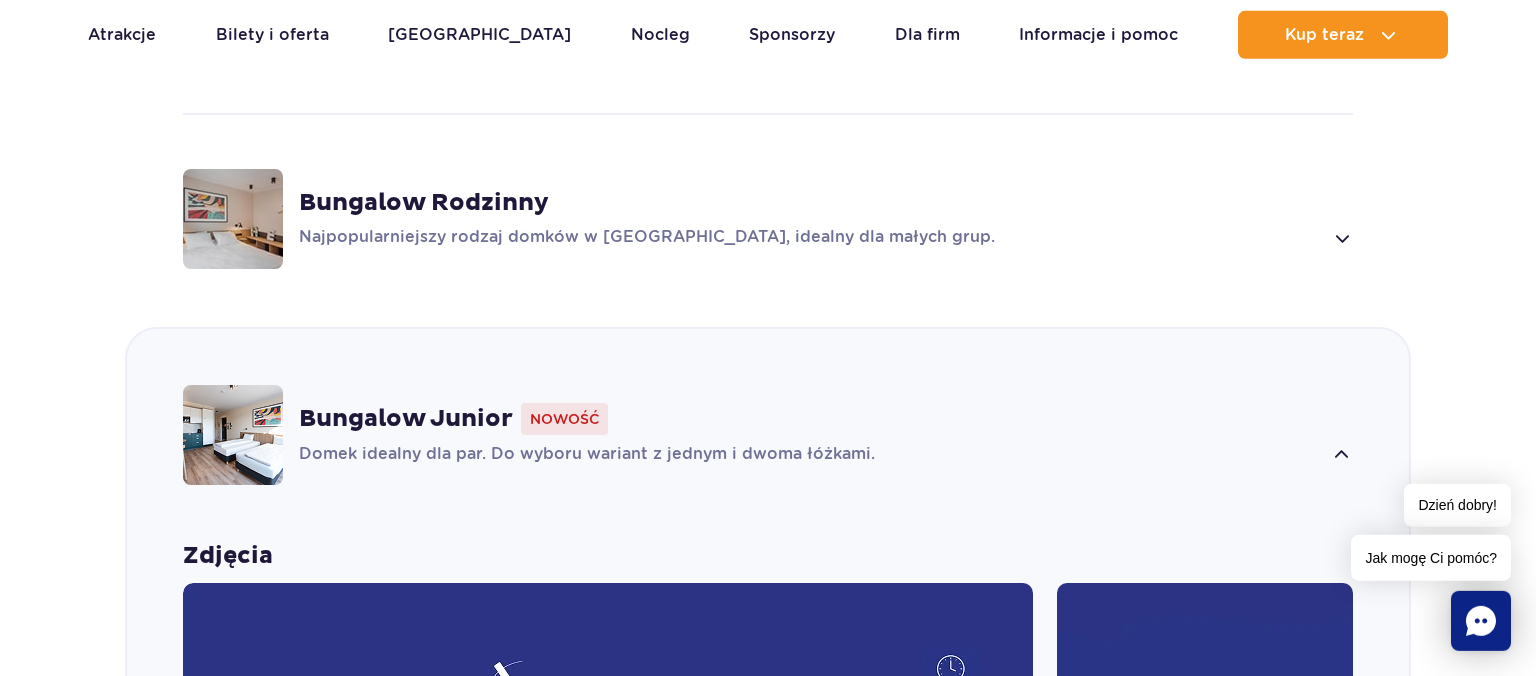 click at bounding box center [1341, 238] 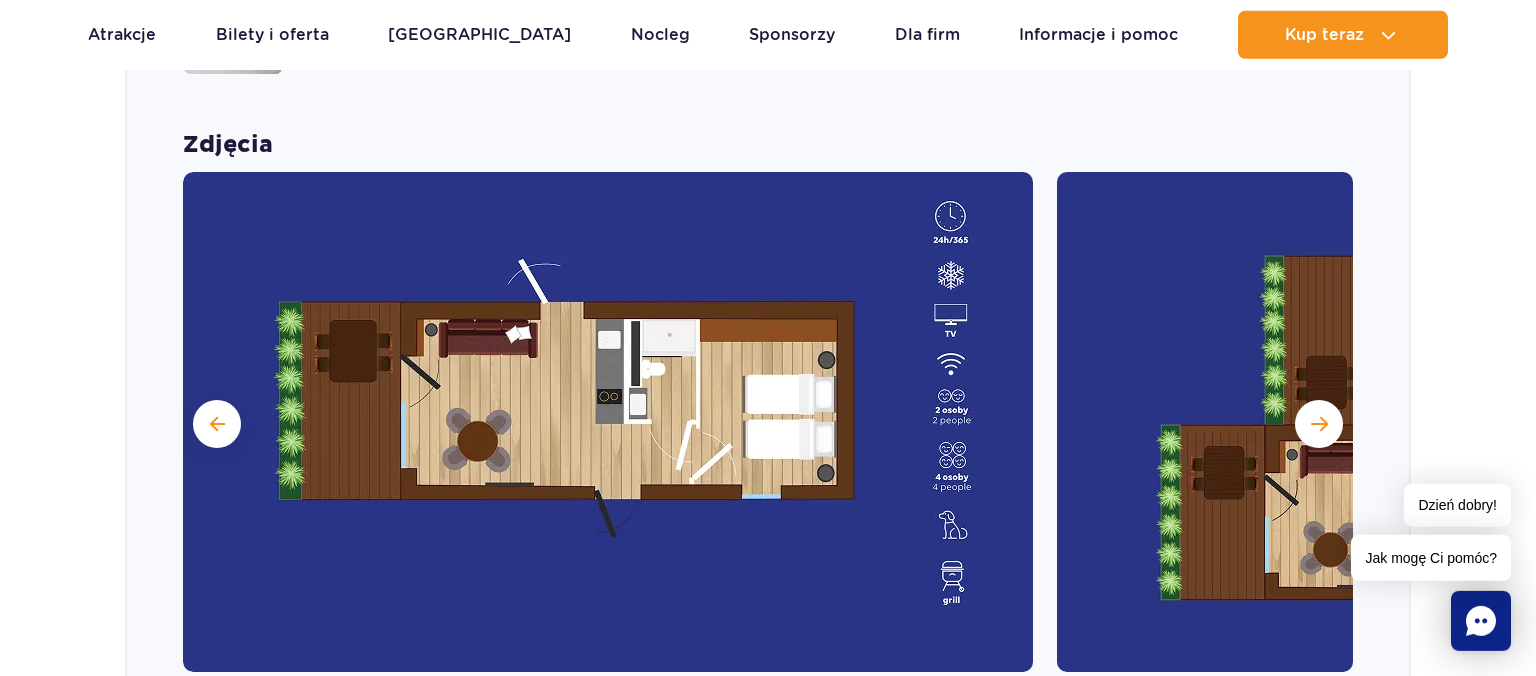 scroll, scrollTop: 1833, scrollLeft: 0, axis: vertical 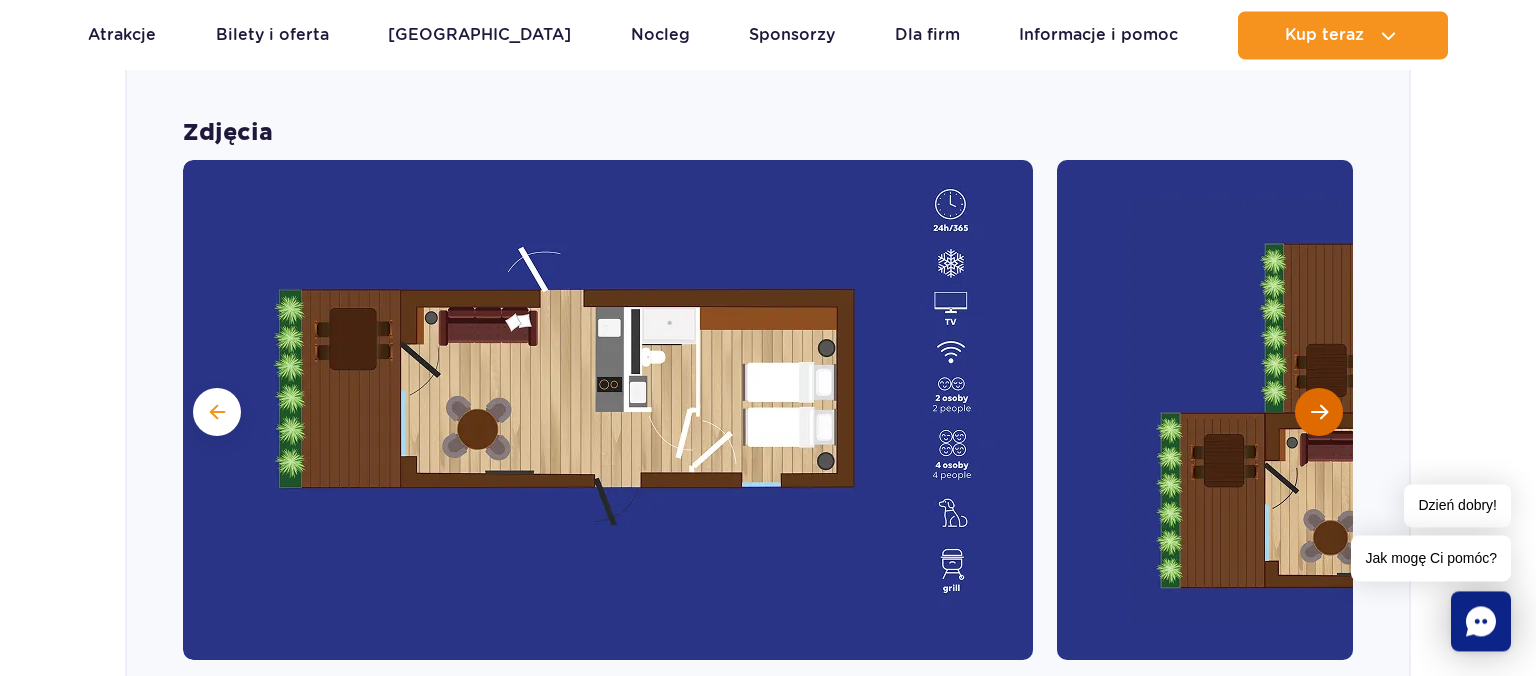 click at bounding box center [1319, 412] 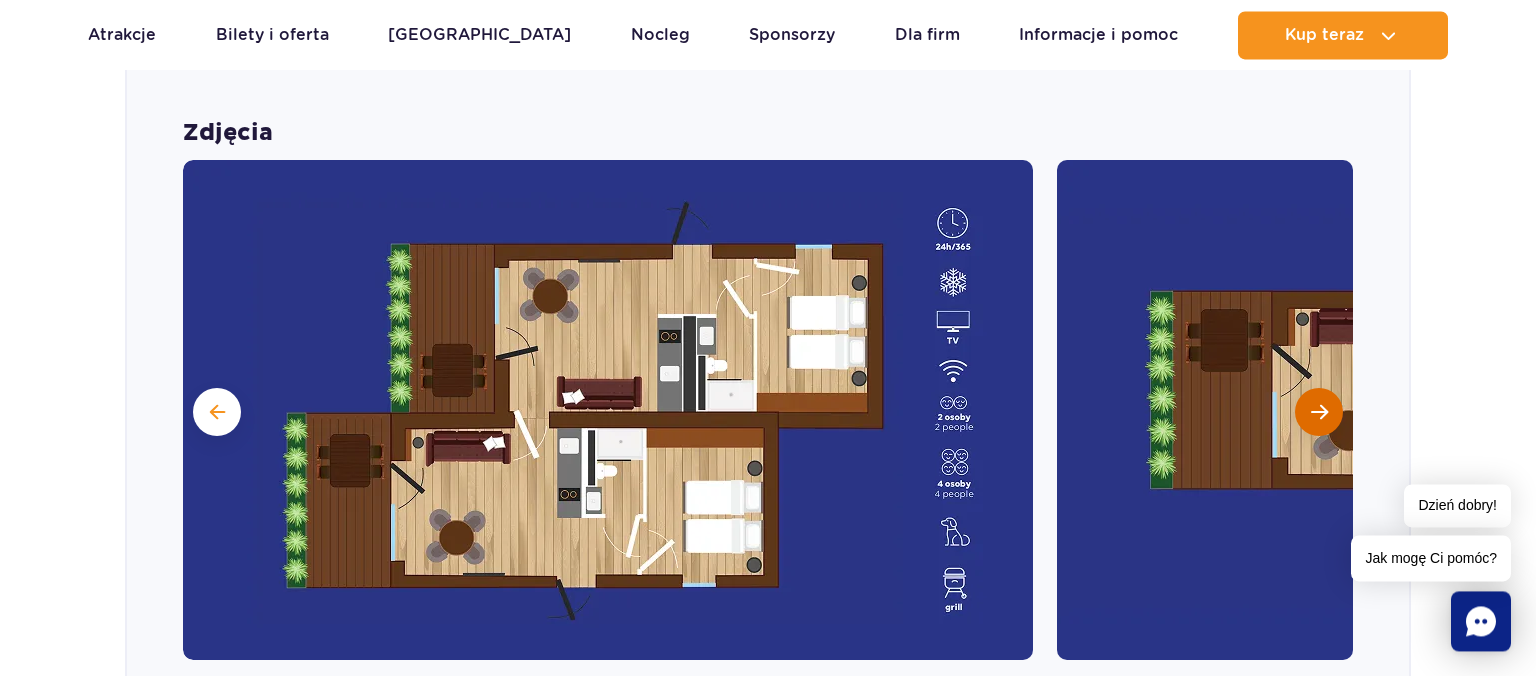 click at bounding box center [1319, 412] 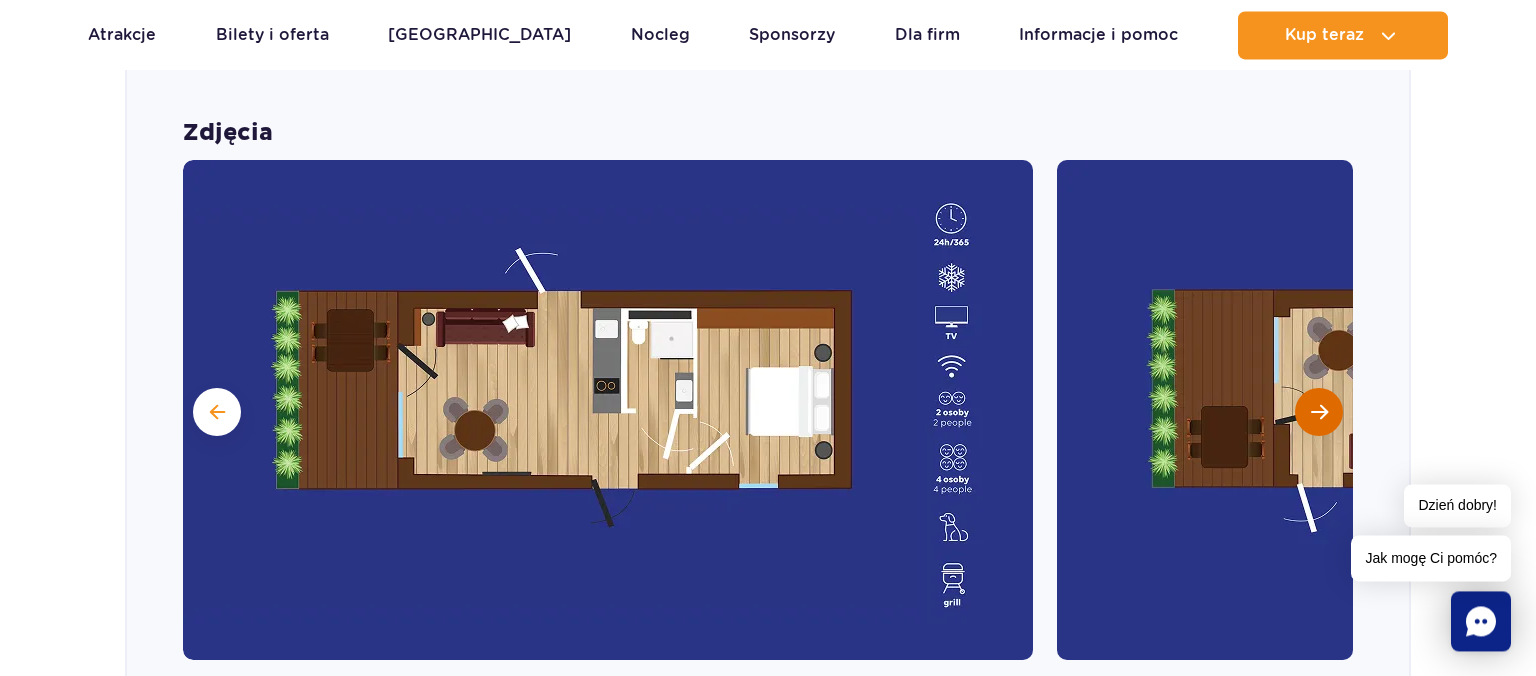 click at bounding box center [1319, 412] 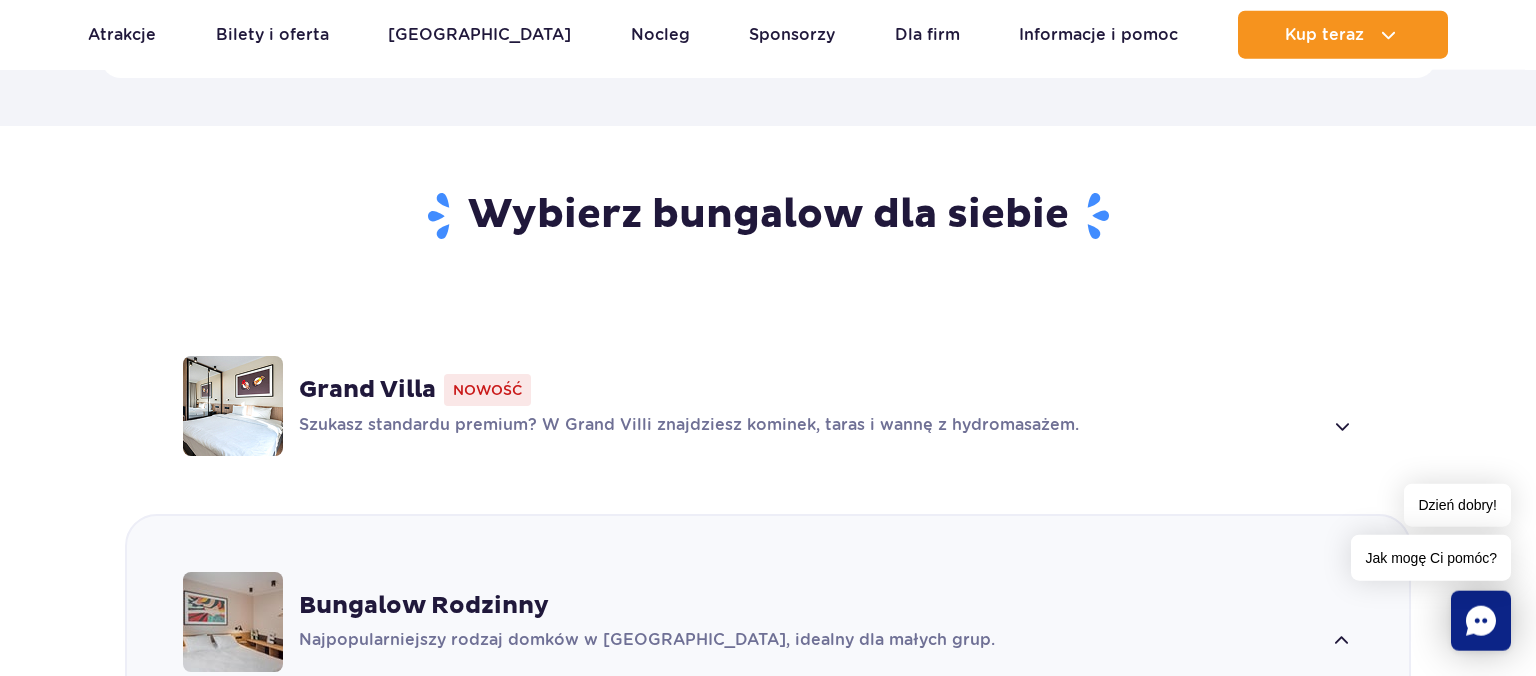 scroll, scrollTop: 1199, scrollLeft: 0, axis: vertical 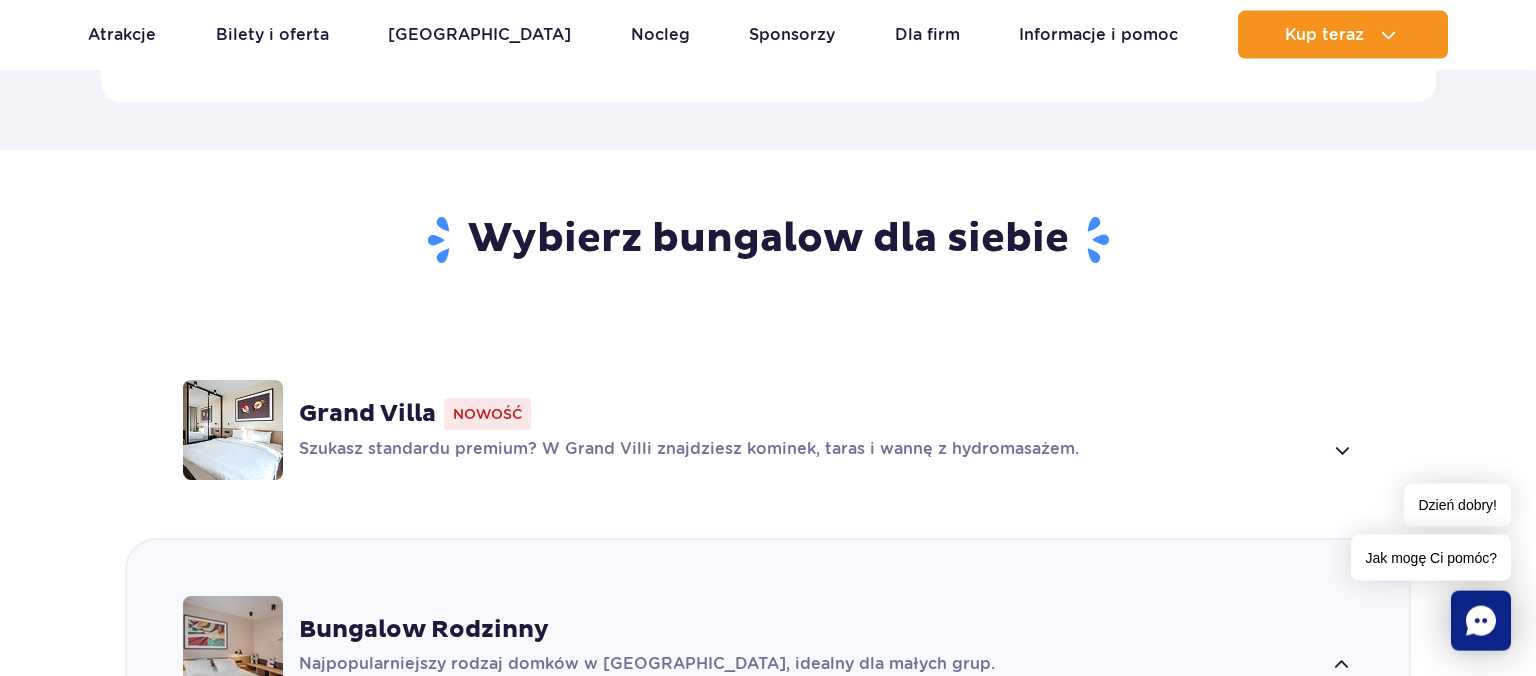 click on "Grand Villa
Nowość
Szukasz standardu premium? W Grand Villi znajdziesz kominek, taras i wannę z hydromasażem." at bounding box center [826, 430] 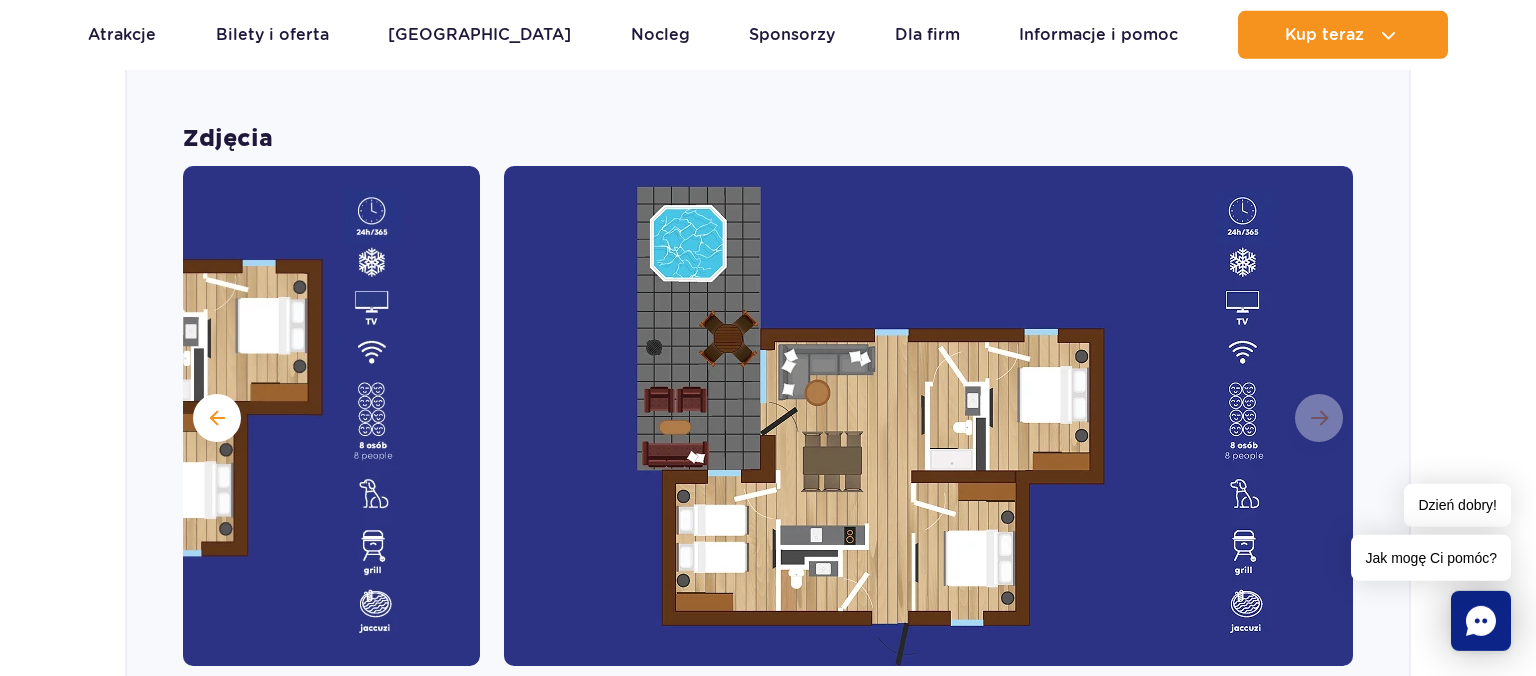 scroll, scrollTop: 1613, scrollLeft: 0, axis: vertical 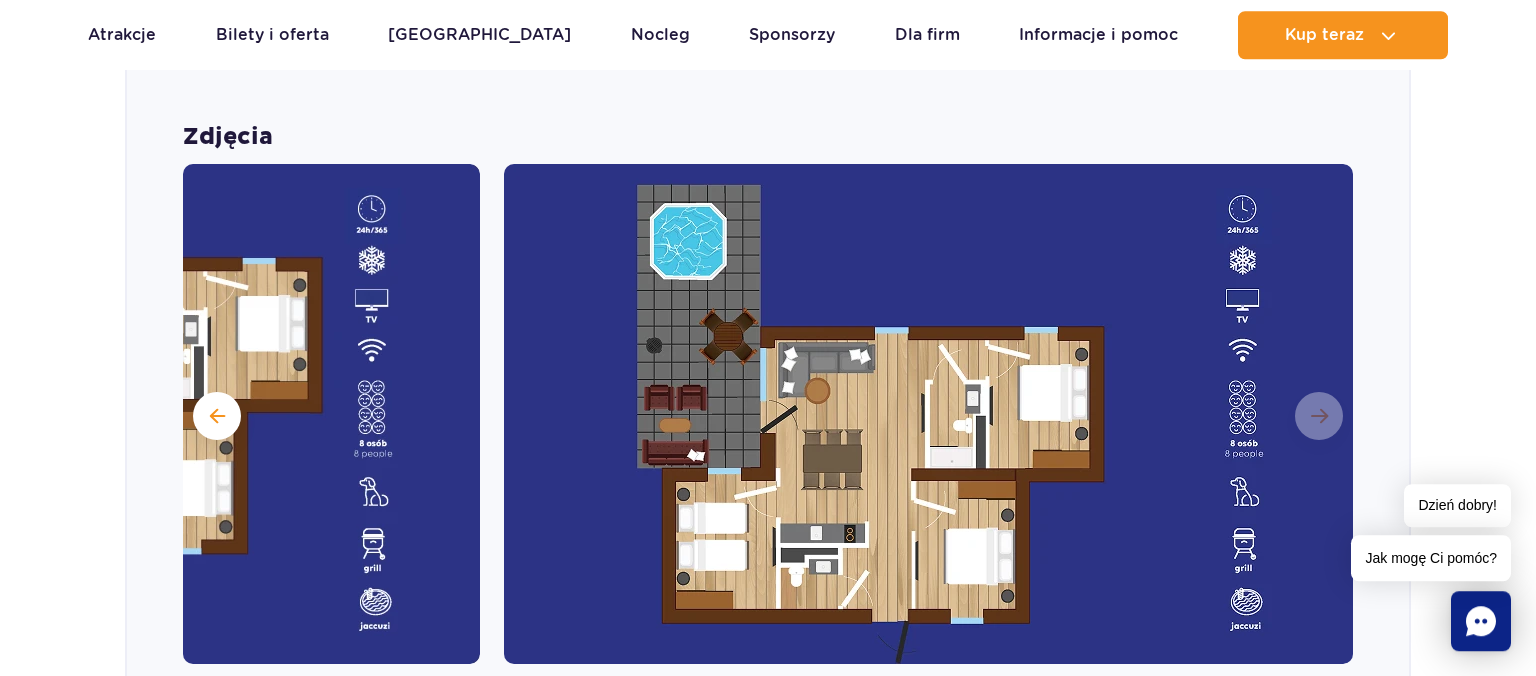 click at bounding box center [929, 414] 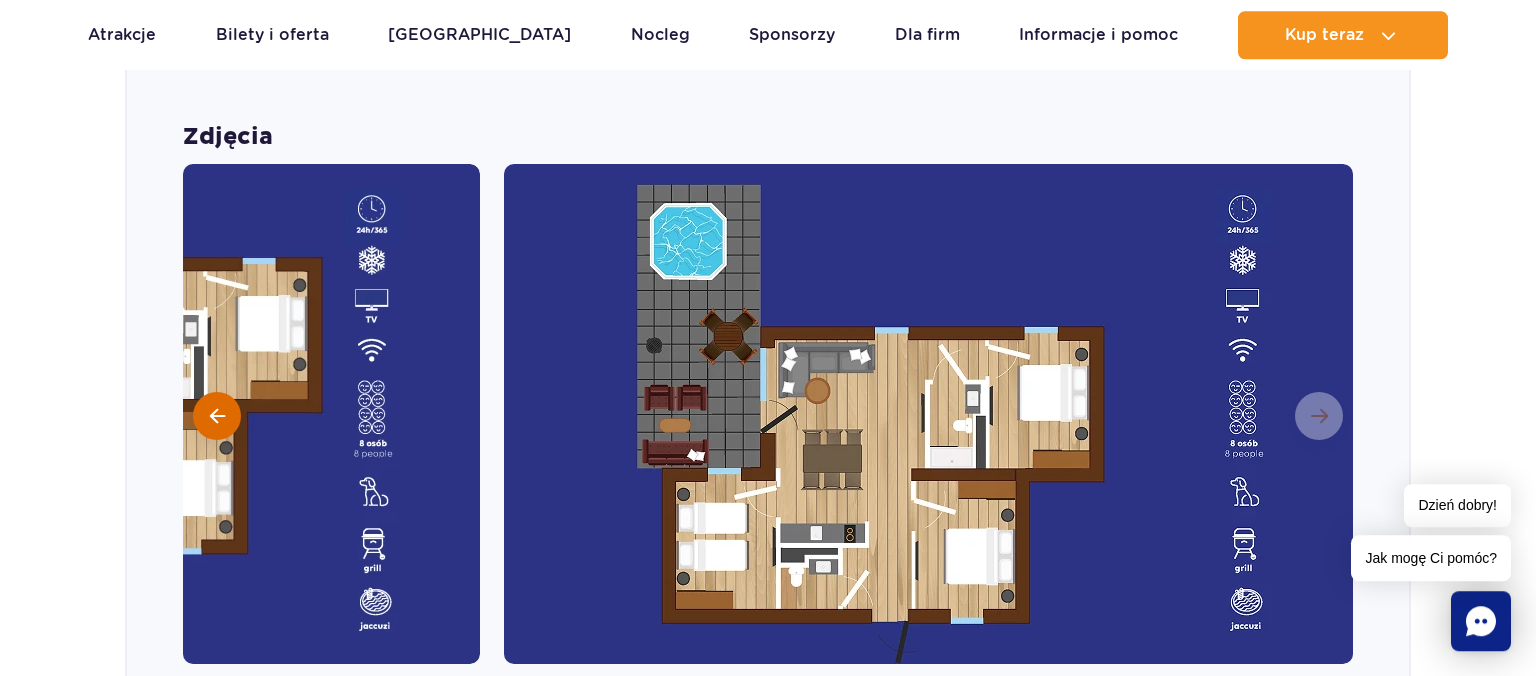 click at bounding box center (217, 416) 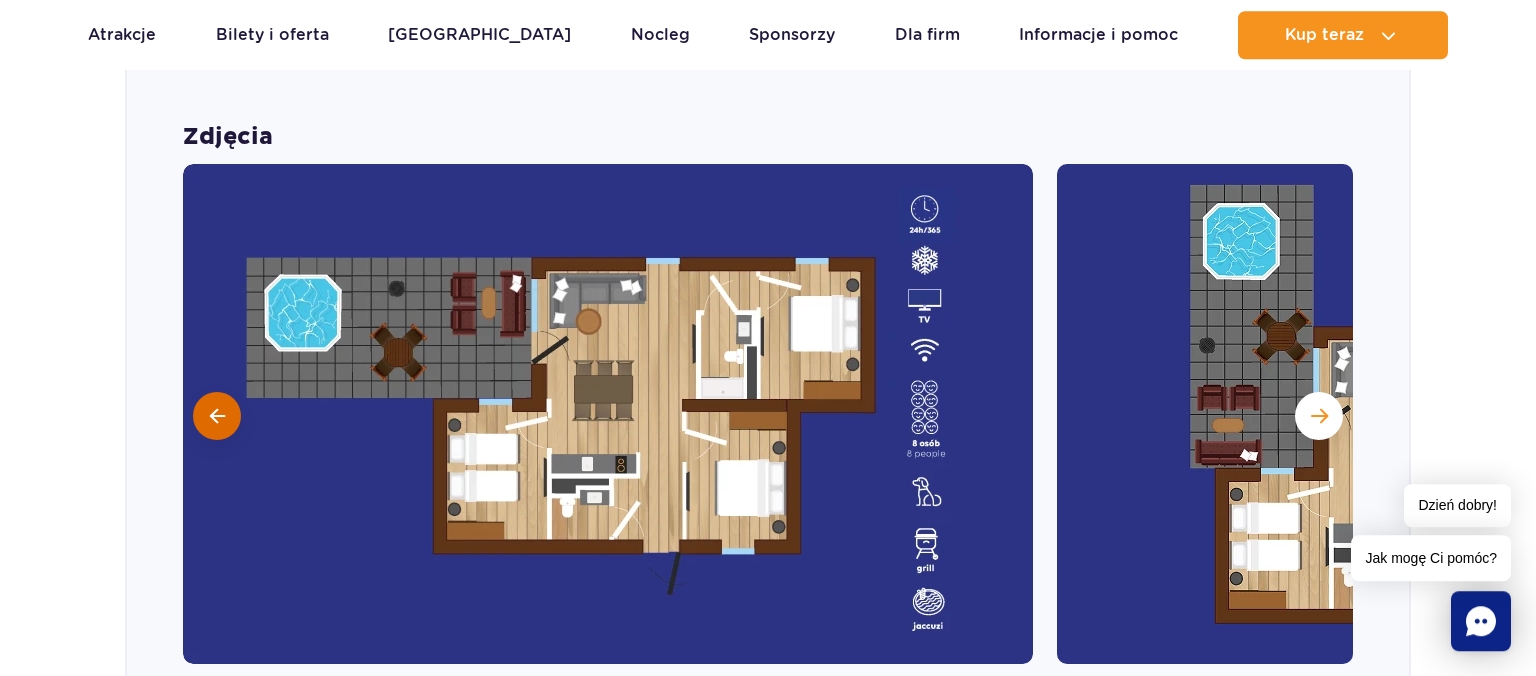 click at bounding box center [217, 416] 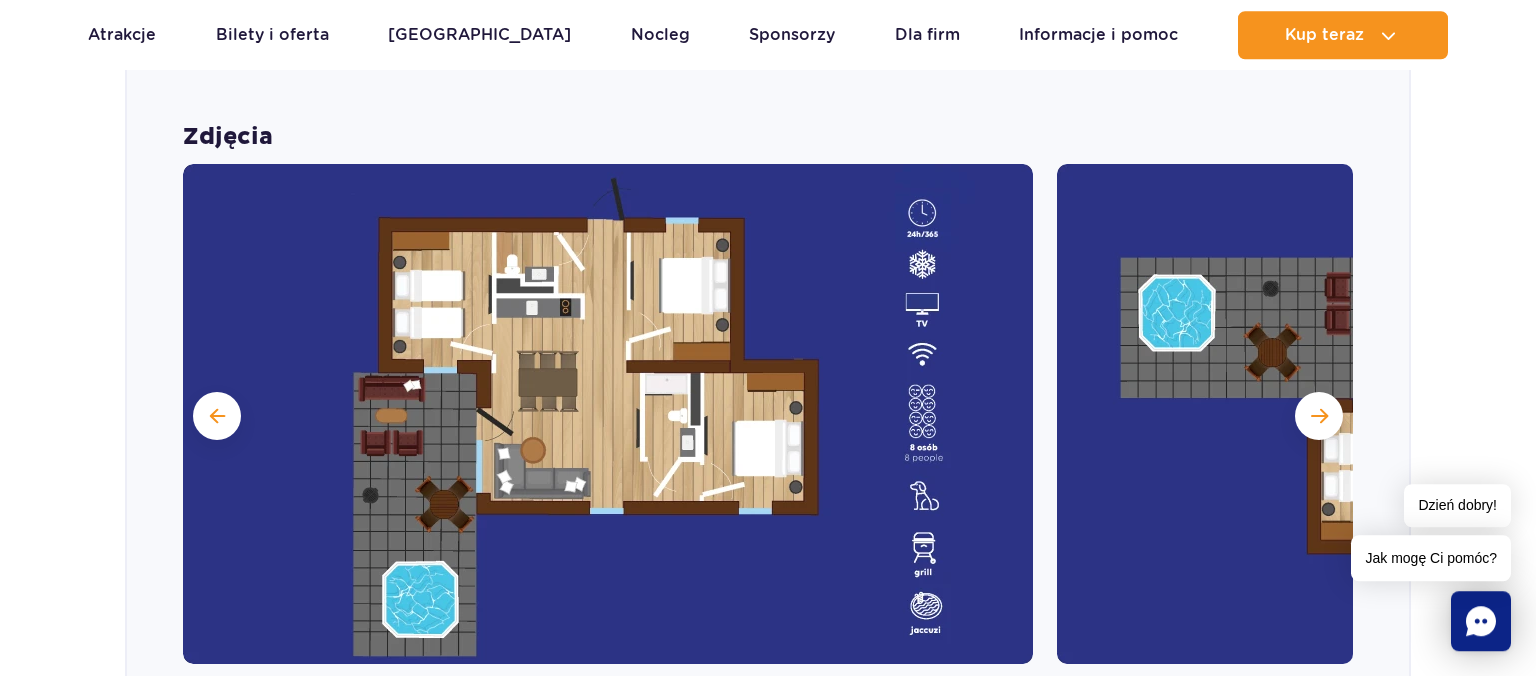 click on "Wybierz bungalow dla siebie
Grand Villa
Nowość
Szukasz standardu premium? W Grand Villi znajdziesz kominek, taras i wannę z hydromasażem.
Zdjęcia
Wyposażenie domku" at bounding box center [768, 786] 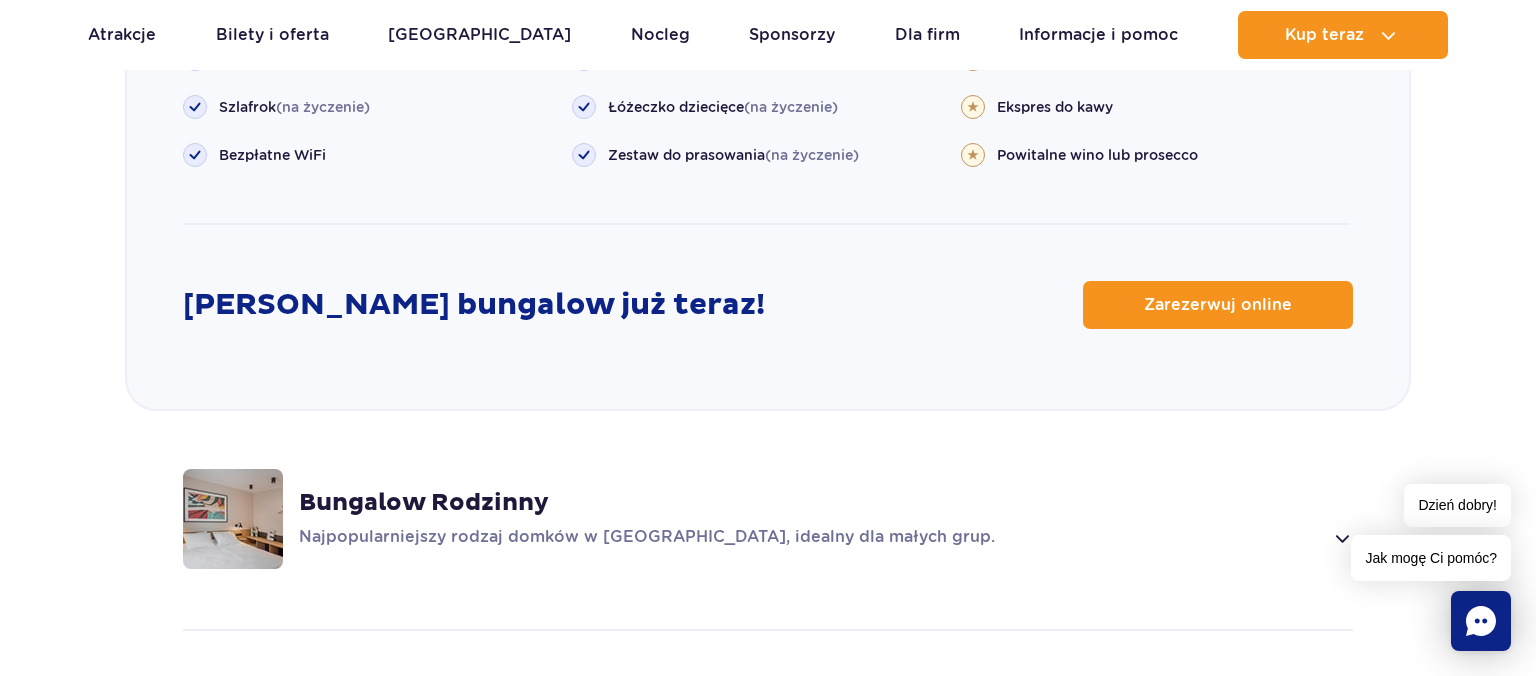 scroll, scrollTop: 2564, scrollLeft: 0, axis: vertical 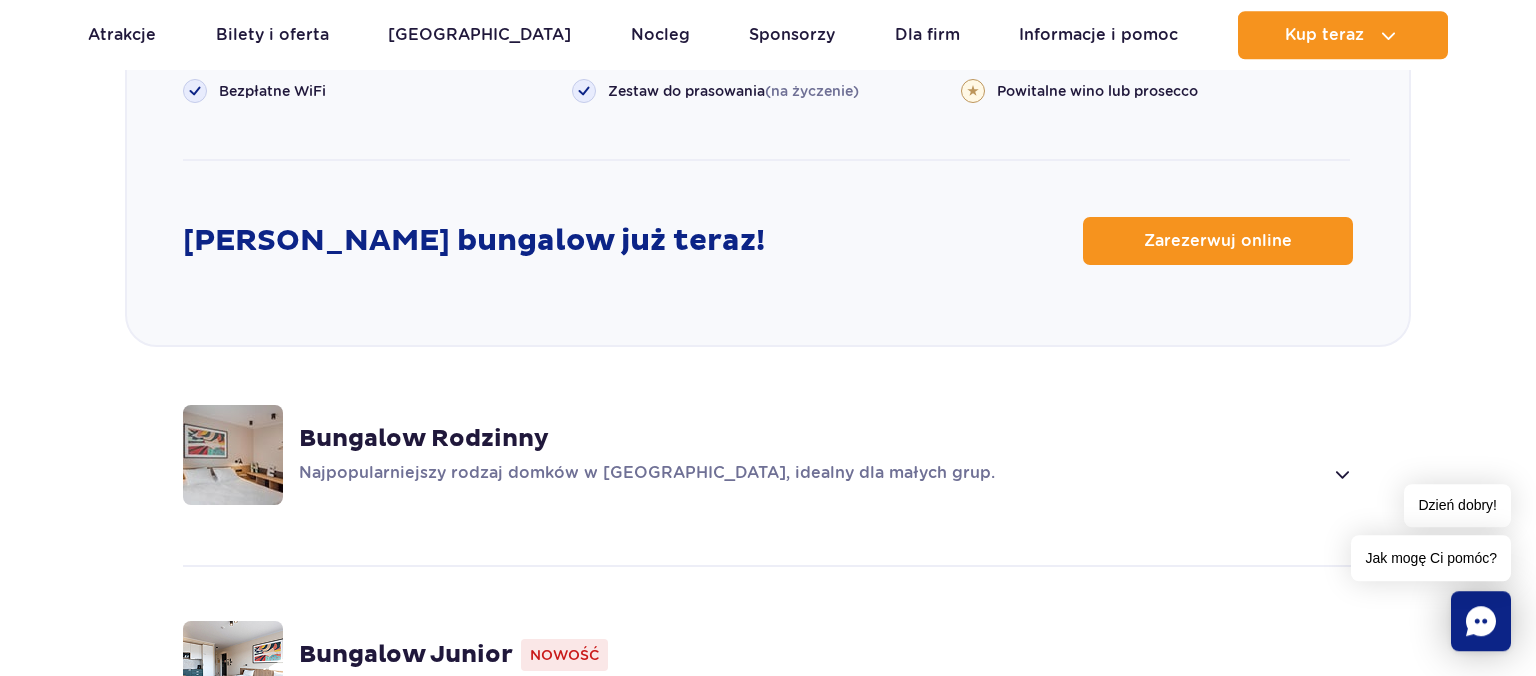 click on "Bungalow Rodzinny
Najpopularniejszy rodzaj domków w Suntago Village, idealny dla małych grup." at bounding box center (768, 455) 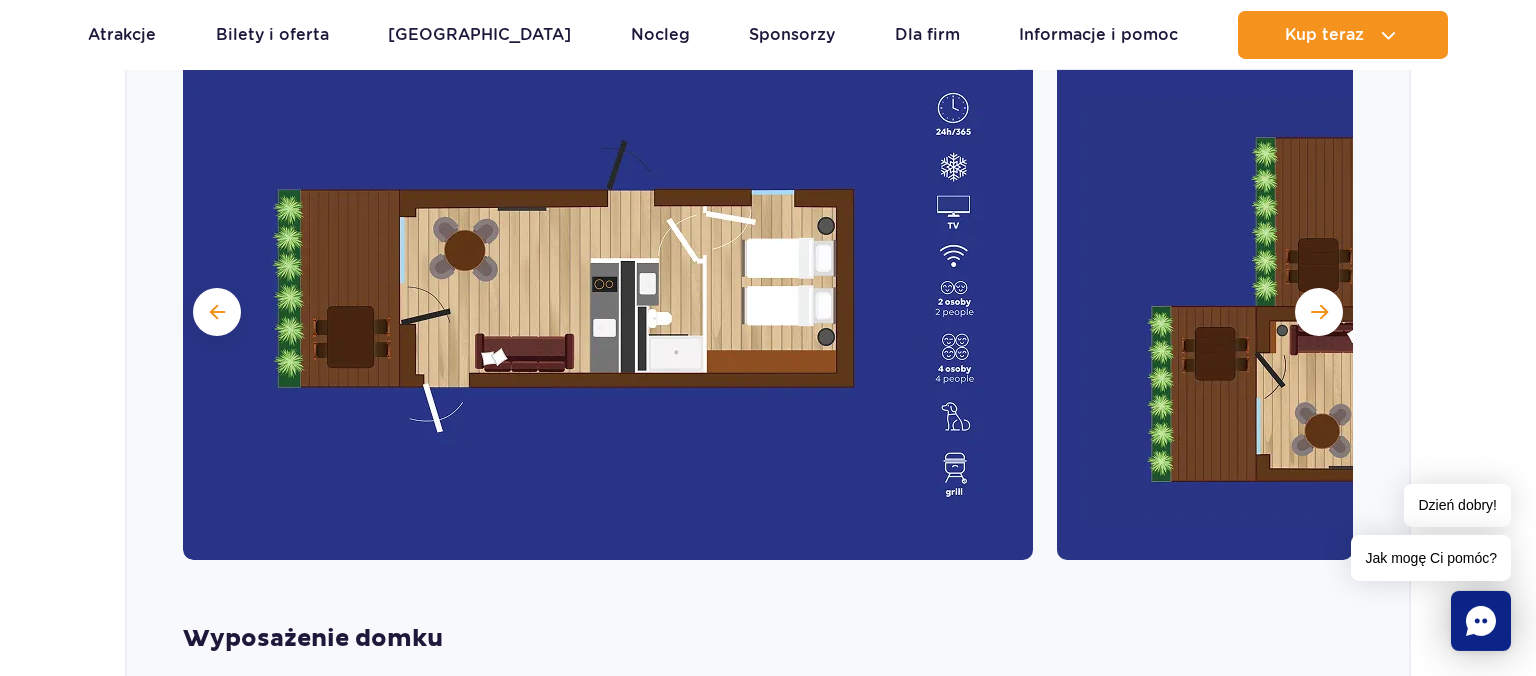 scroll, scrollTop: 1934, scrollLeft: 0, axis: vertical 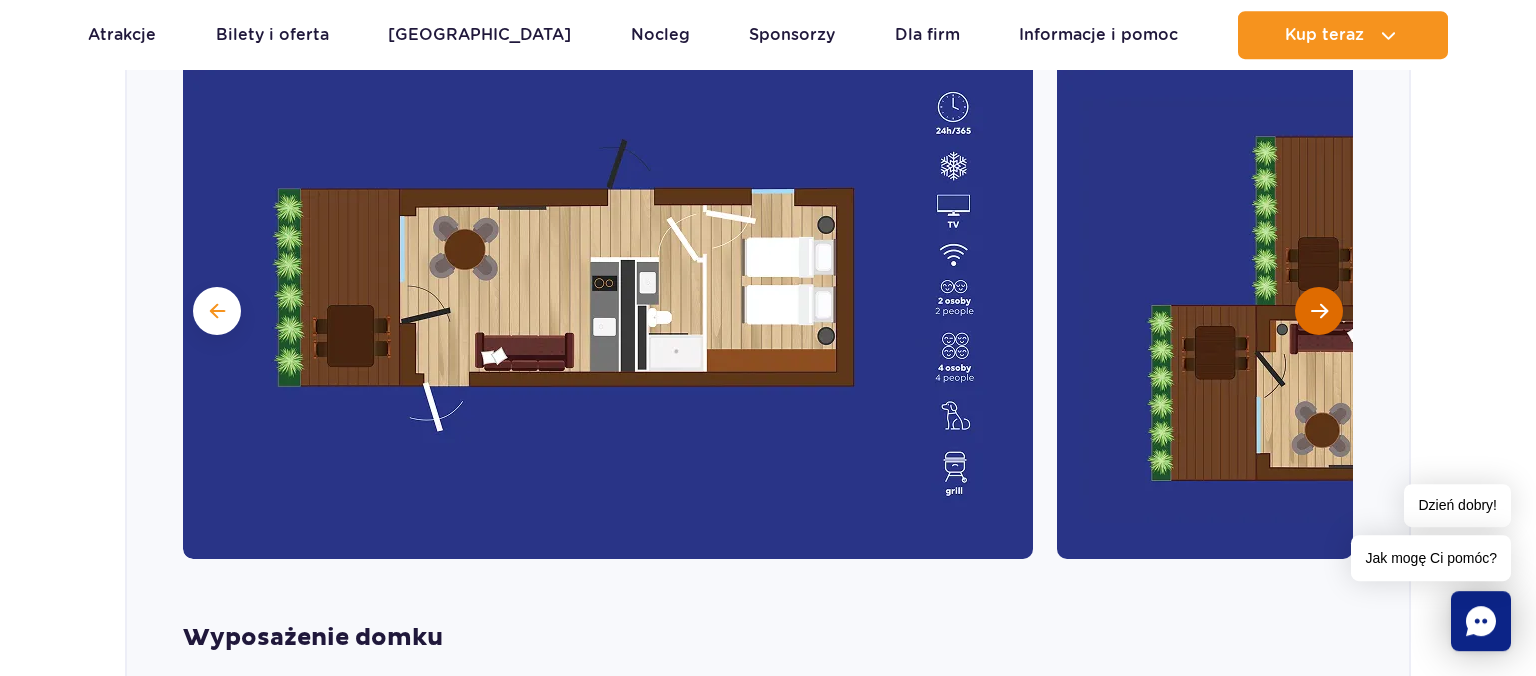 click at bounding box center (1319, 311) 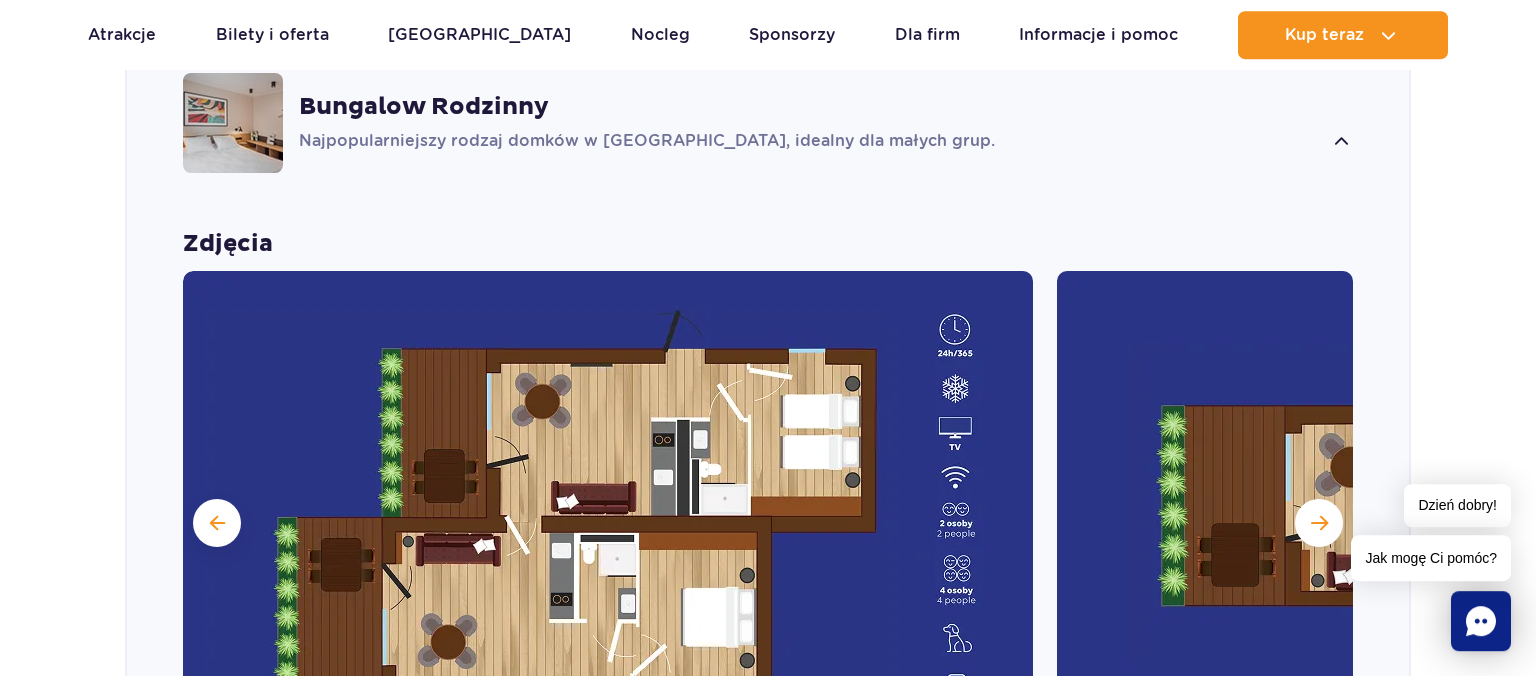 scroll, scrollTop: 2462, scrollLeft: 0, axis: vertical 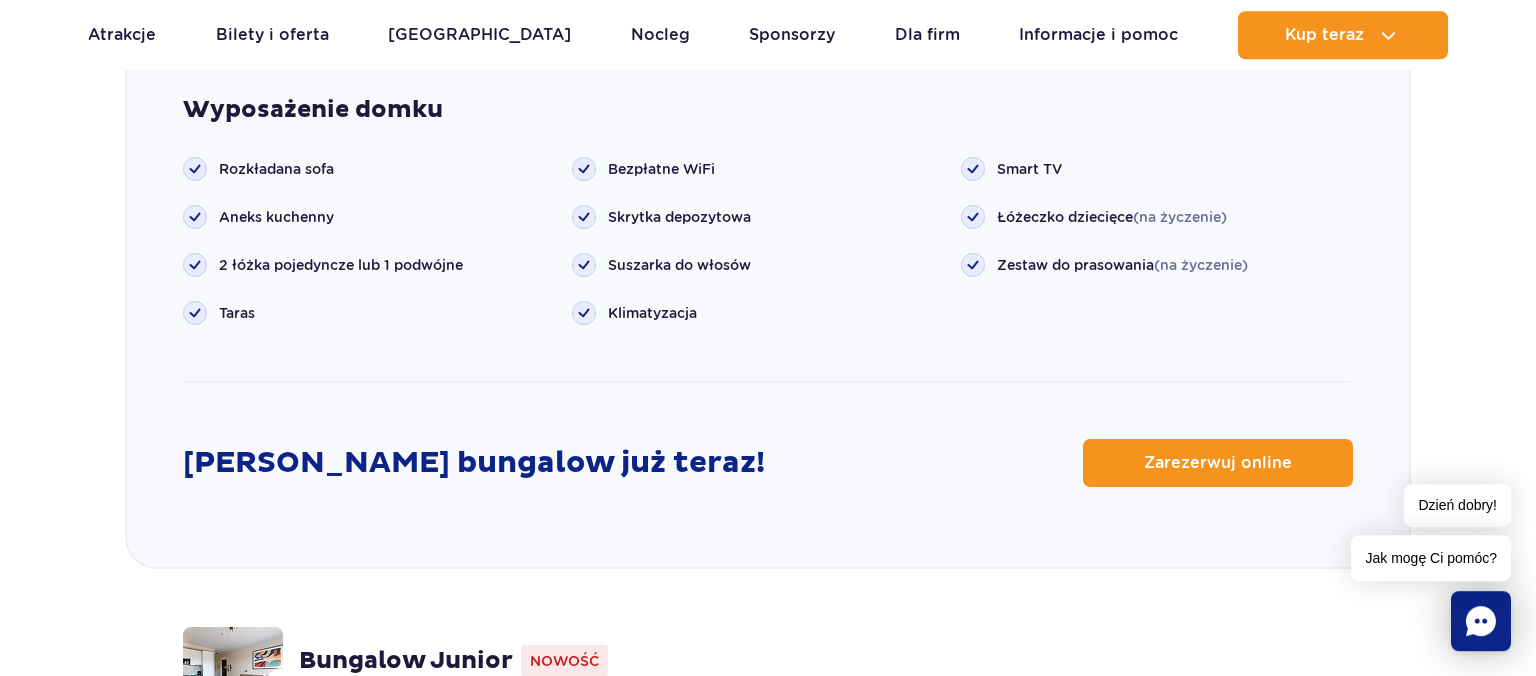 click on "Wyposażenie domku
Rozkładana sofa" at bounding box center (768, 267) 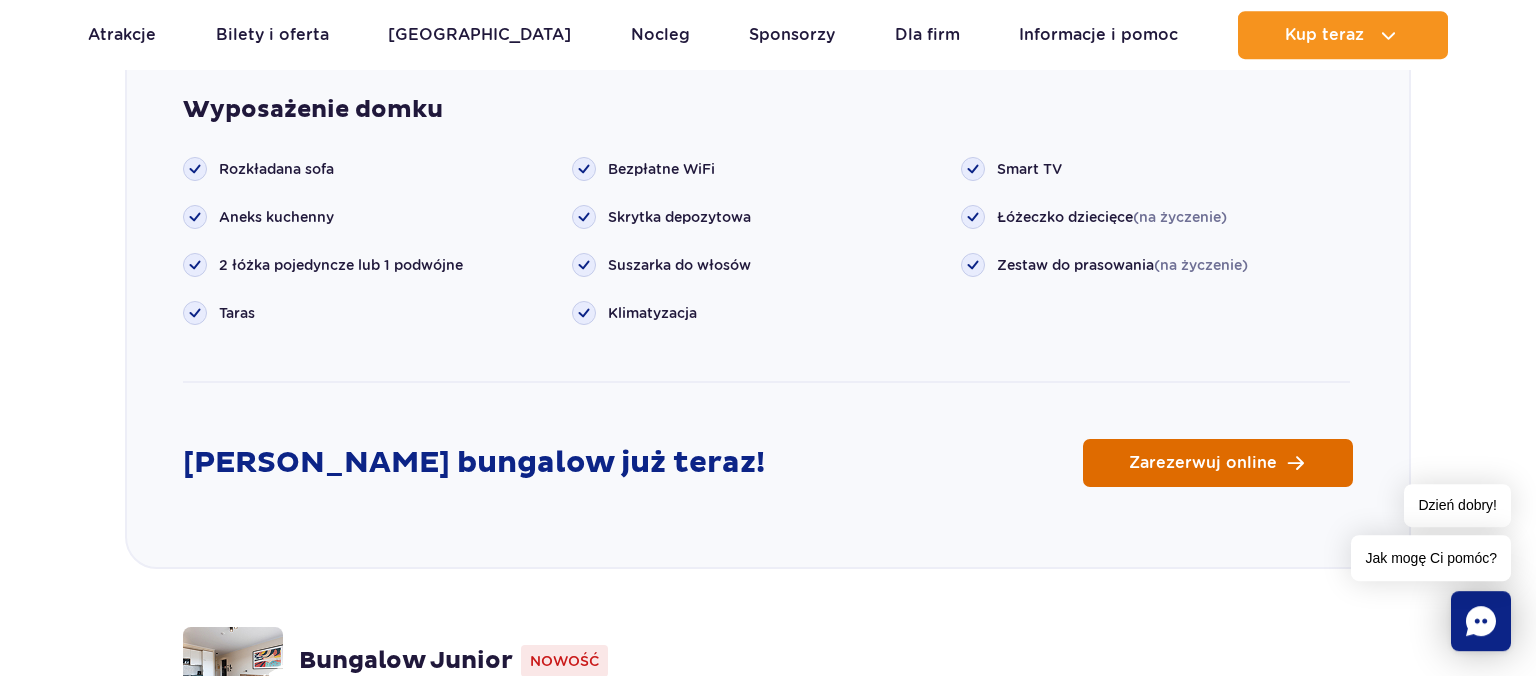 click on "Zarezerwuj online" at bounding box center [1218, 463] 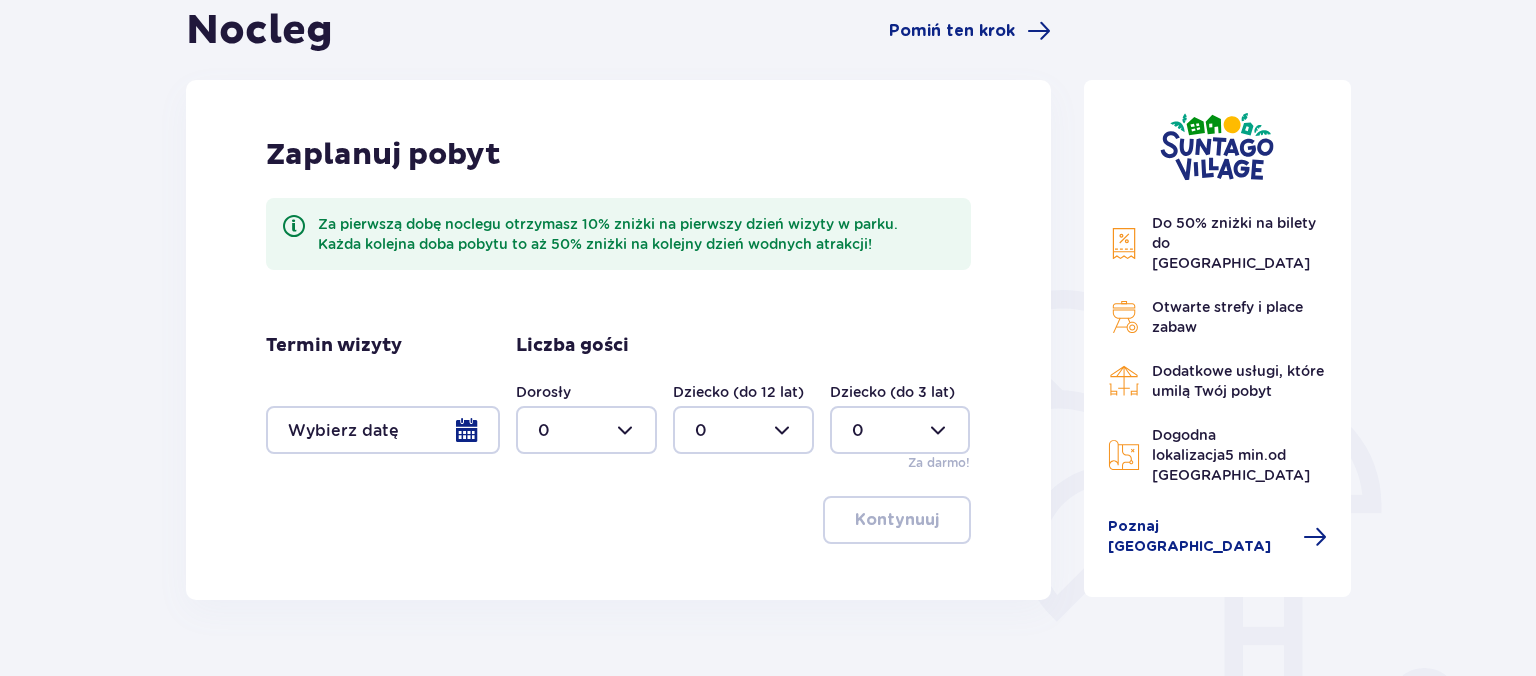 scroll, scrollTop: 211, scrollLeft: 0, axis: vertical 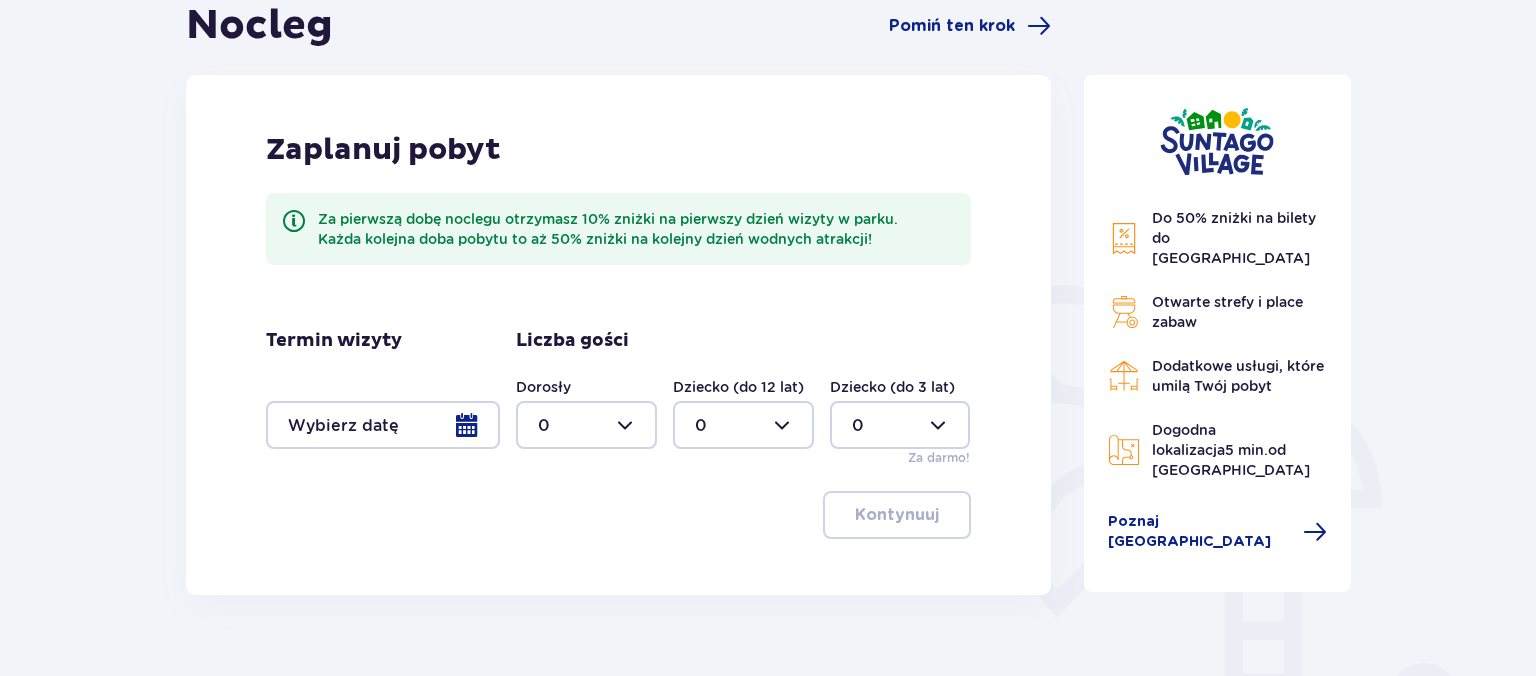 click at bounding box center (383, 425) 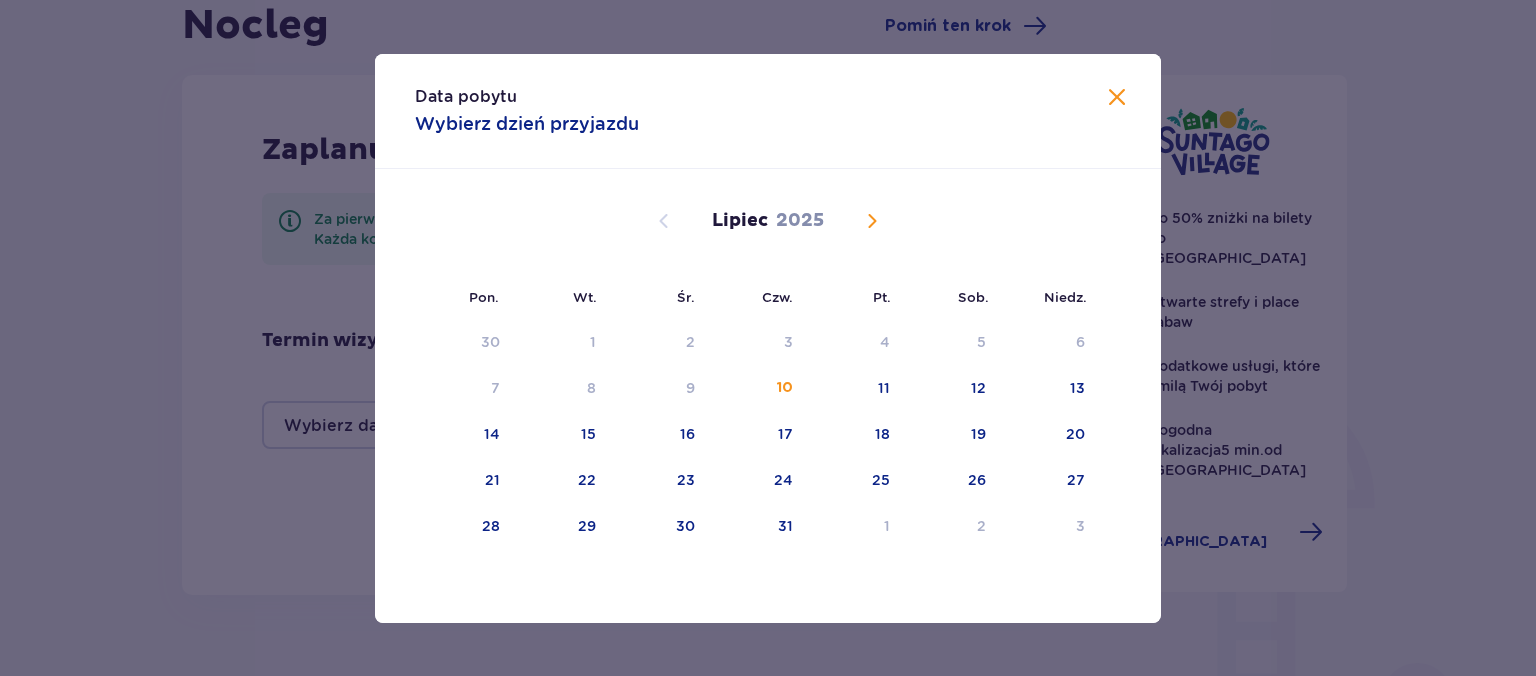 click at bounding box center (872, 221) 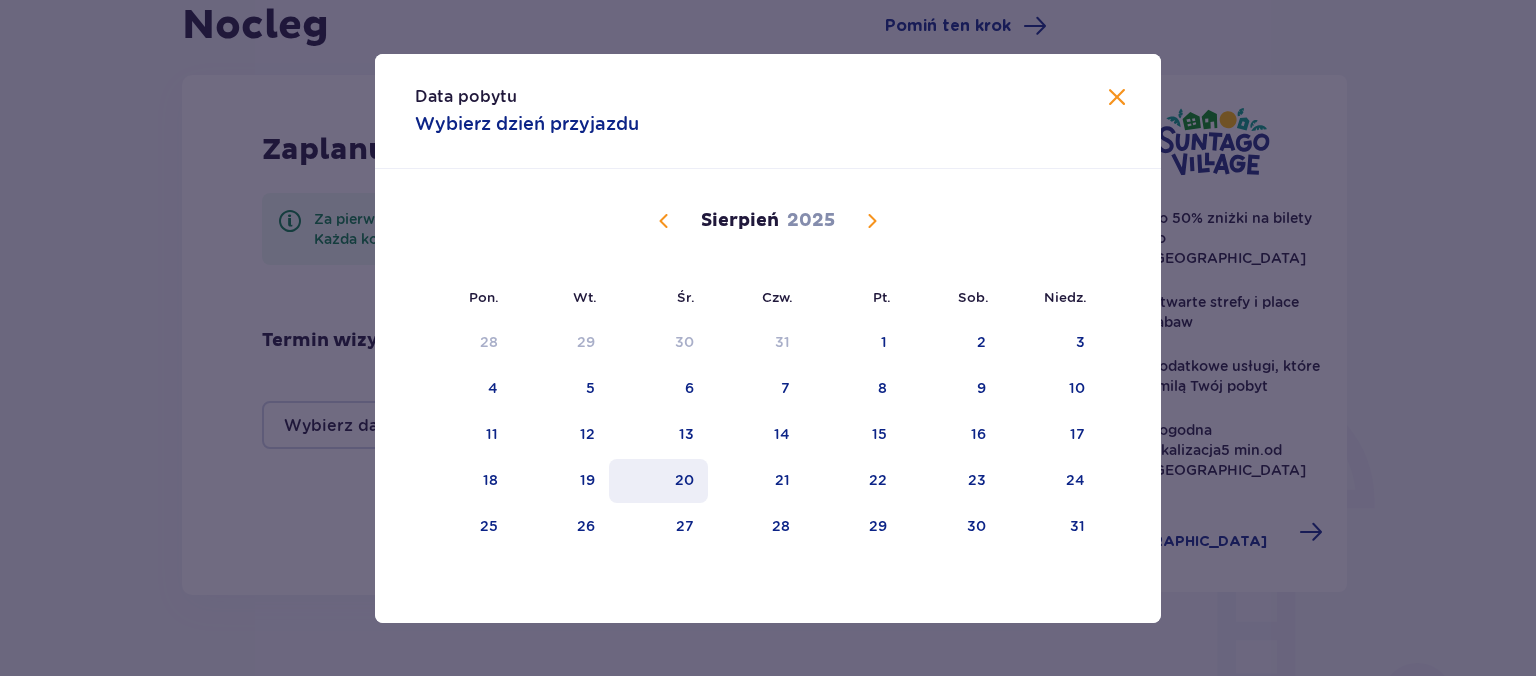 click on "20" at bounding box center (684, 480) 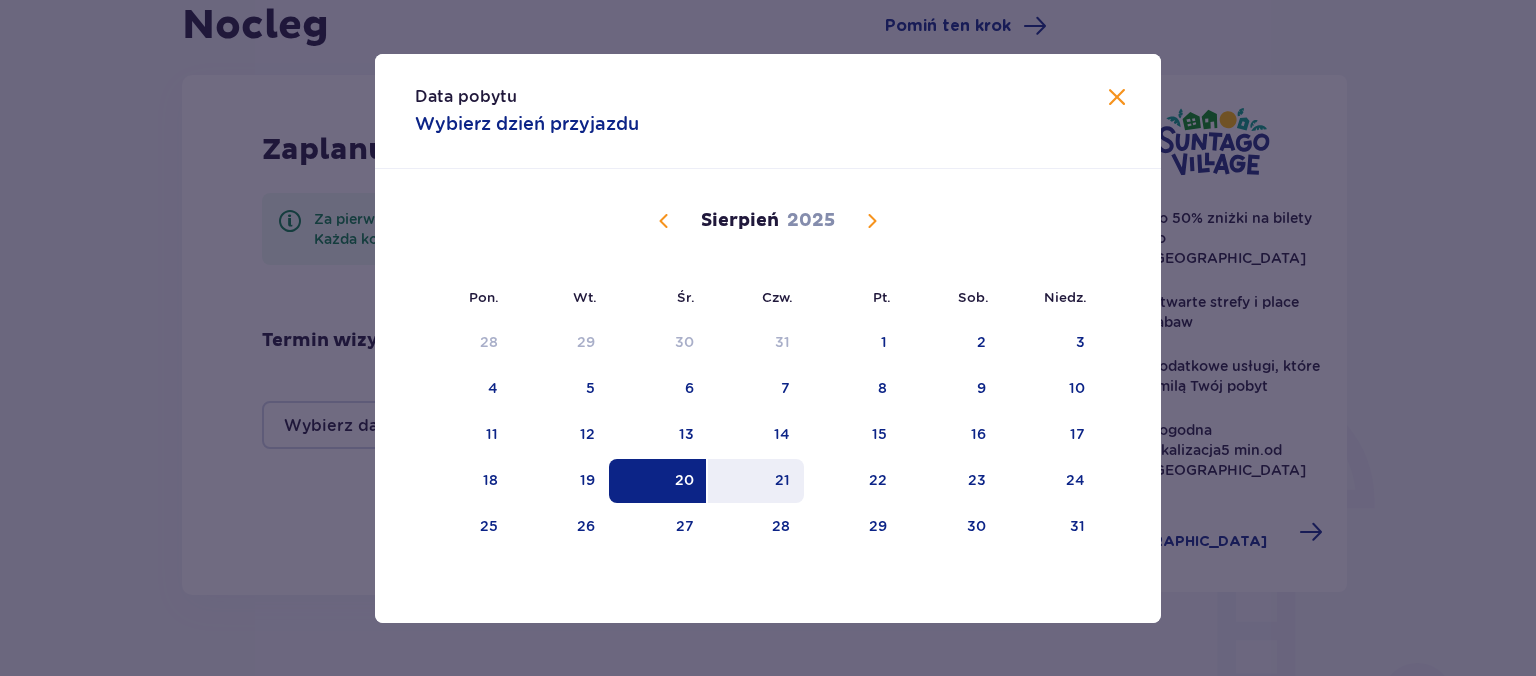 click on "21" at bounding box center (782, 480) 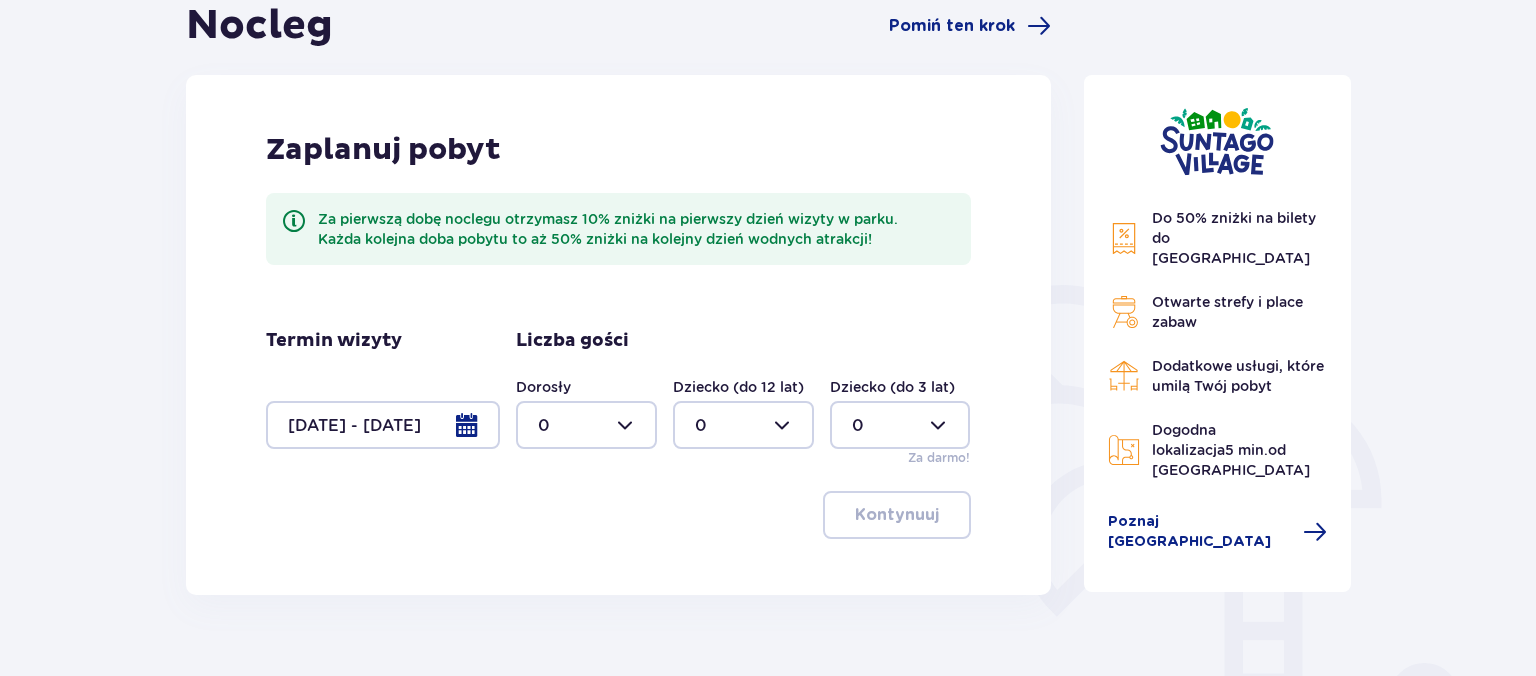 click at bounding box center (586, 425) 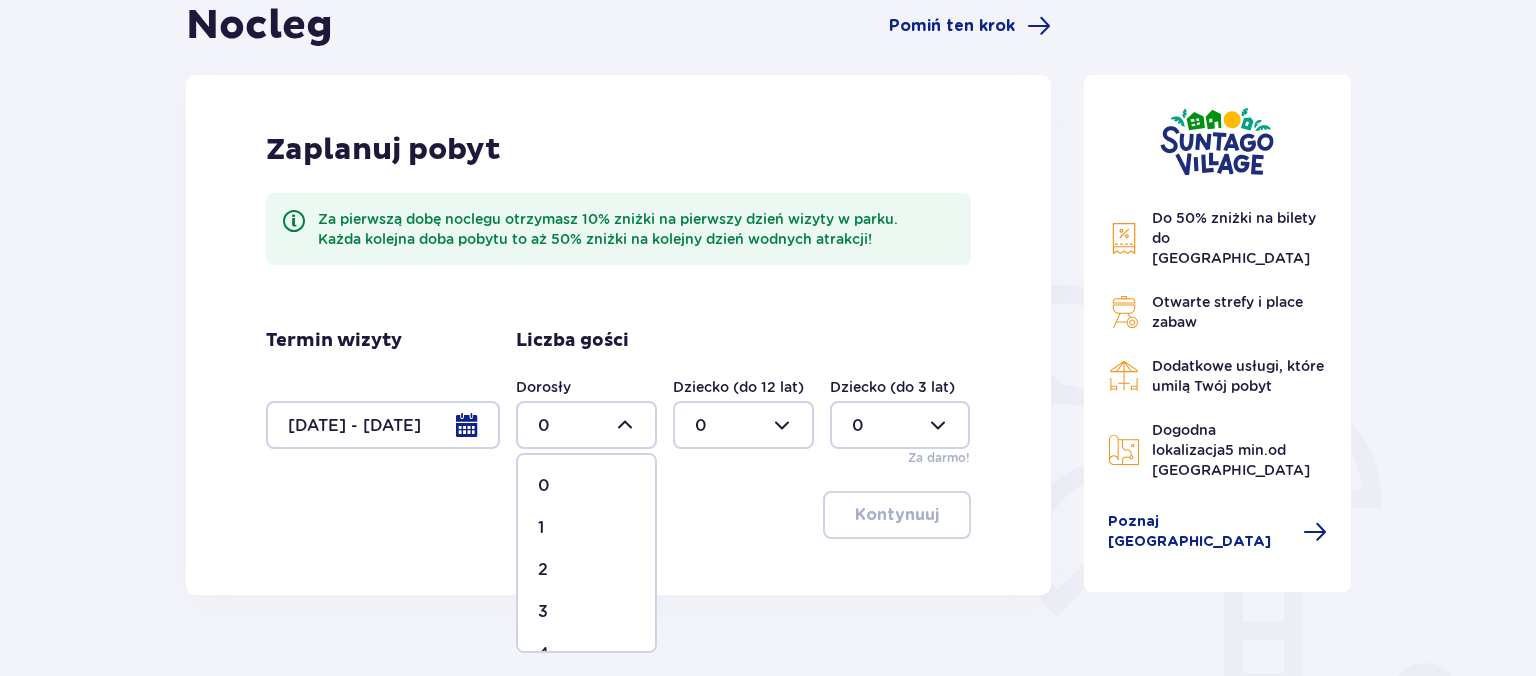 click on "2" at bounding box center (586, 570) 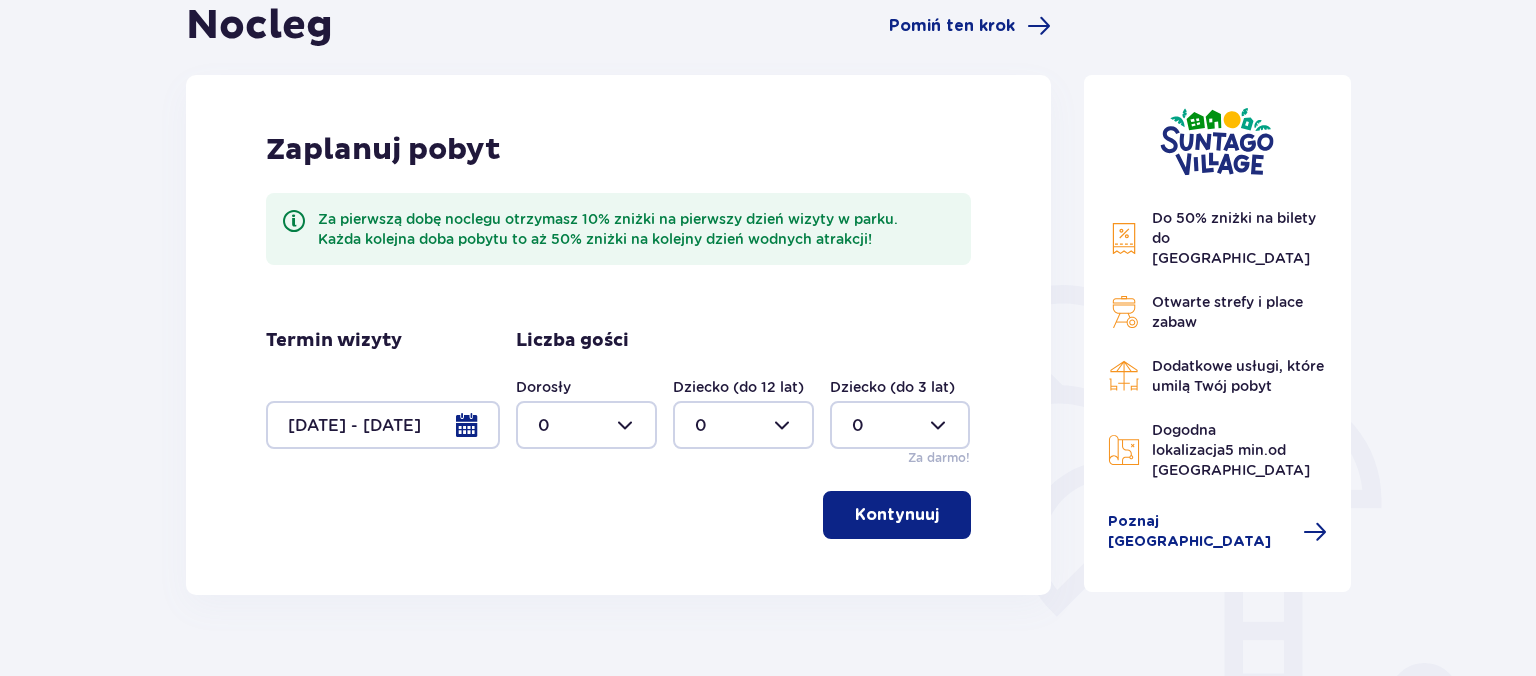 type on "2" 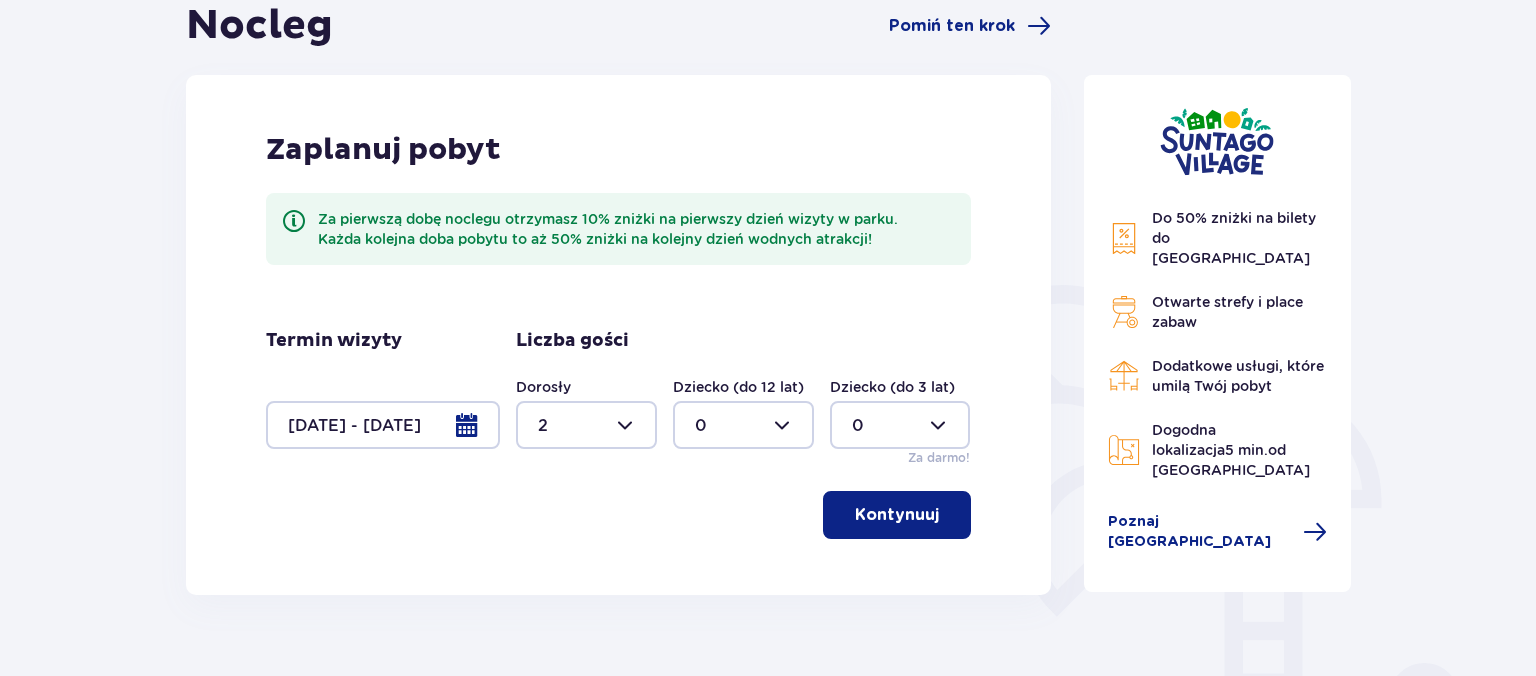 click at bounding box center [743, 425] 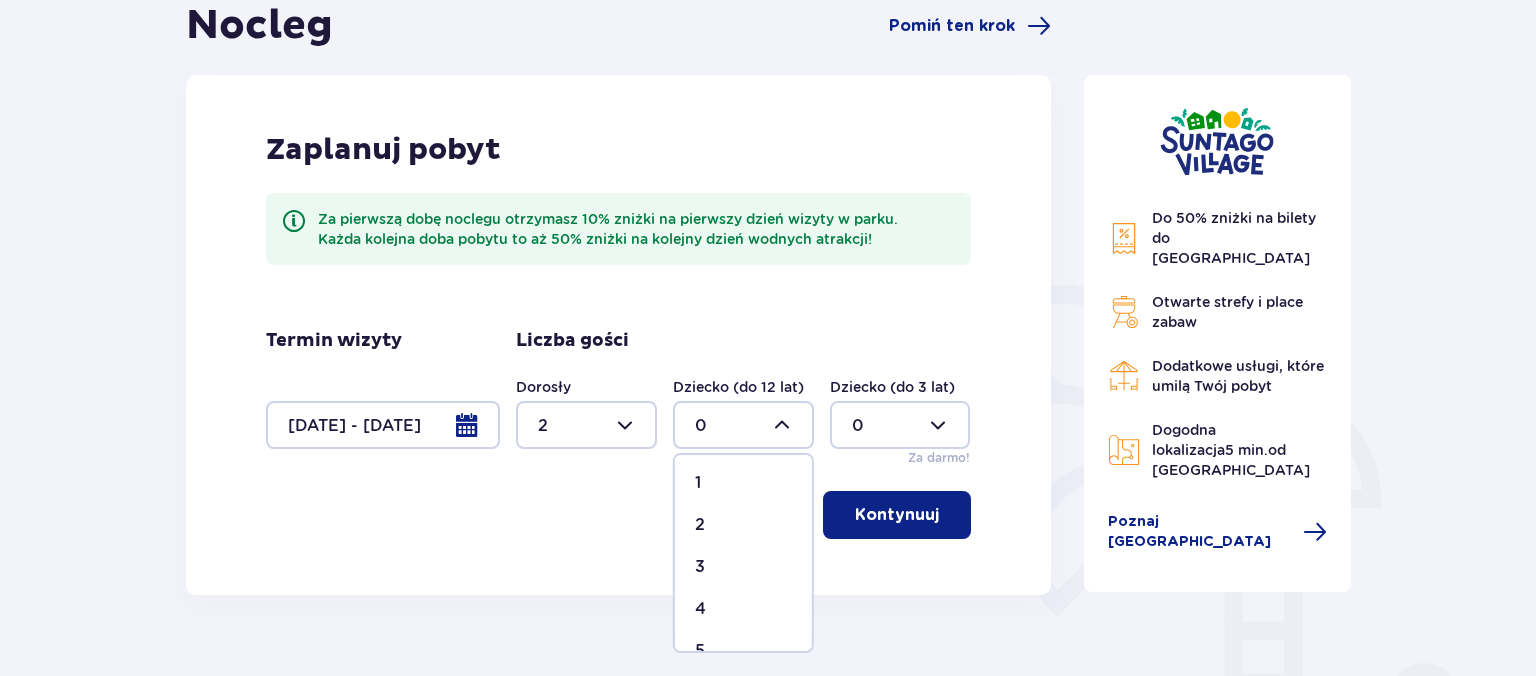 scroll, scrollTop: 0, scrollLeft: 0, axis: both 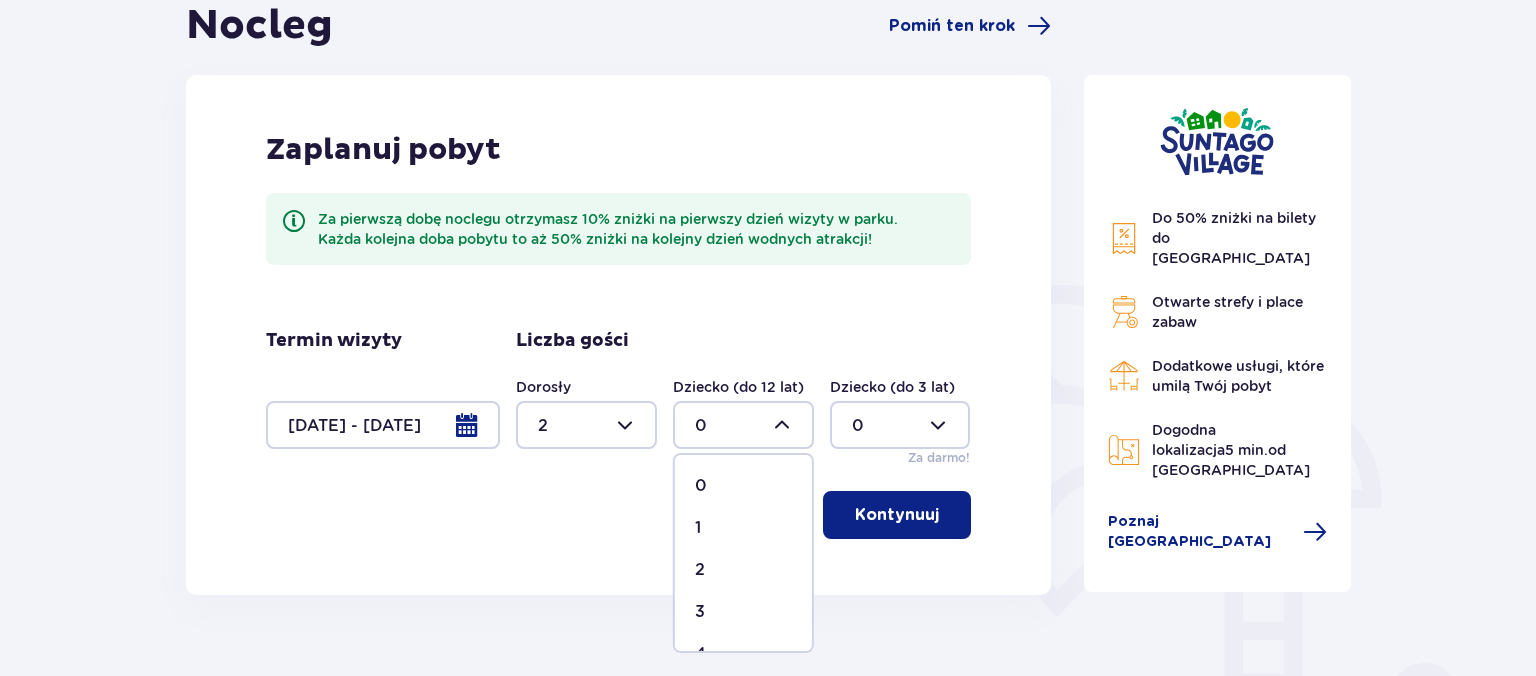 click on "2" at bounding box center (743, 570) 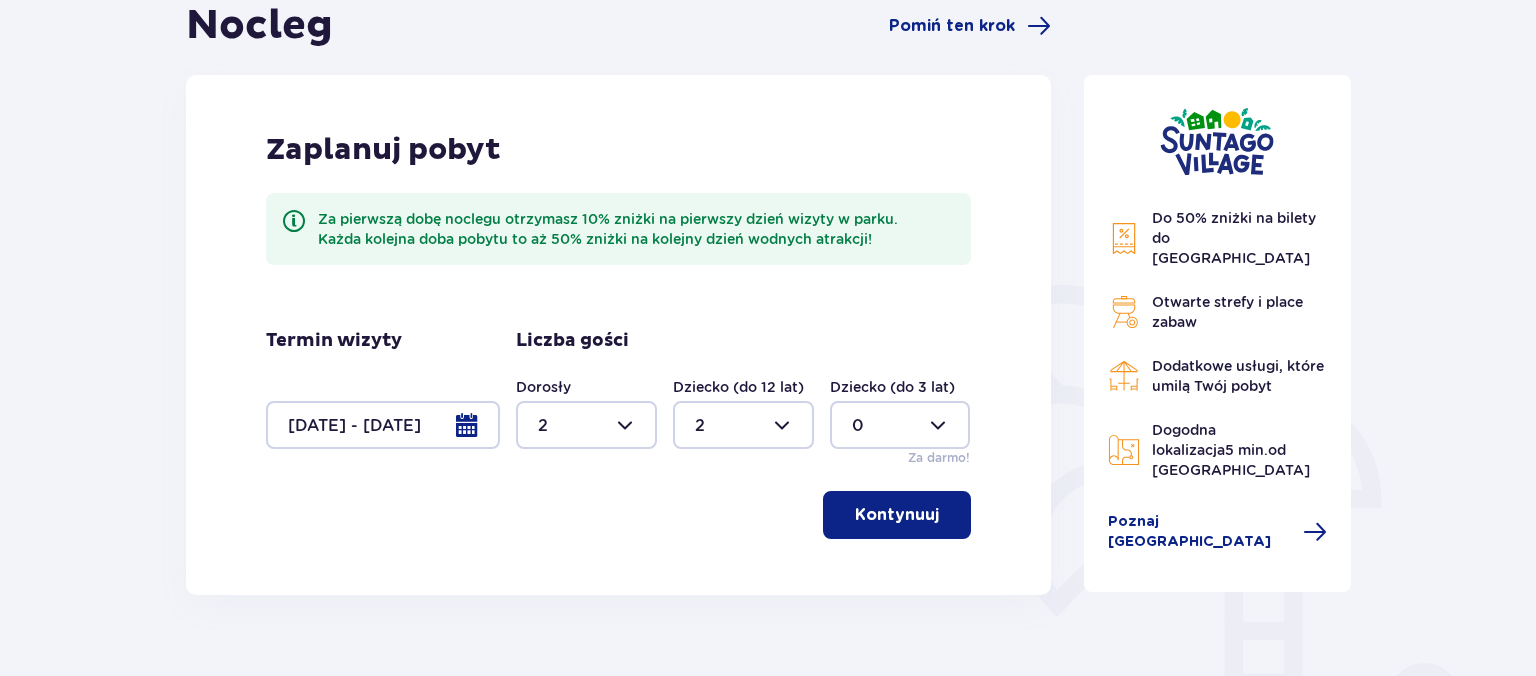 click on "Kontynuuj" at bounding box center (897, 515) 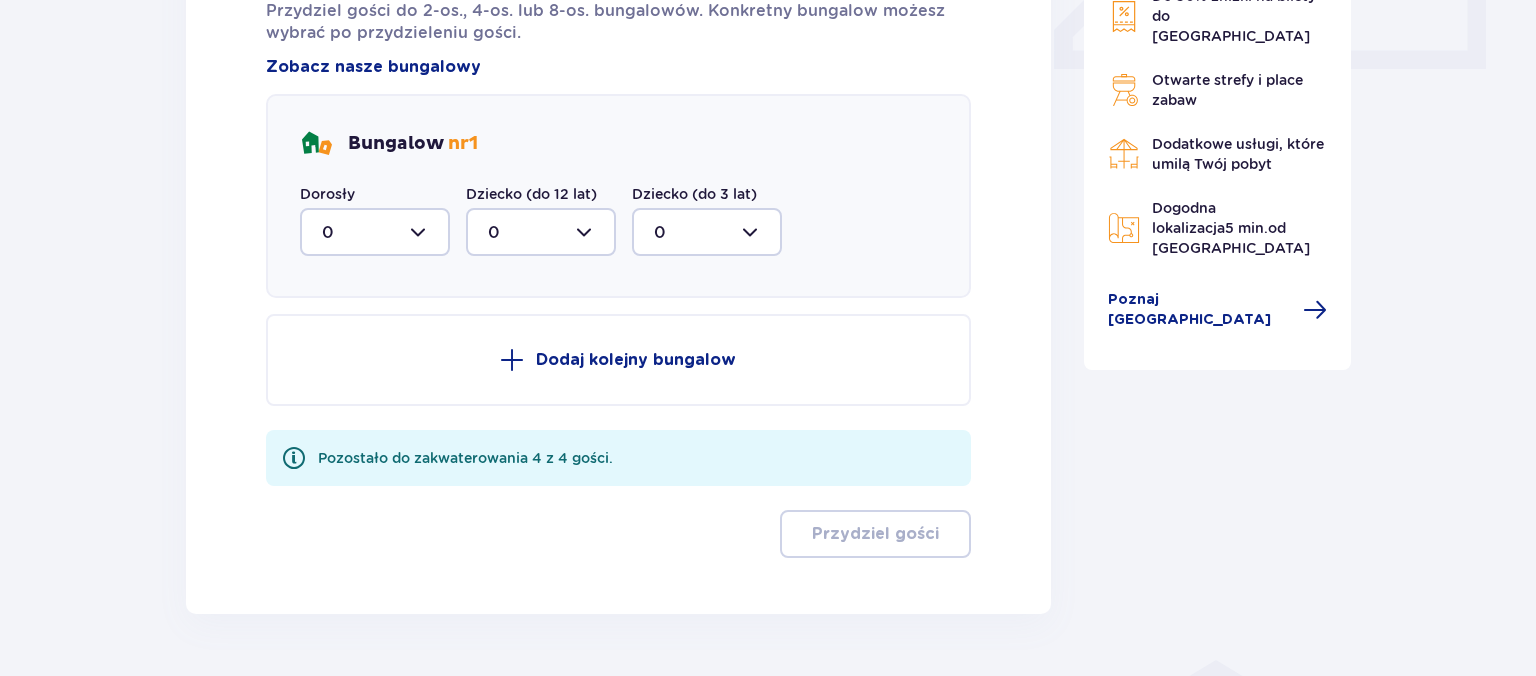 scroll, scrollTop: 915, scrollLeft: 0, axis: vertical 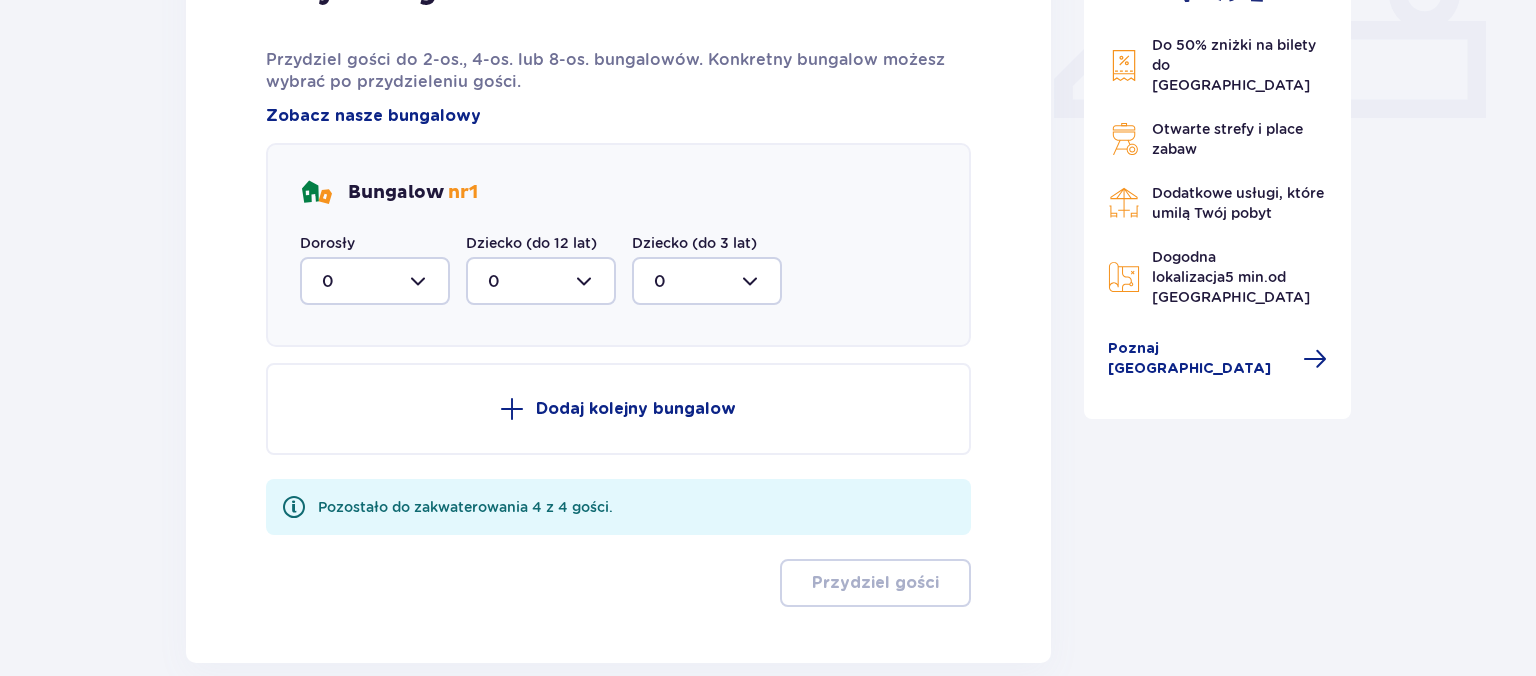 click at bounding box center (375, 281) 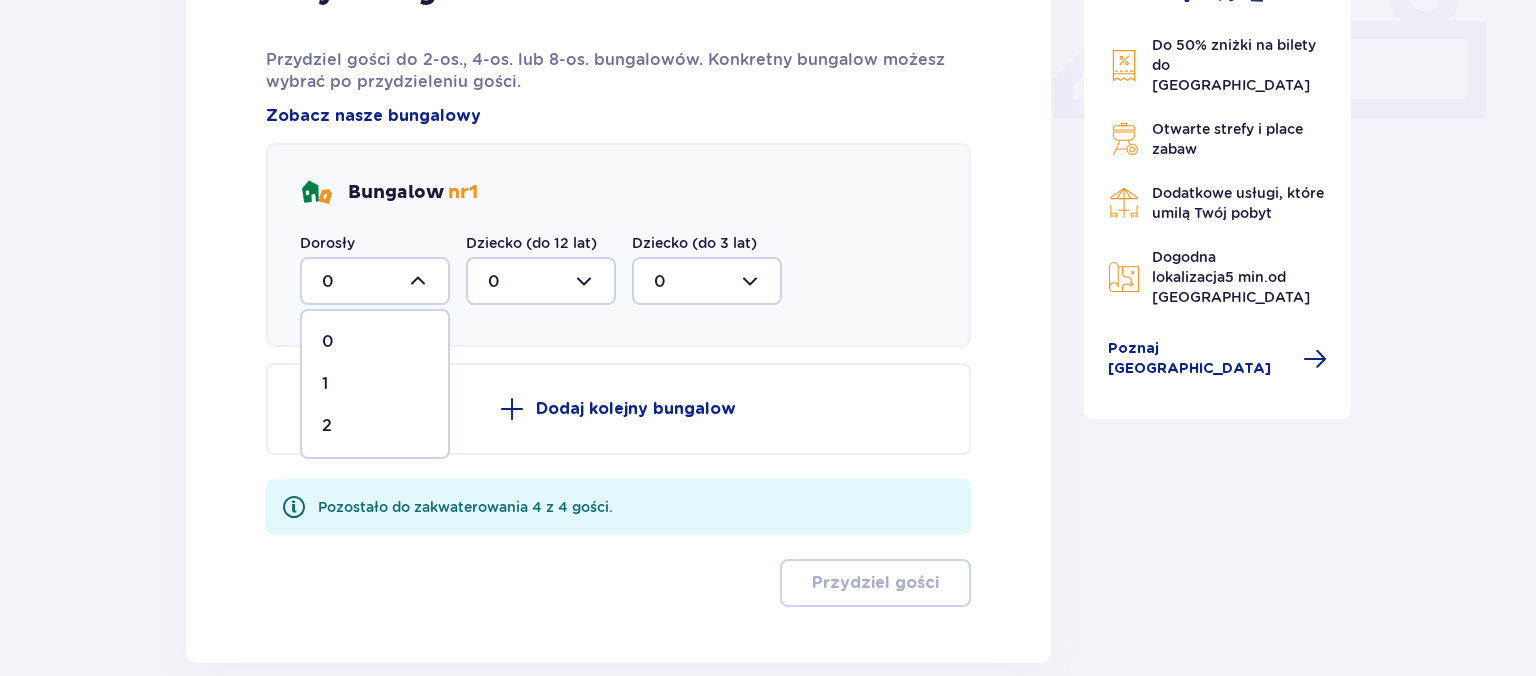 click on "1" at bounding box center [375, 384] 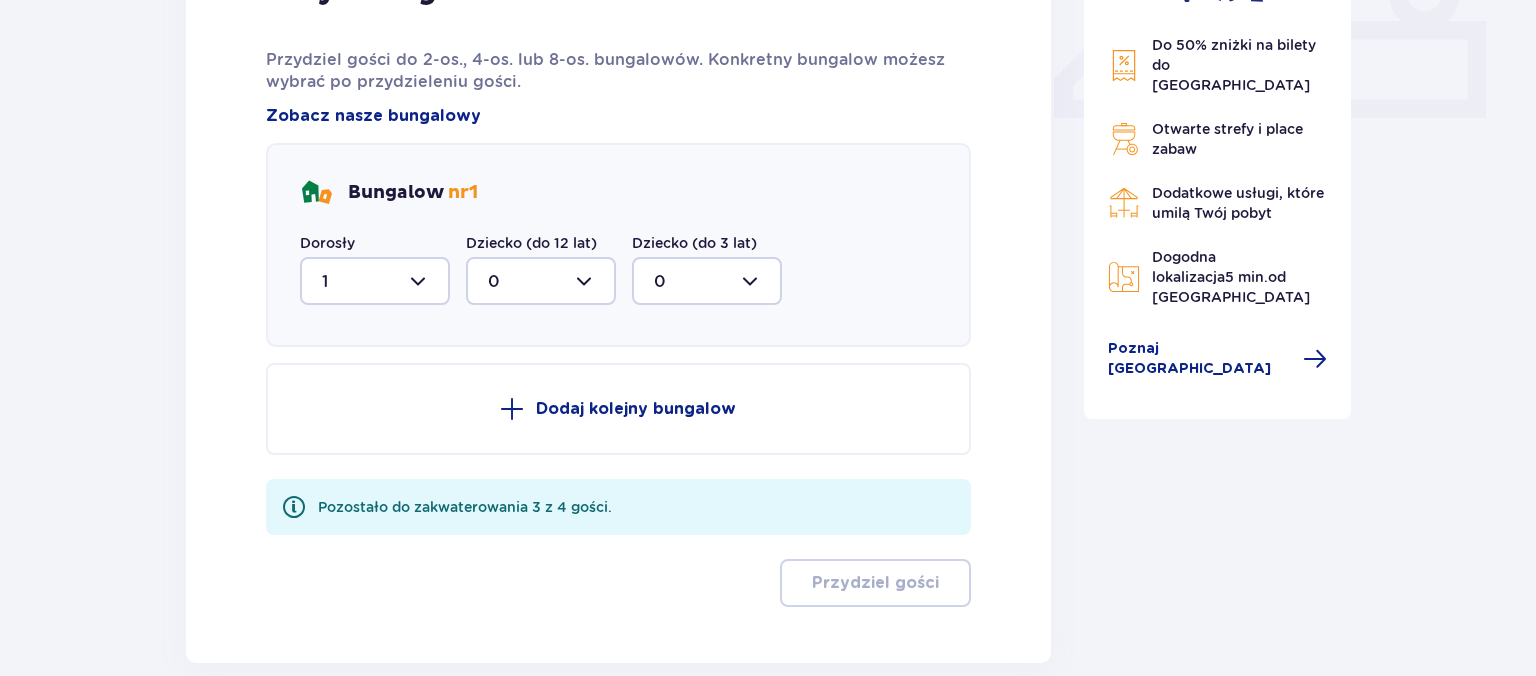 click at bounding box center [541, 281] 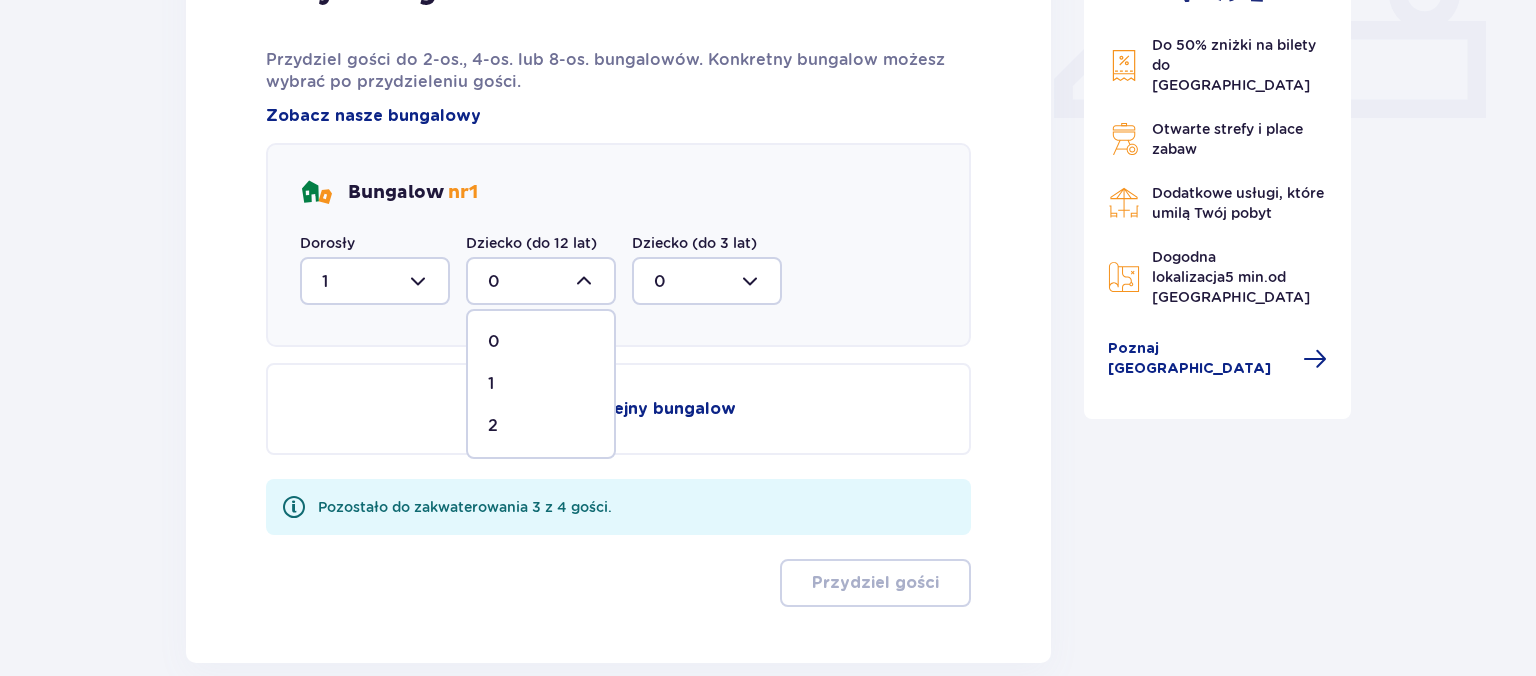 click on "1" at bounding box center (541, 384) 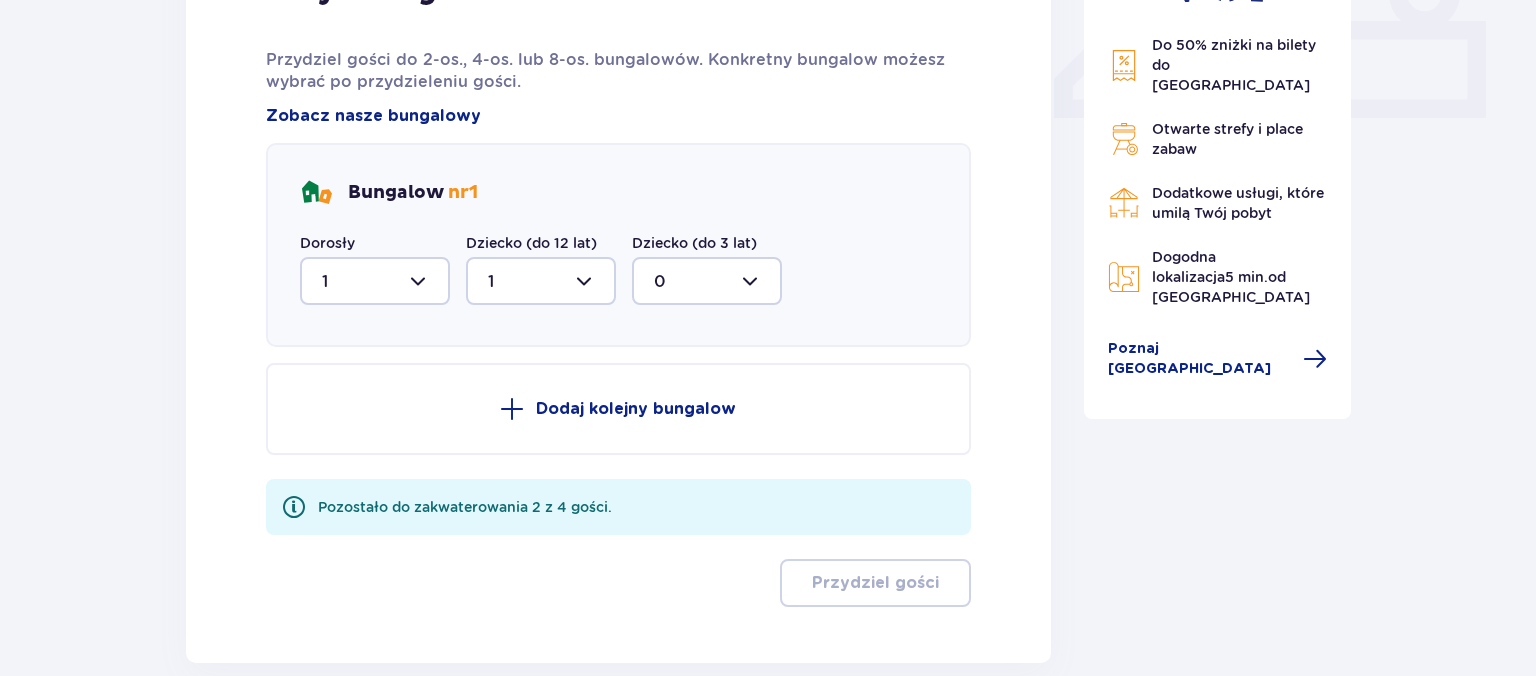 click on "Dodaj kolejny bungalow" at bounding box center [618, 409] 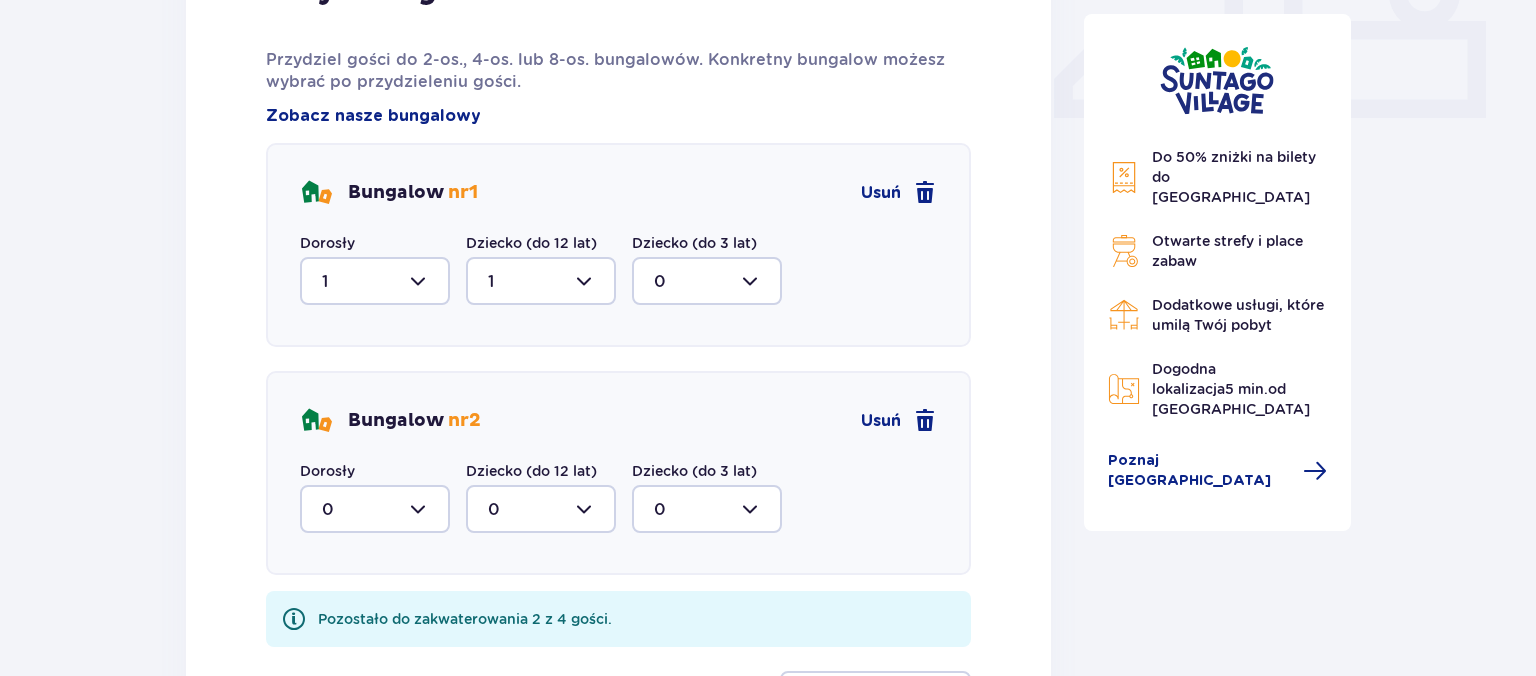 click at bounding box center [375, 281] 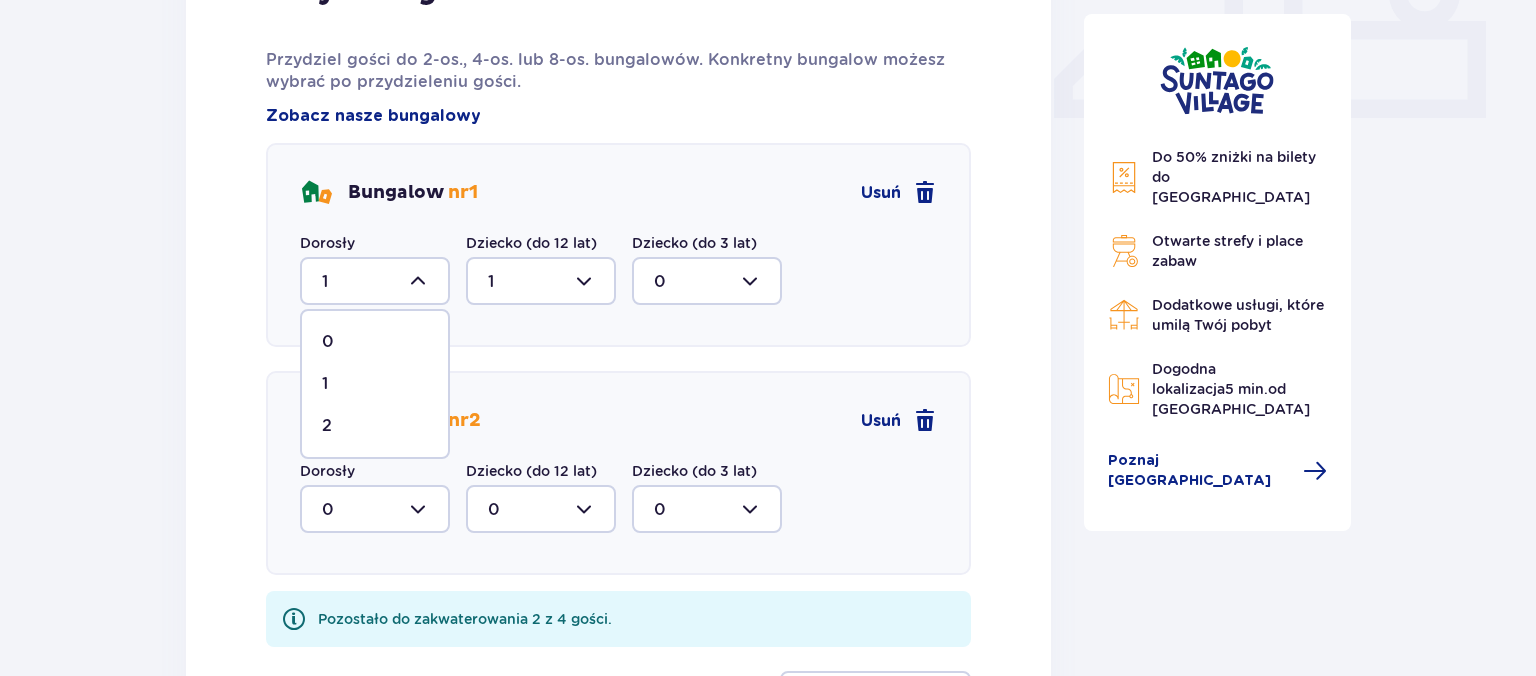 click on "2" at bounding box center (375, 426) 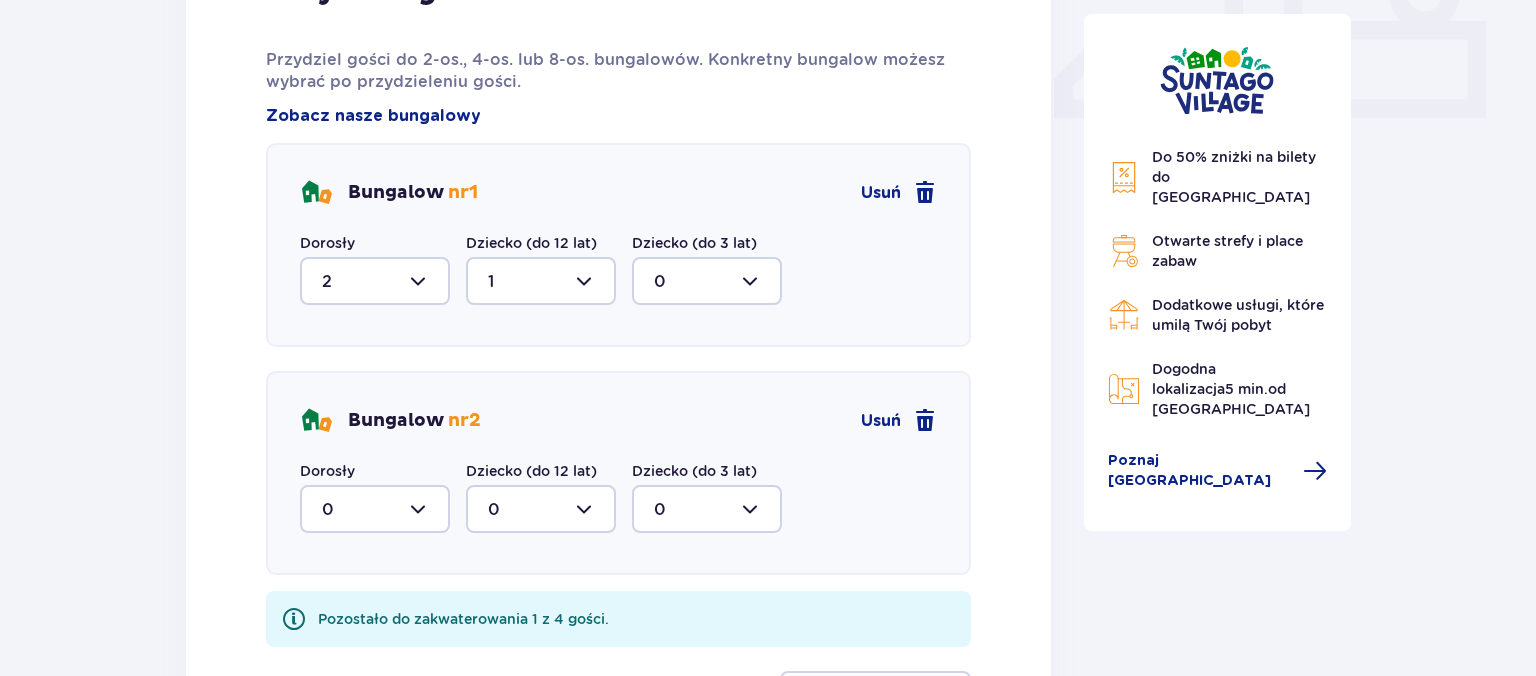 click at bounding box center [541, 281] 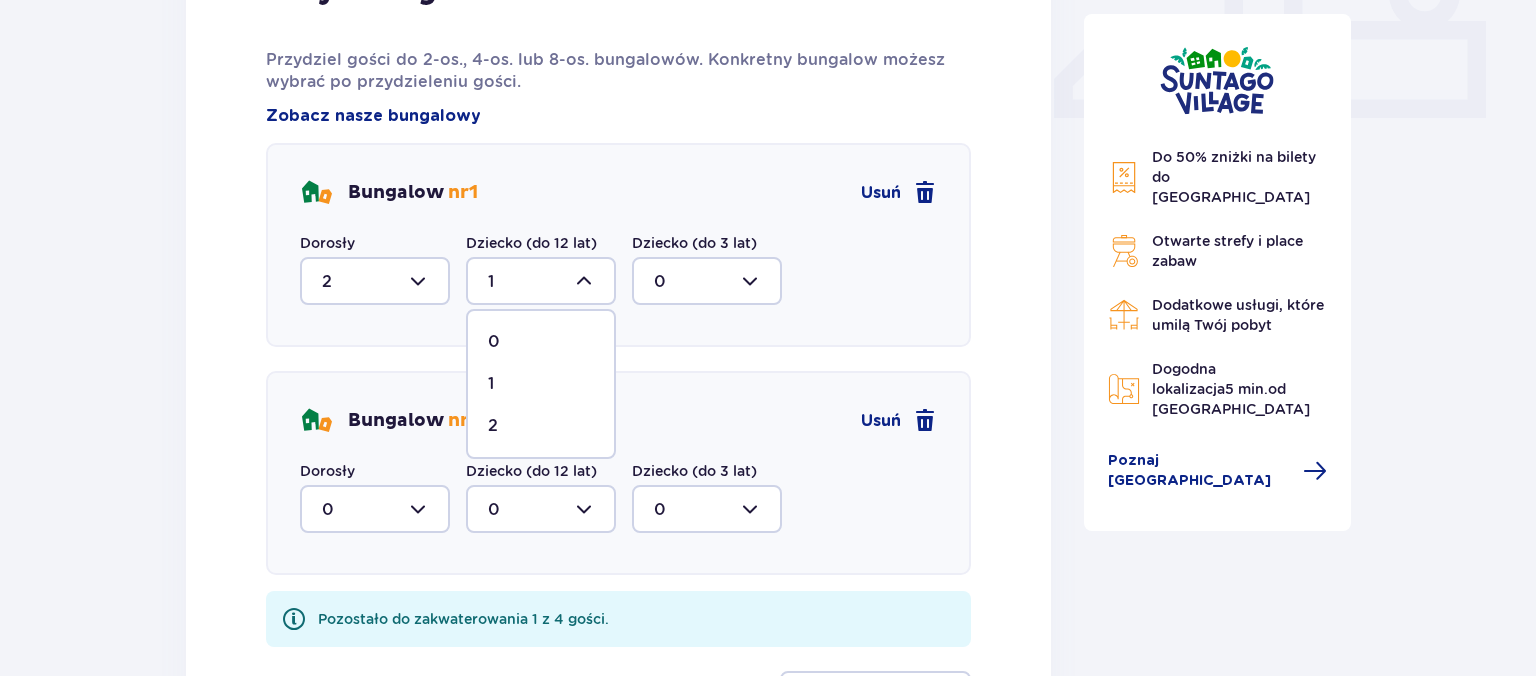 click on "2" at bounding box center [541, 426] 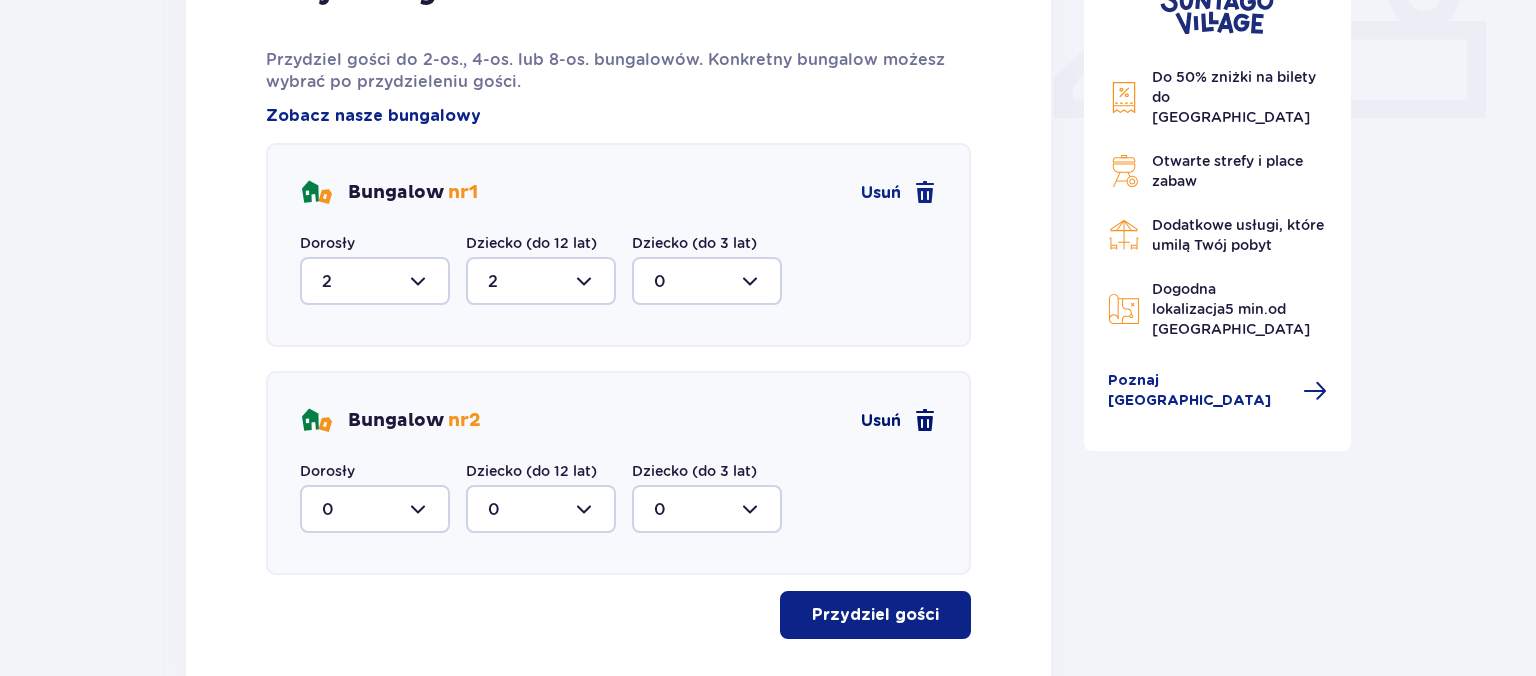 click on "Usuń" at bounding box center [881, 421] 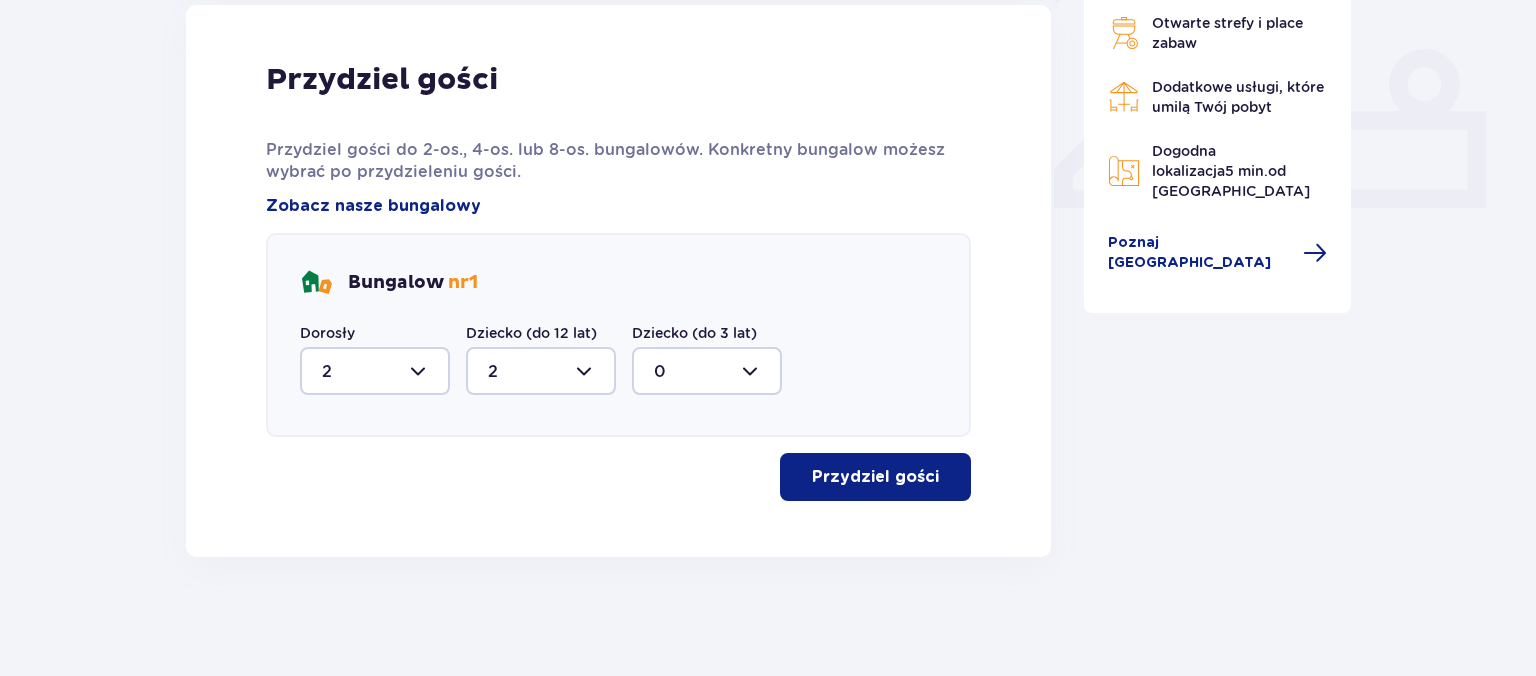 click on "Przydziel gości" at bounding box center (875, 477) 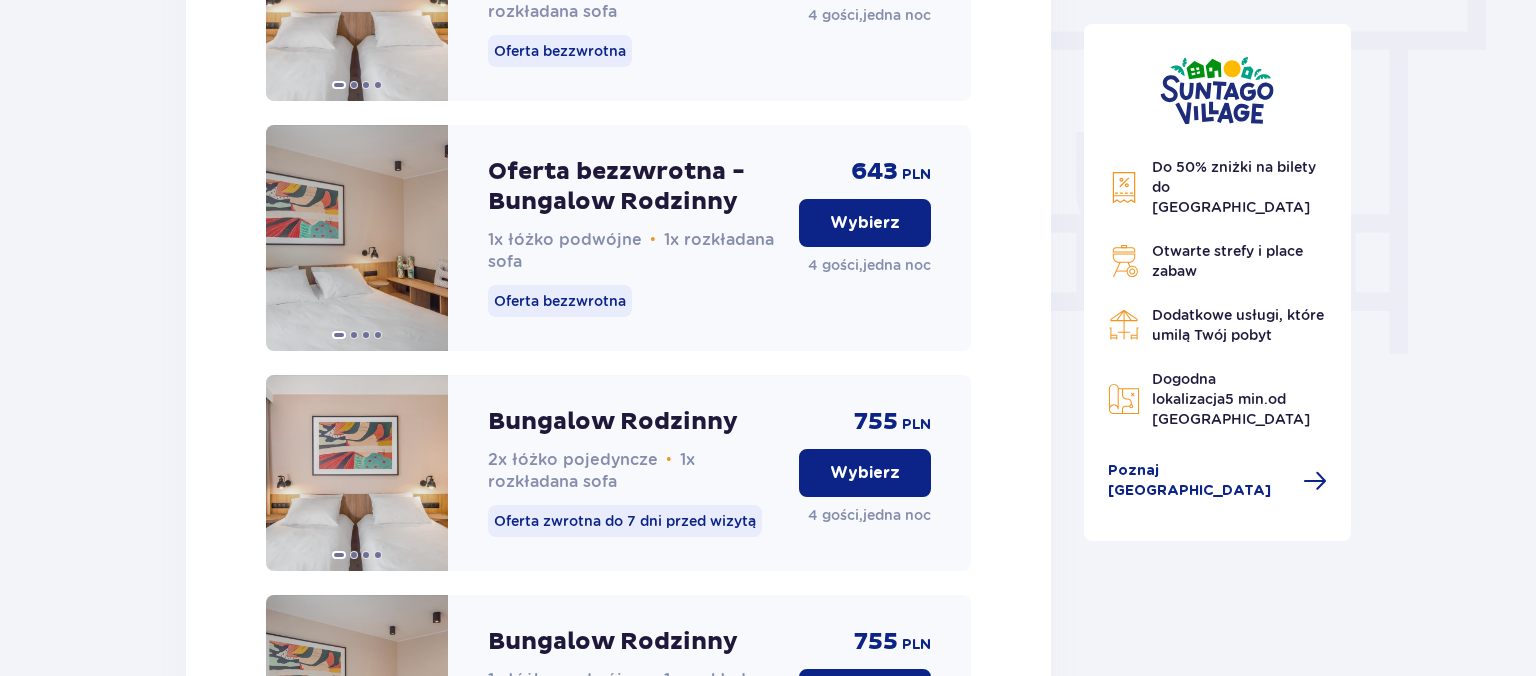 scroll, scrollTop: 1486, scrollLeft: 0, axis: vertical 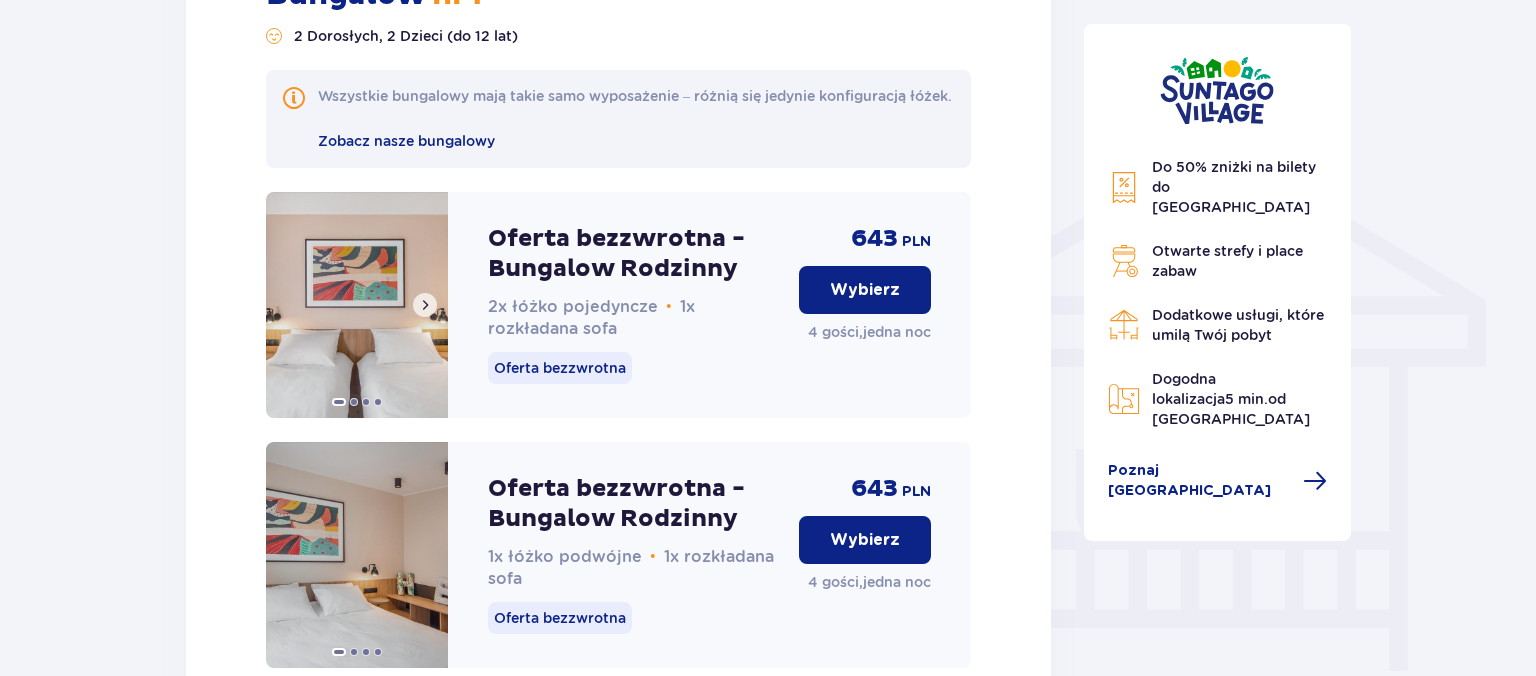 click at bounding box center (425, 305) 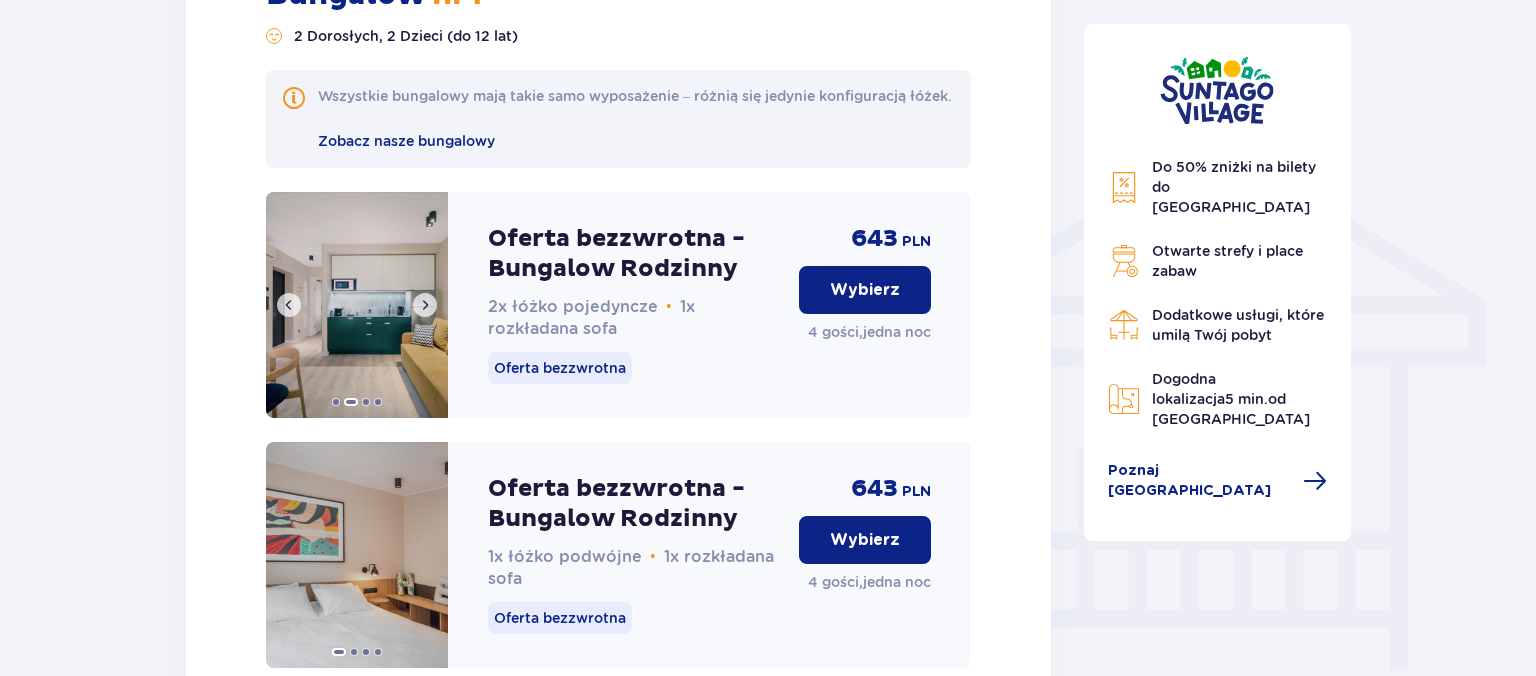 click at bounding box center [357, 305] 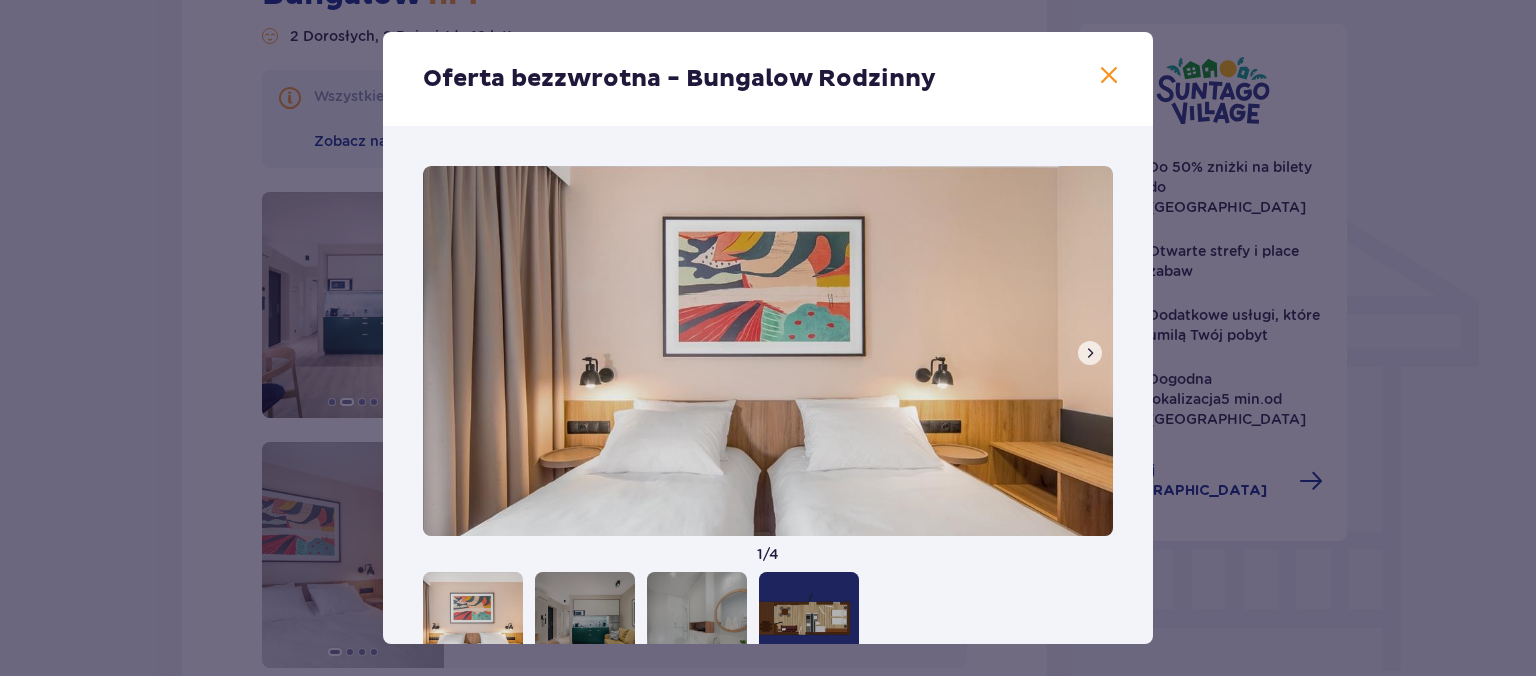 click at bounding box center [1090, 353] 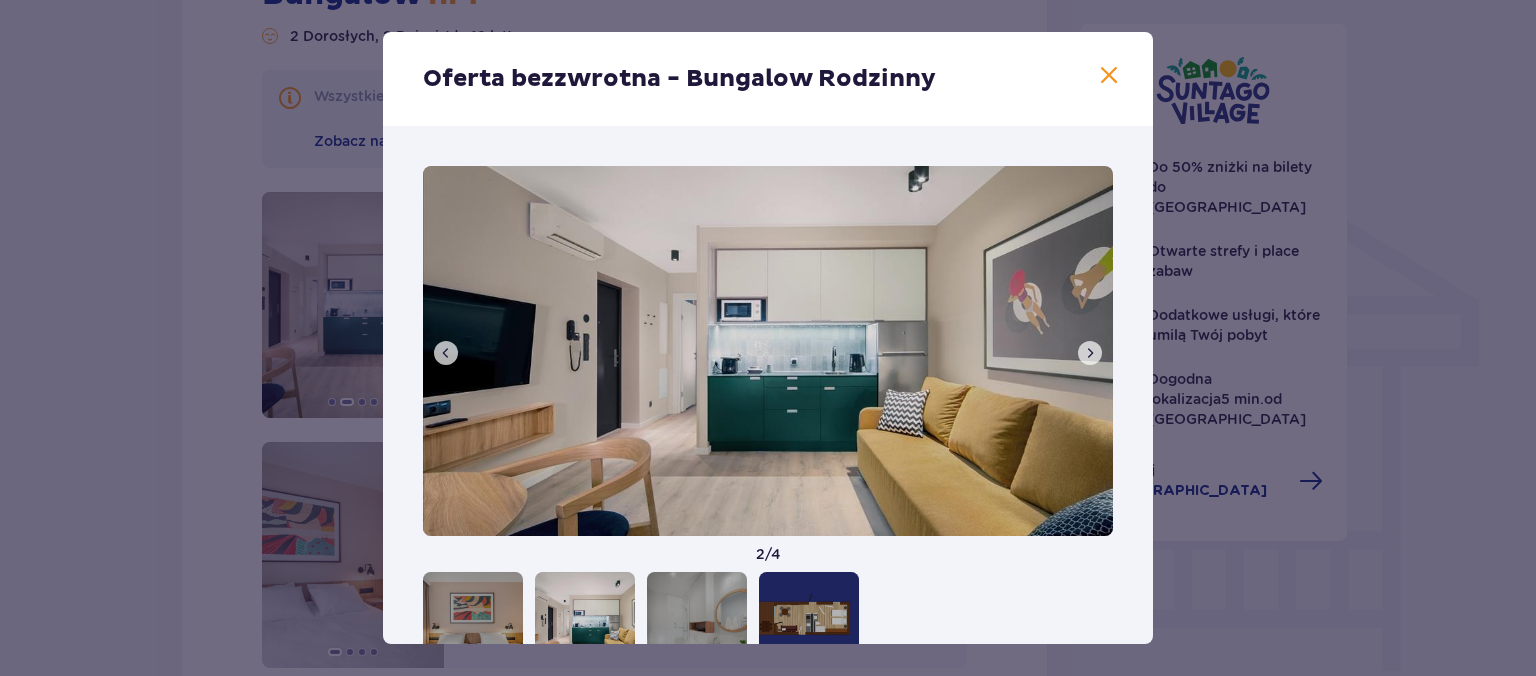 click at bounding box center [1090, 353] 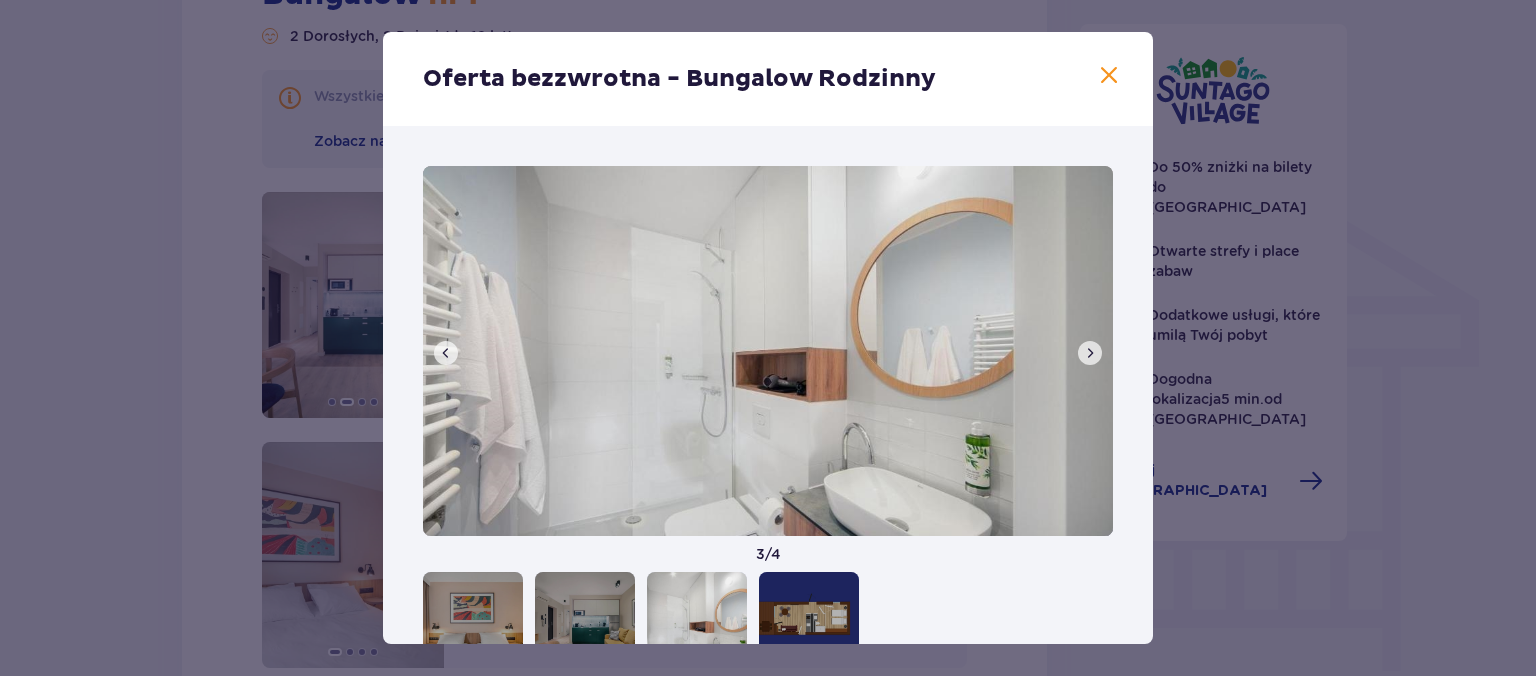 click at bounding box center [1090, 353] 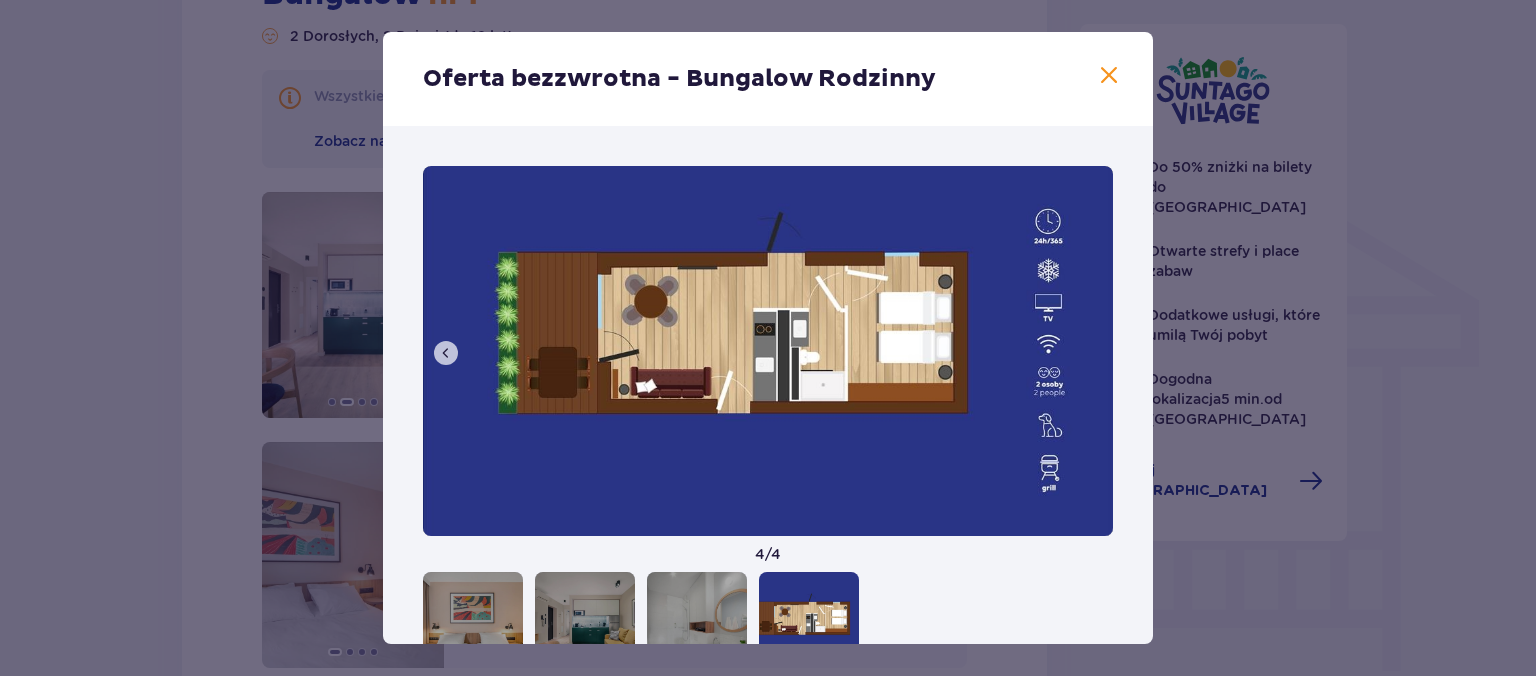 click at bounding box center (1109, 76) 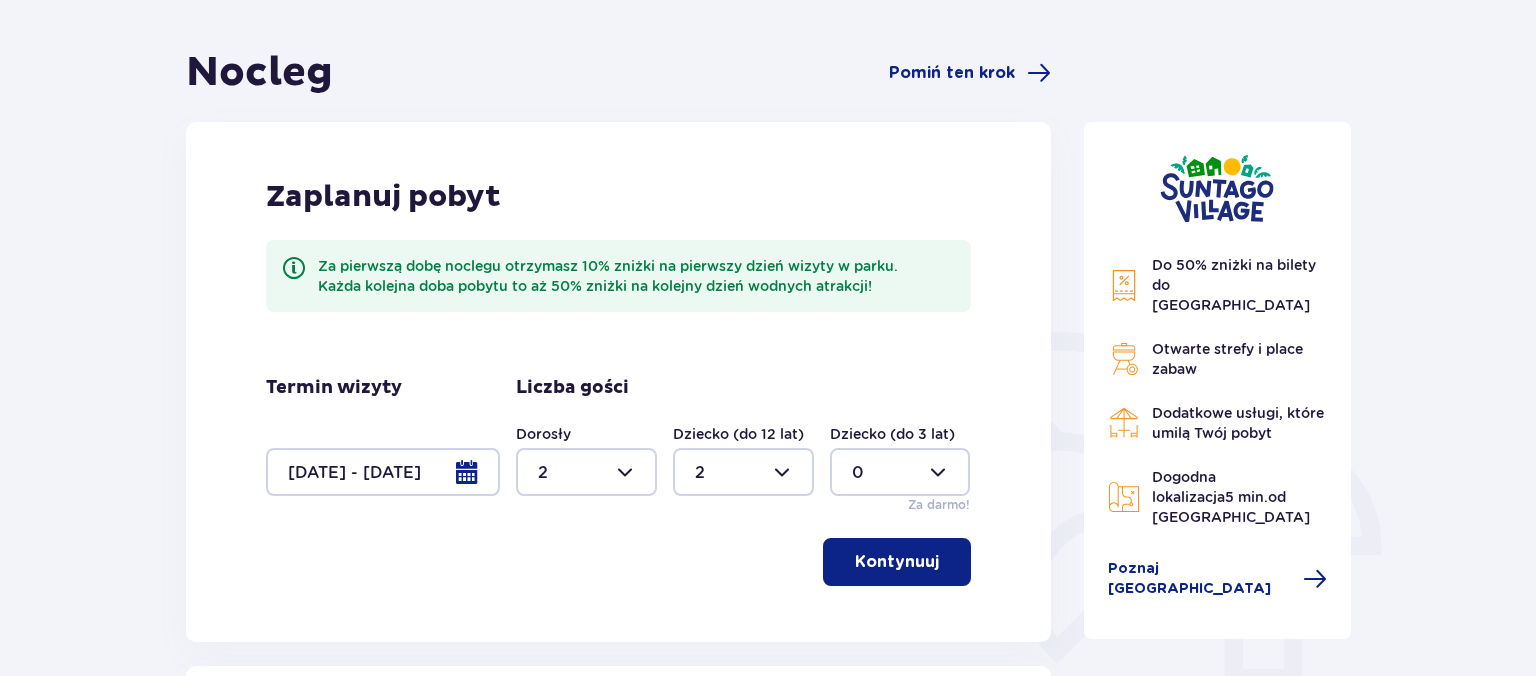 scroll, scrollTop: 0, scrollLeft: 0, axis: both 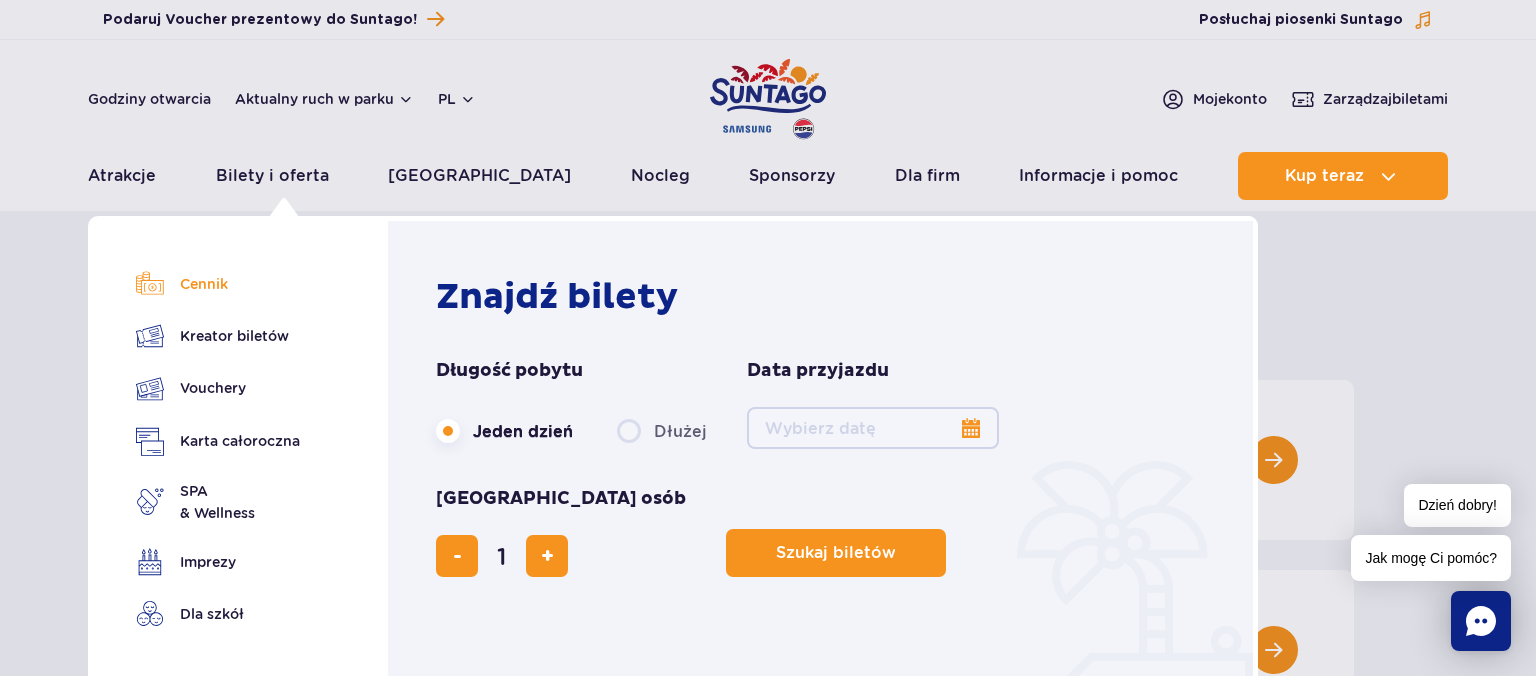 click on "Cennik" at bounding box center (218, 284) 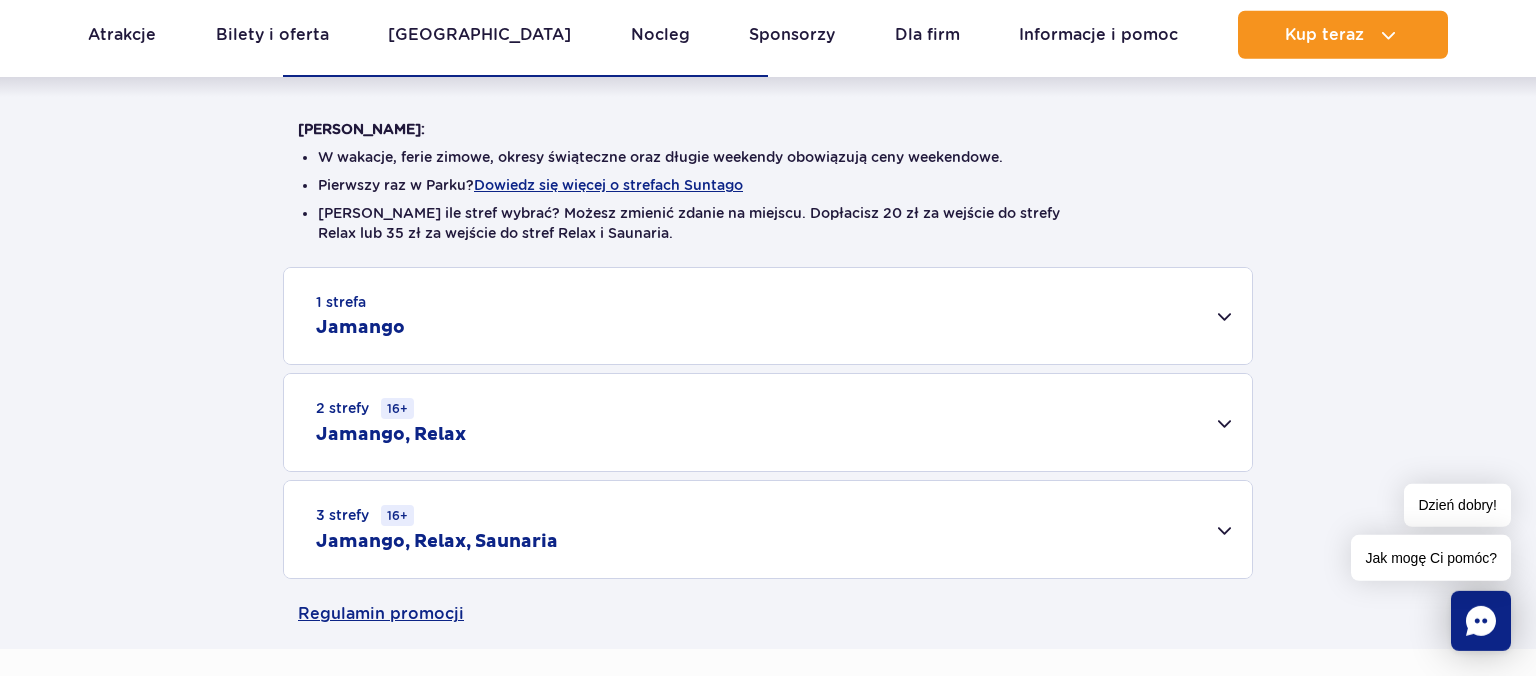scroll, scrollTop: 422, scrollLeft: 0, axis: vertical 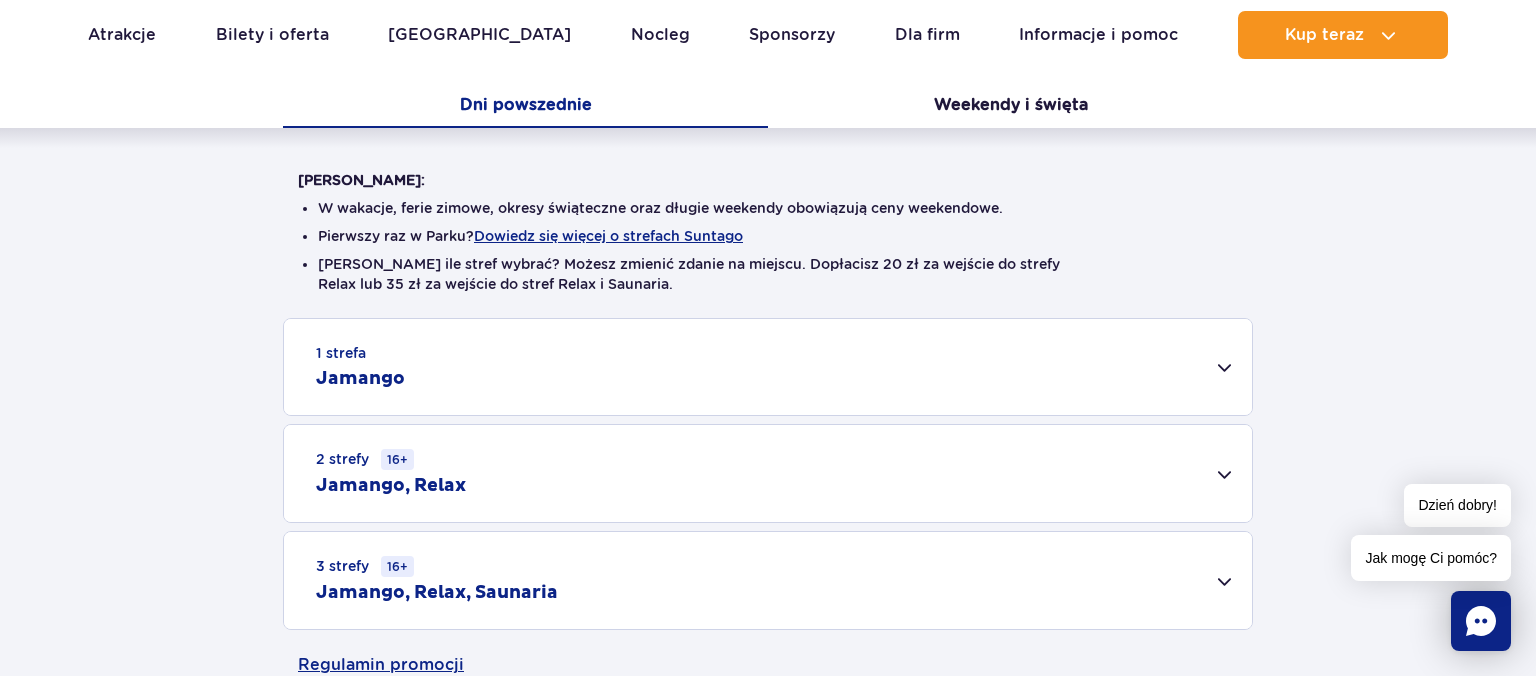 click on "1 strefa
Jamango" at bounding box center (768, 367) 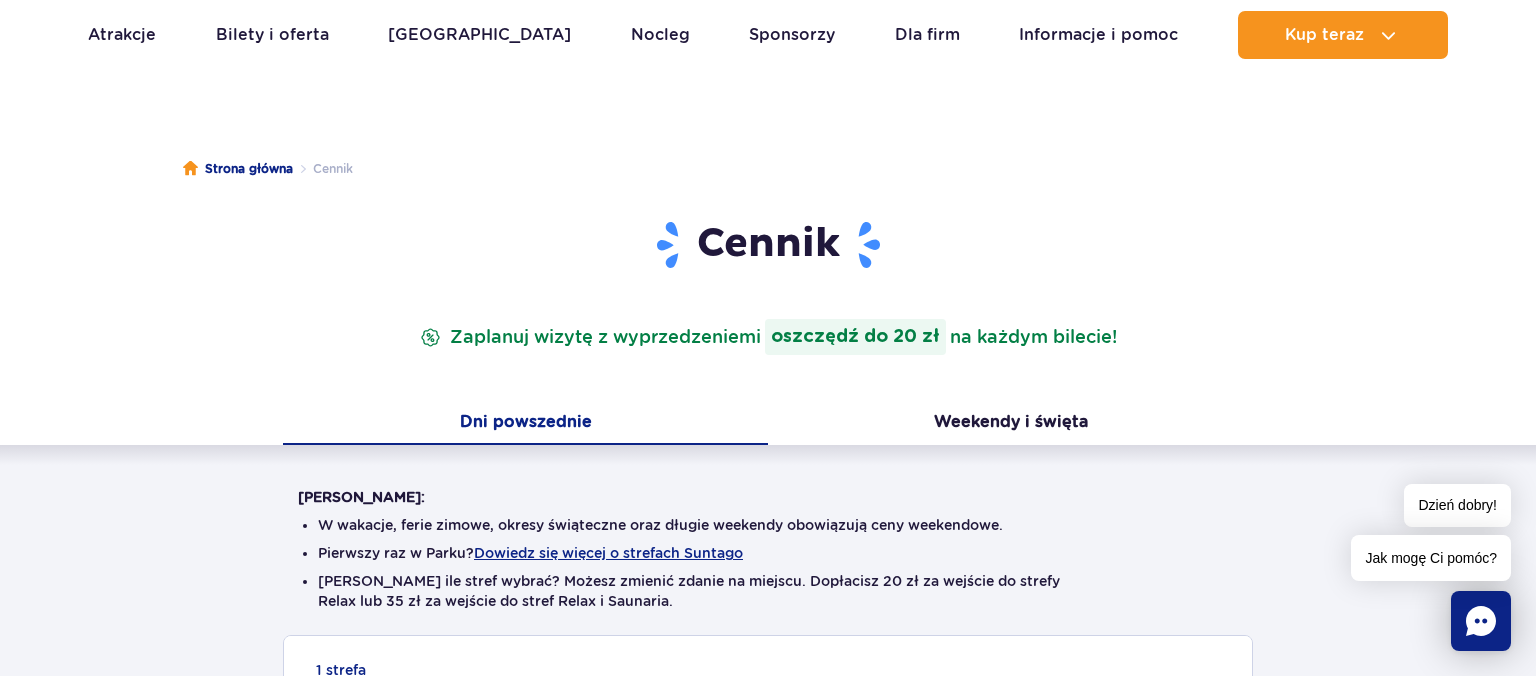 scroll, scrollTop: 0, scrollLeft: 0, axis: both 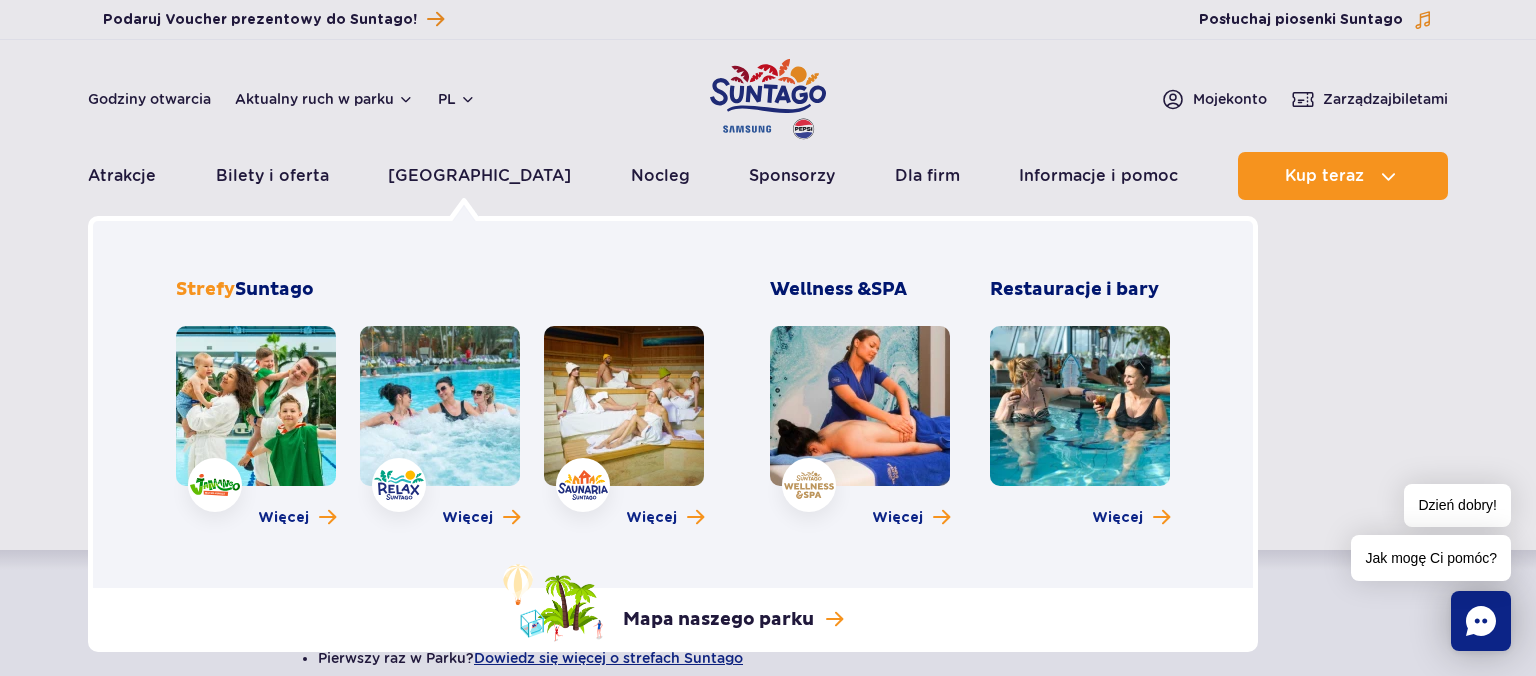 click at bounding box center [256, 406] 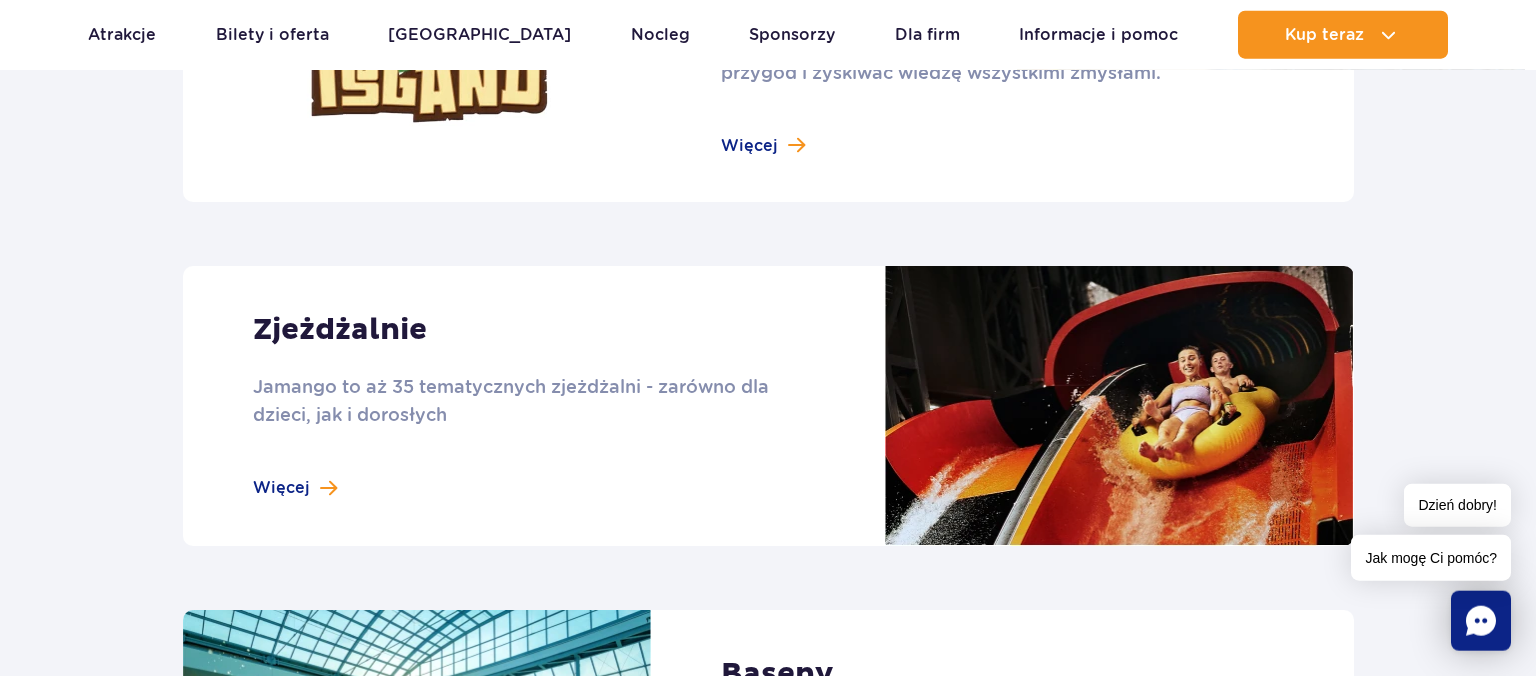 scroll, scrollTop: 1584, scrollLeft: 0, axis: vertical 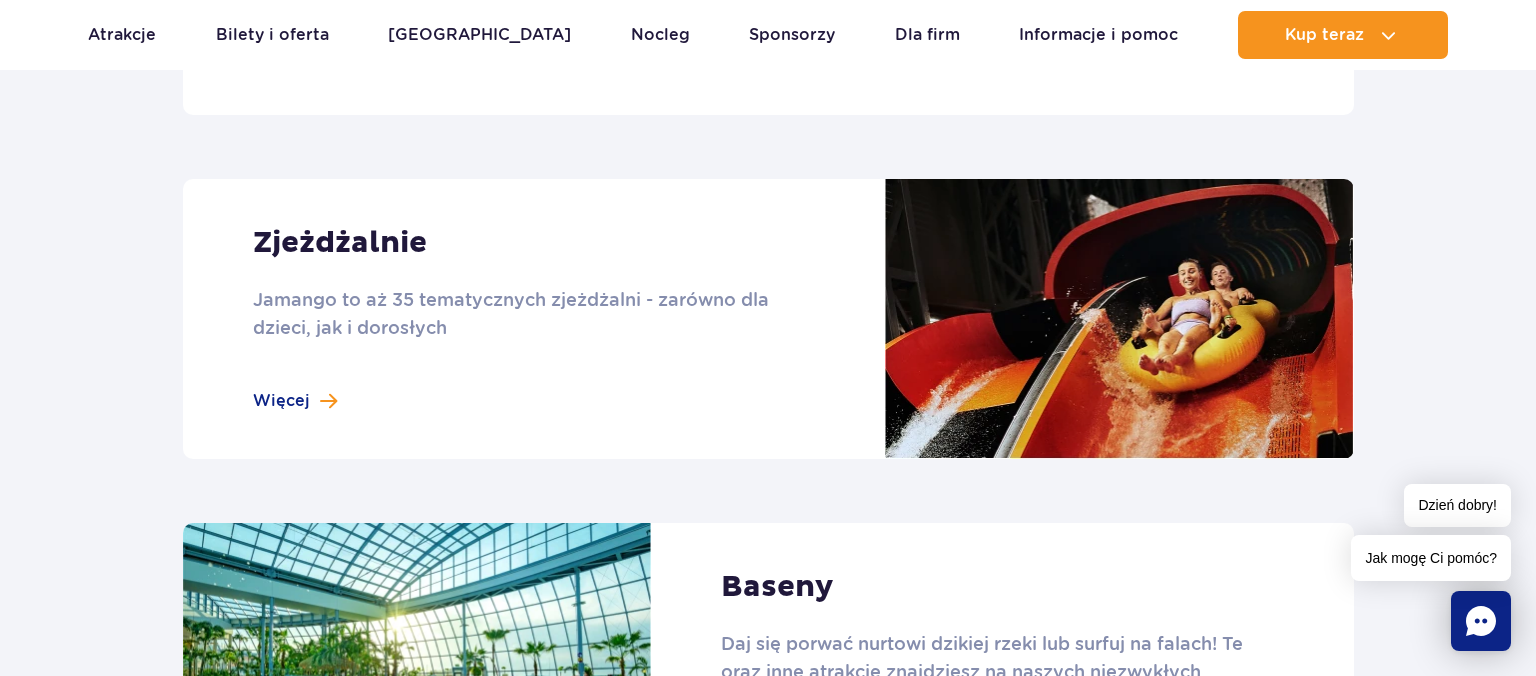 click at bounding box center [768, 319] 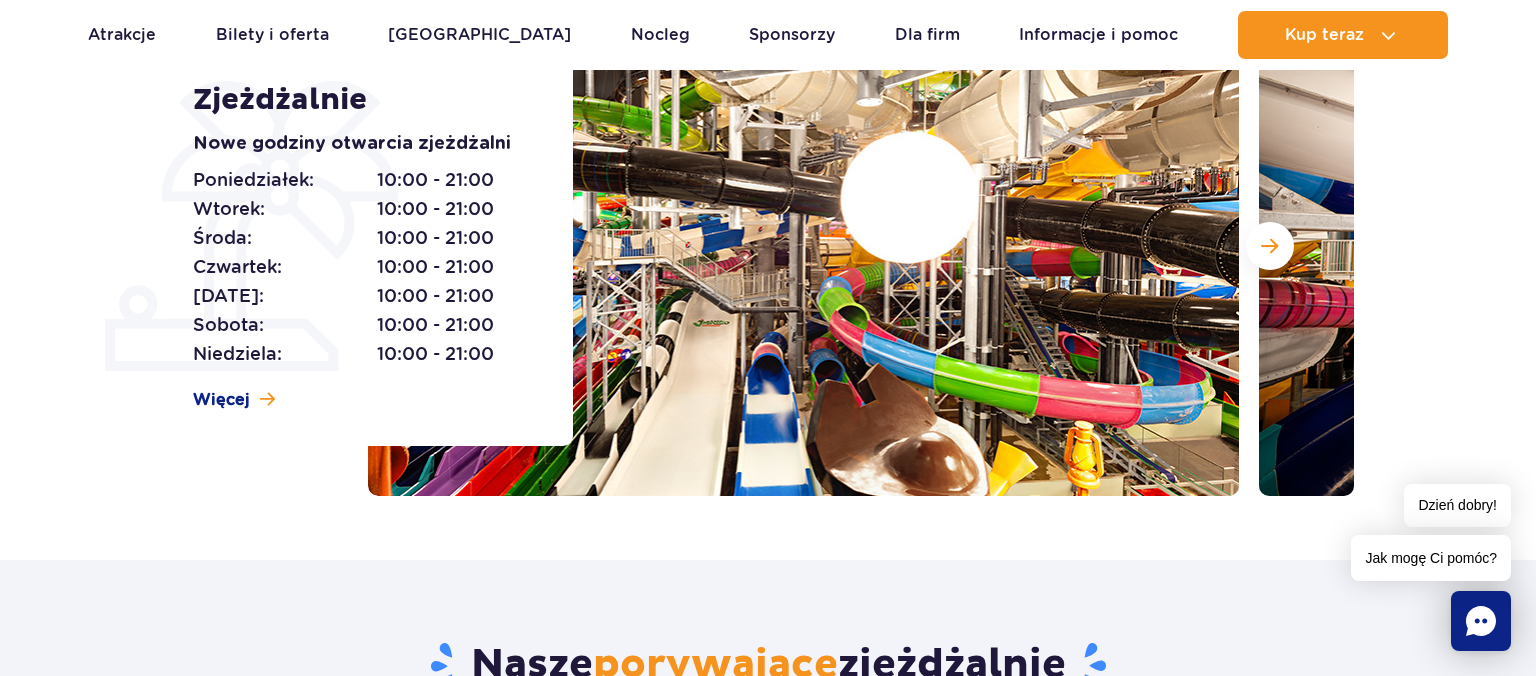scroll, scrollTop: 422, scrollLeft: 0, axis: vertical 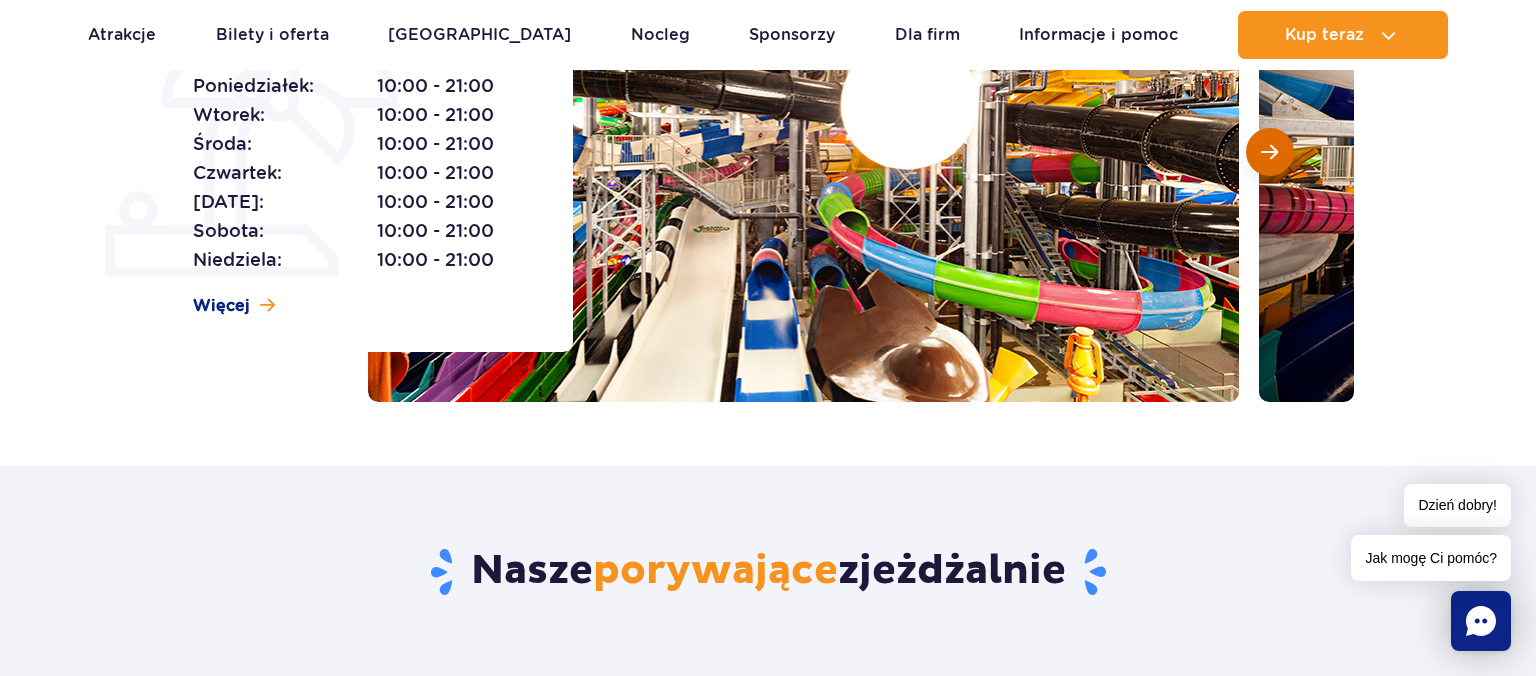 click at bounding box center (1270, 152) 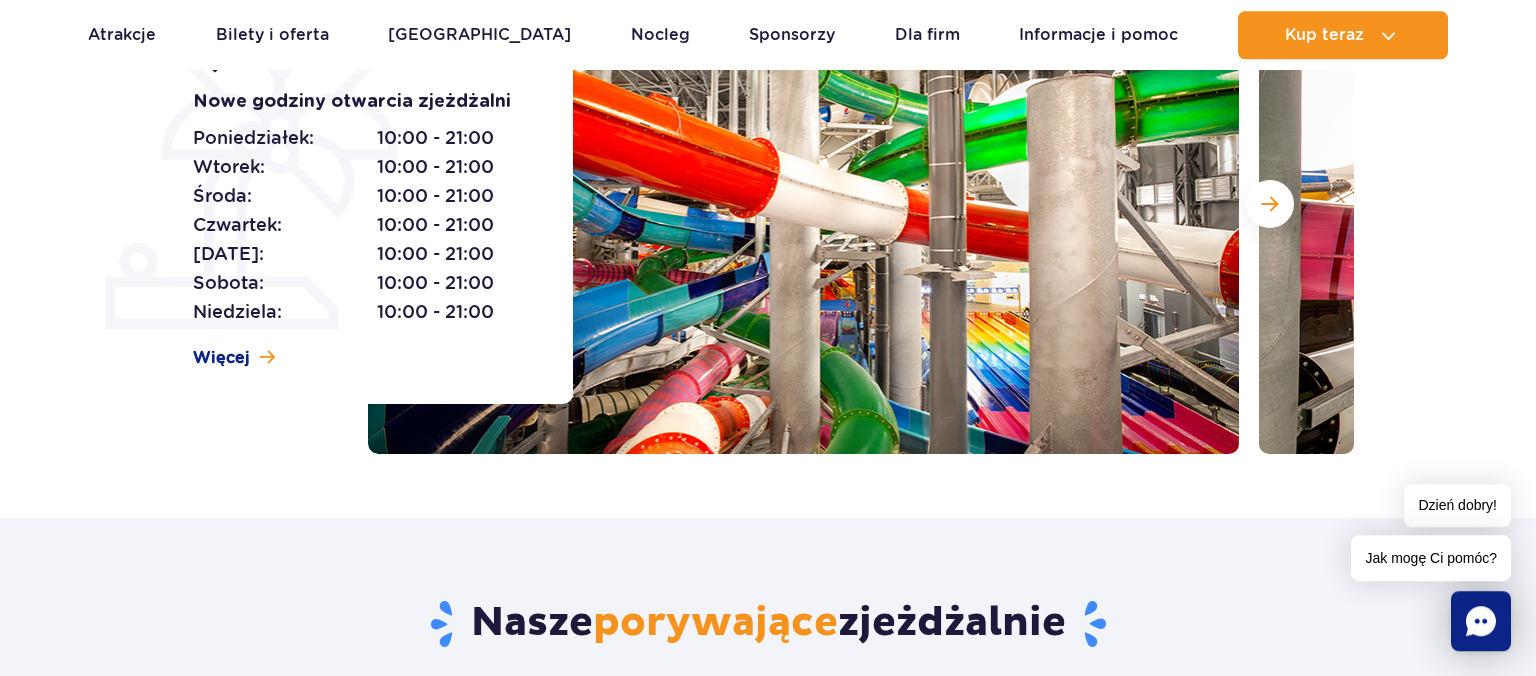 scroll, scrollTop: 316, scrollLeft: 0, axis: vertical 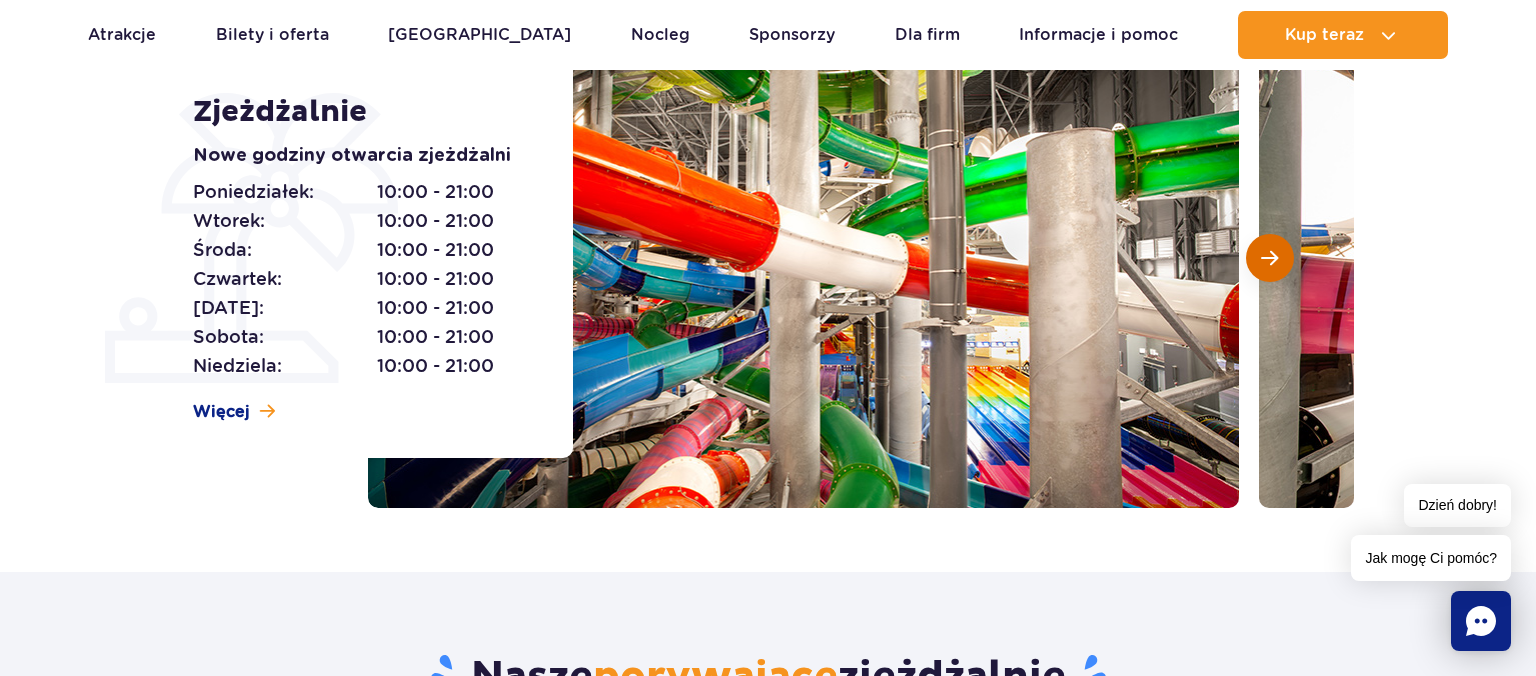 click at bounding box center [1270, 258] 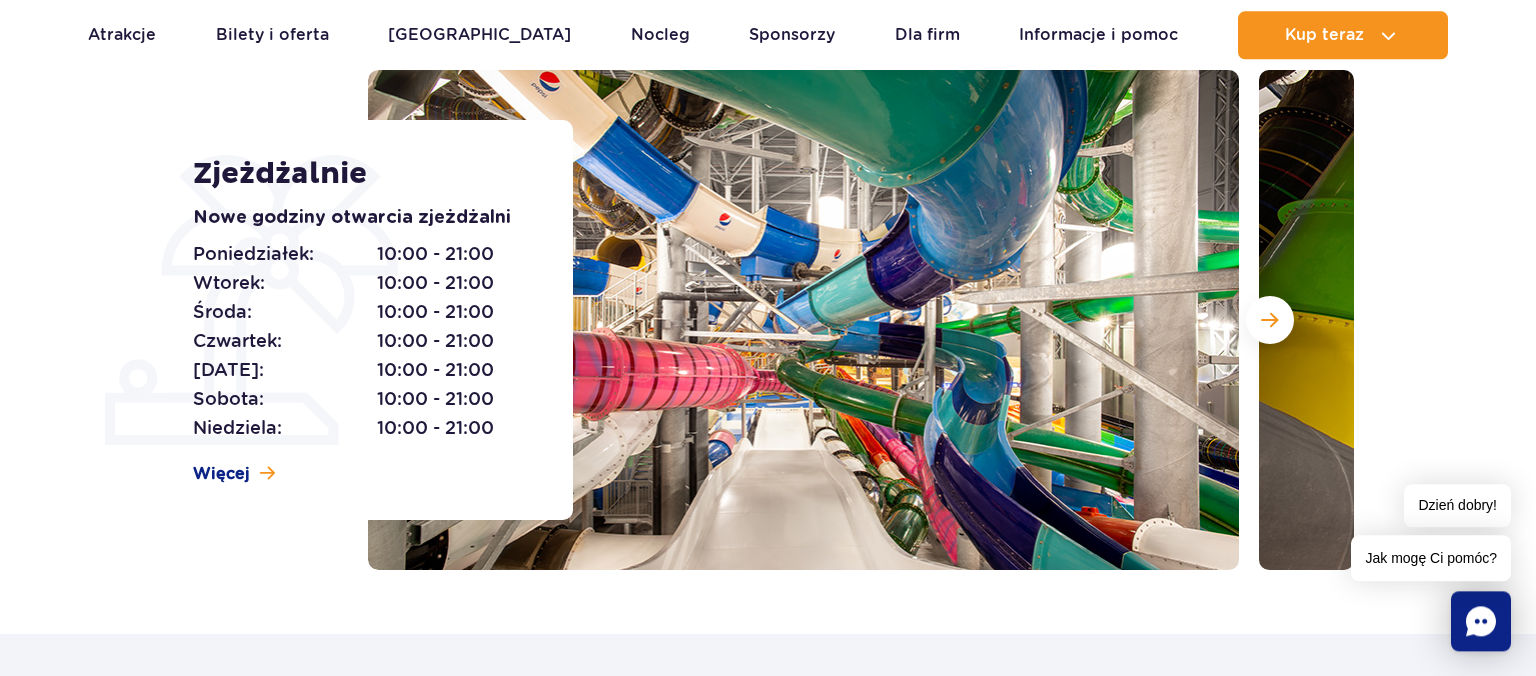 scroll, scrollTop: 211, scrollLeft: 0, axis: vertical 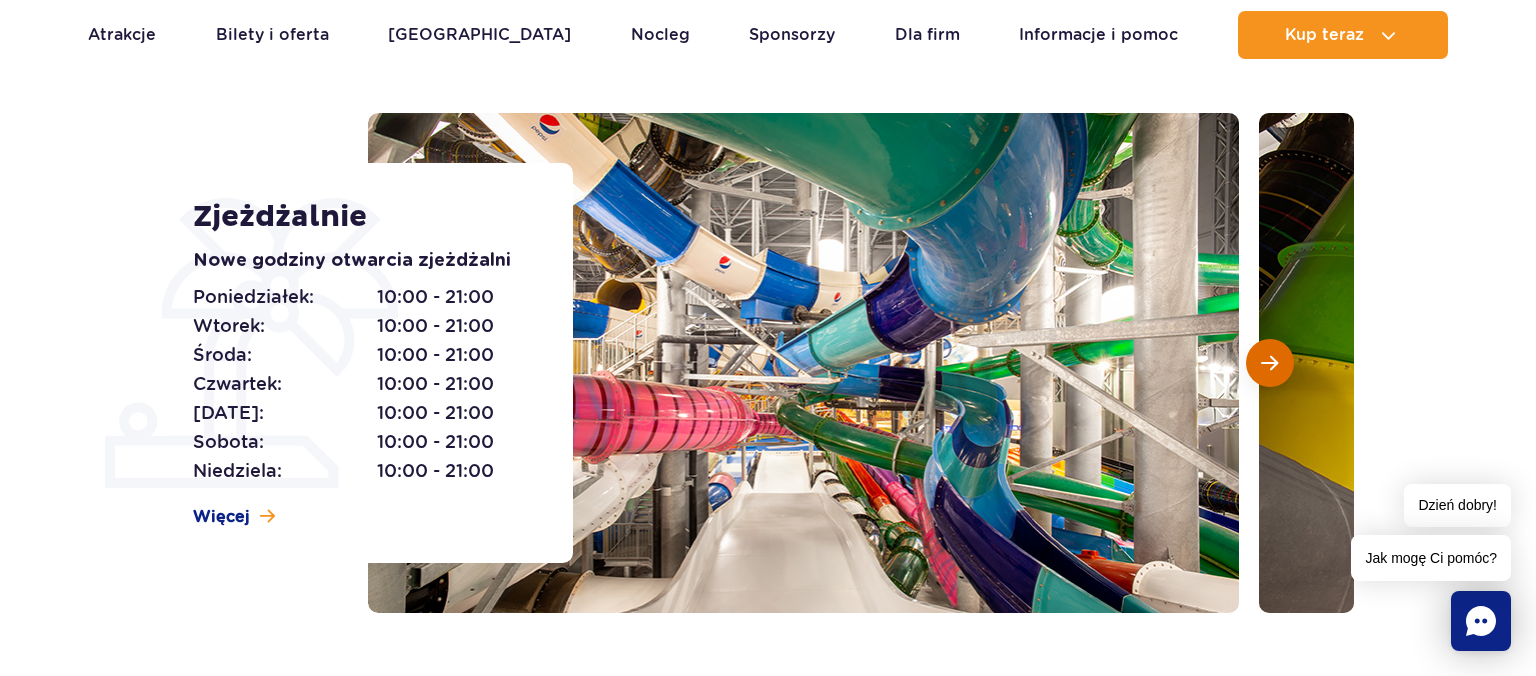 click at bounding box center [1270, 363] 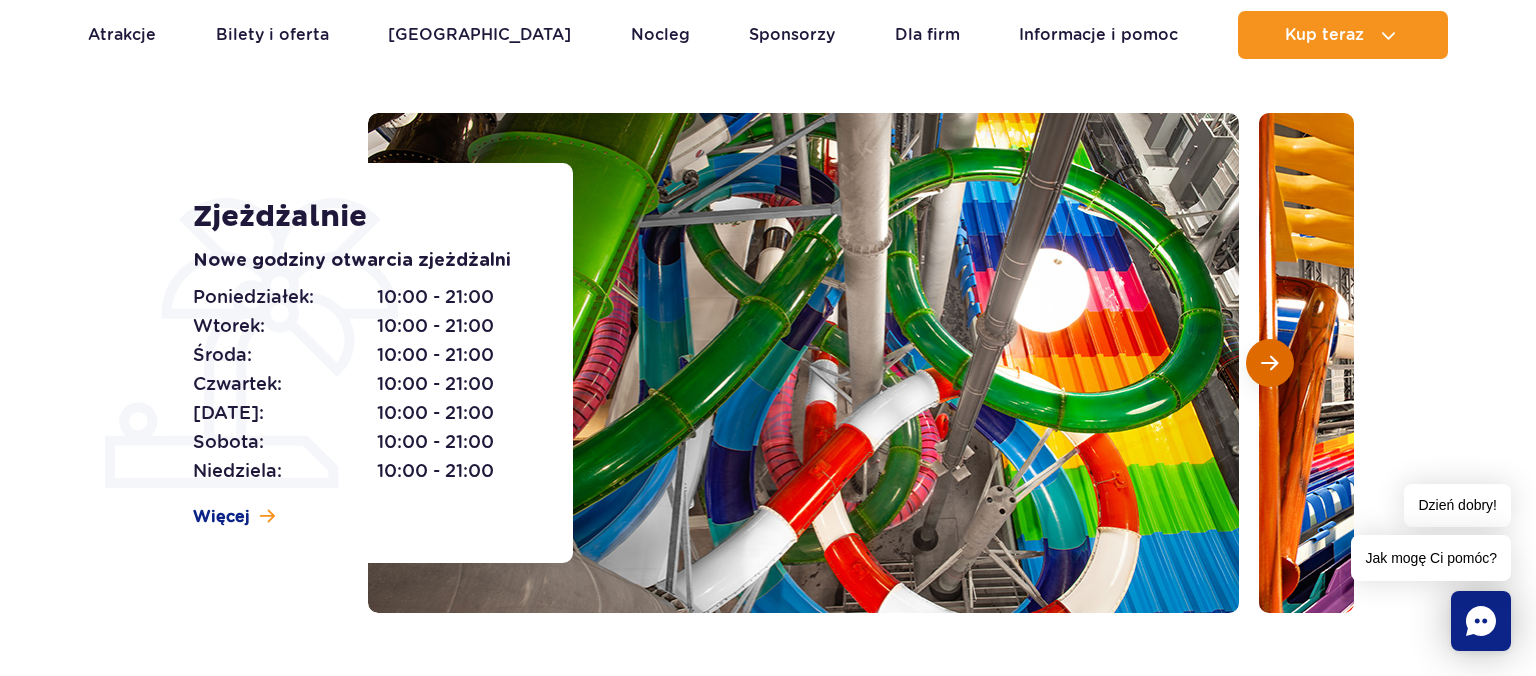 click at bounding box center [1269, 363] 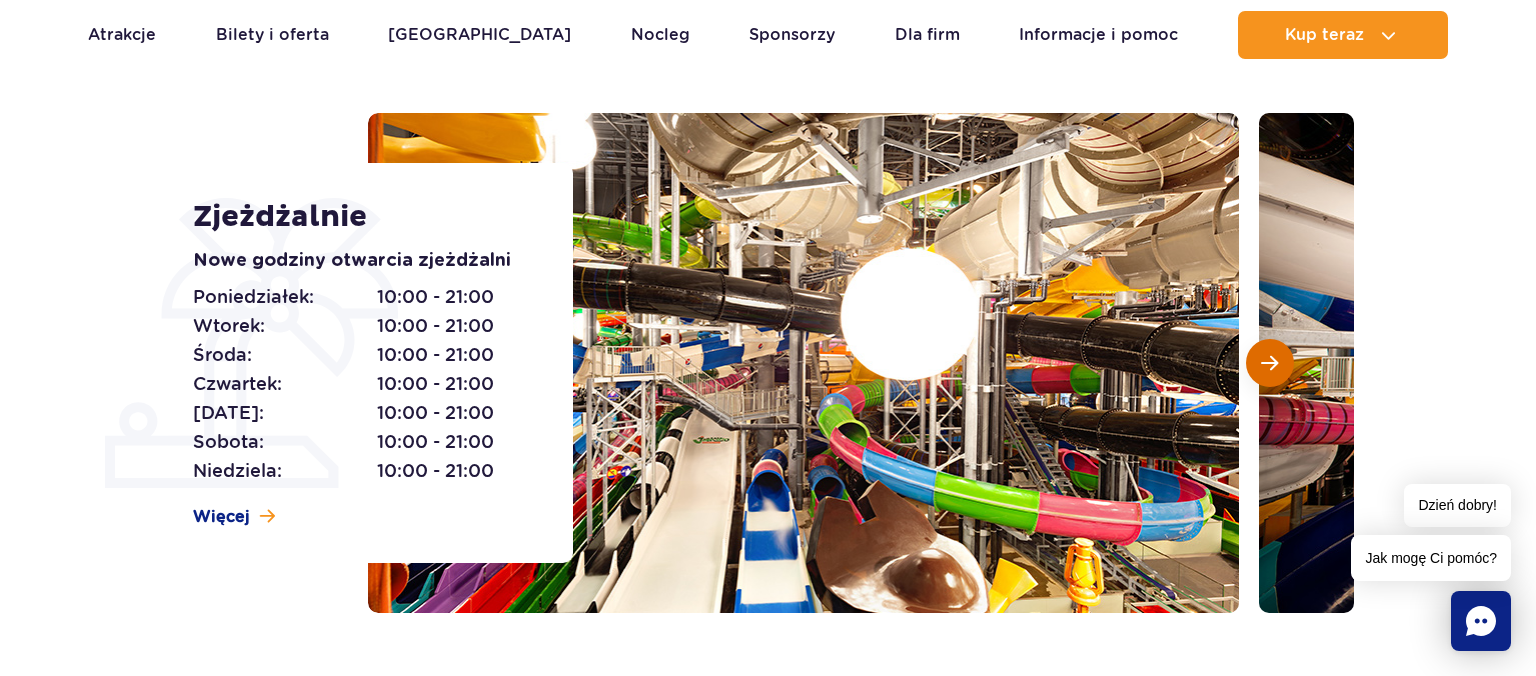 click at bounding box center (1269, 363) 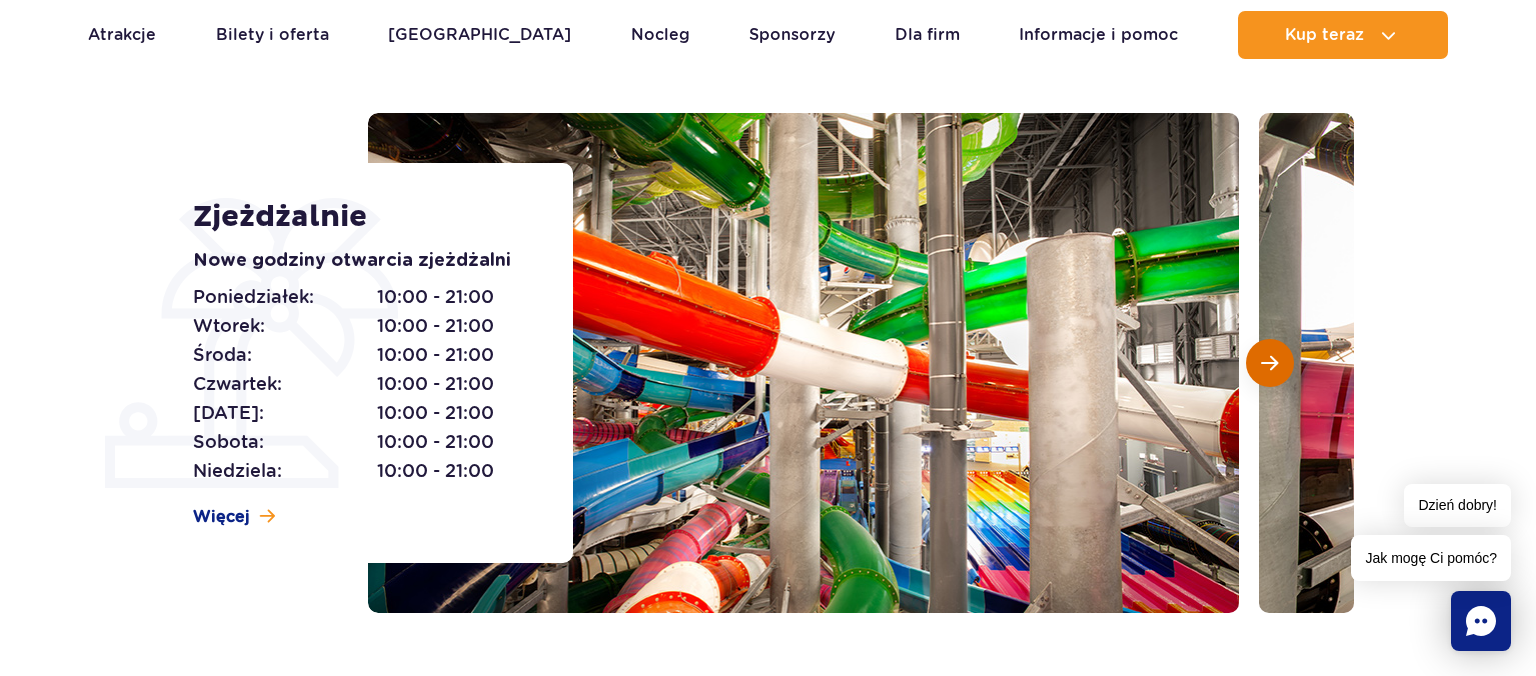 click at bounding box center (1269, 363) 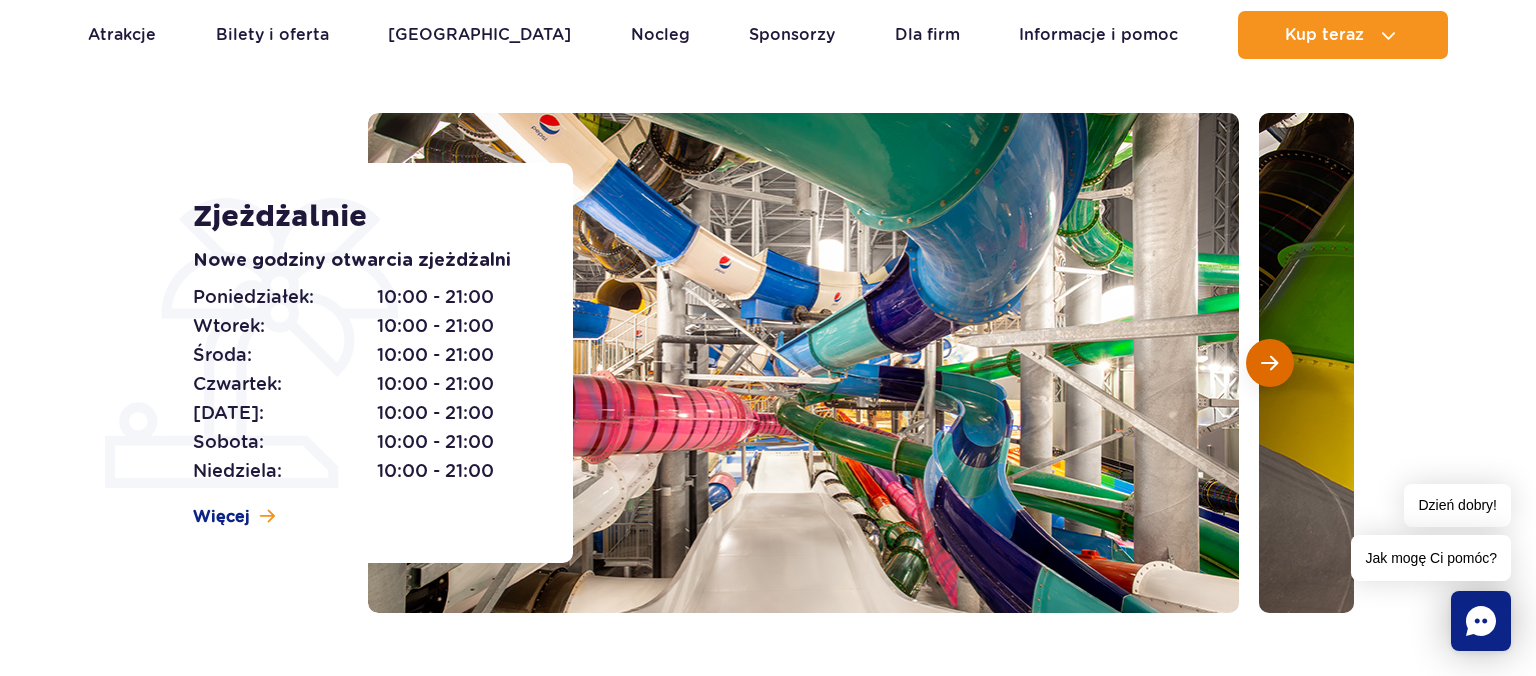 click at bounding box center (1269, 363) 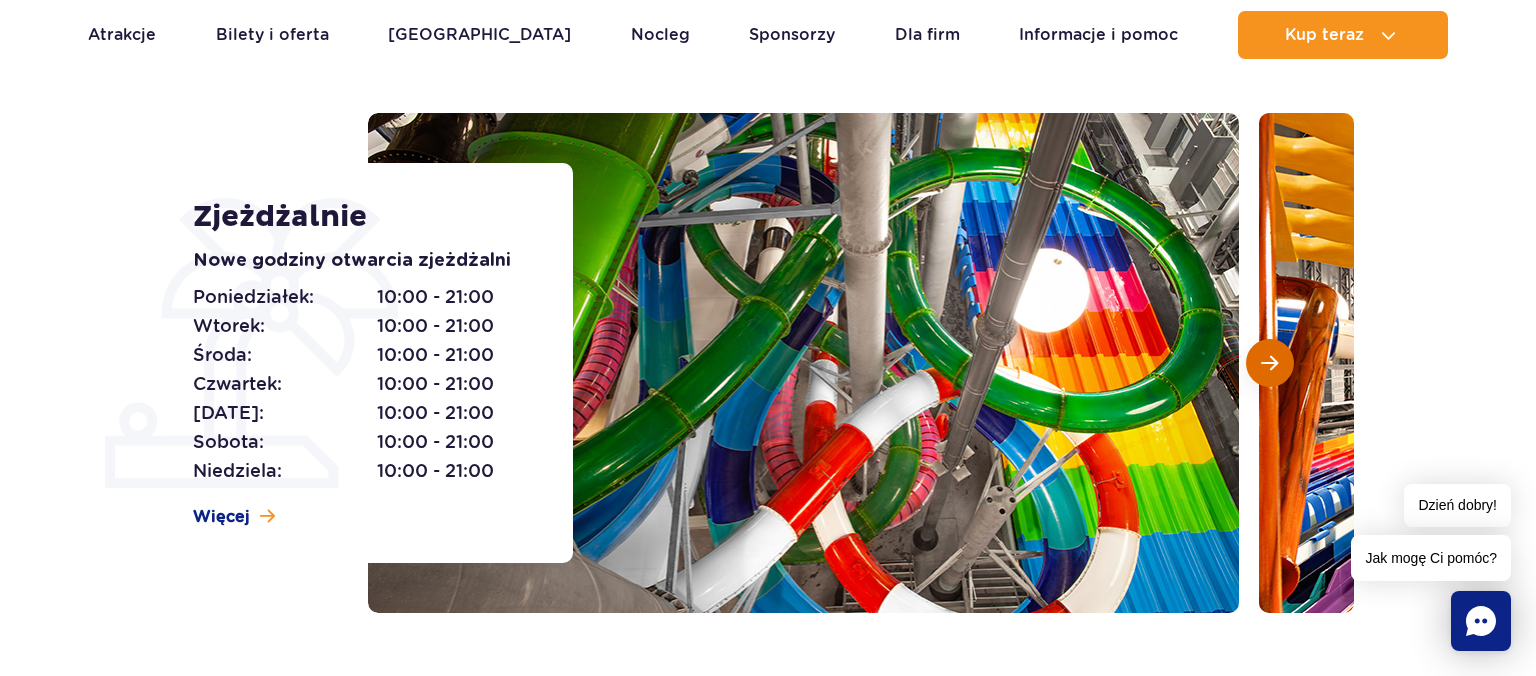 click at bounding box center [1269, 363] 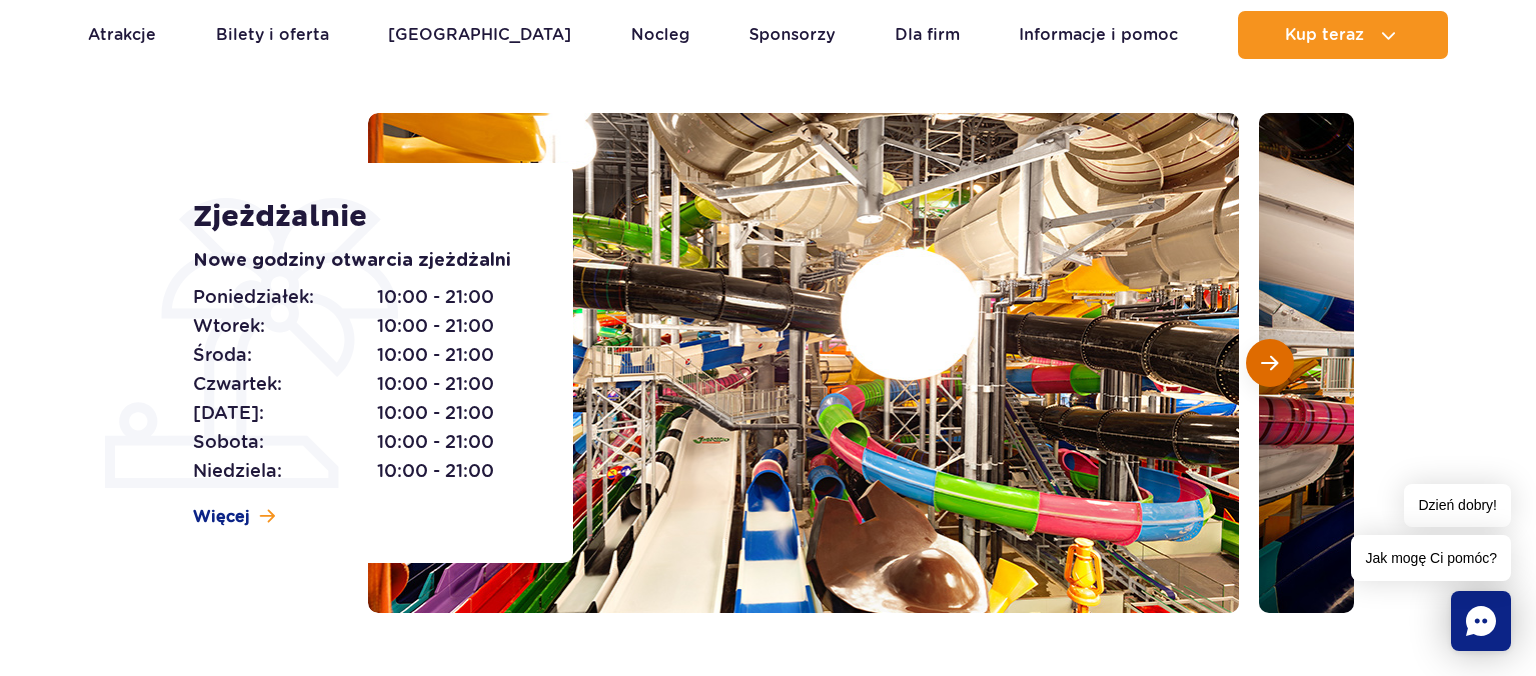 click at bounding box center (1269, 363) 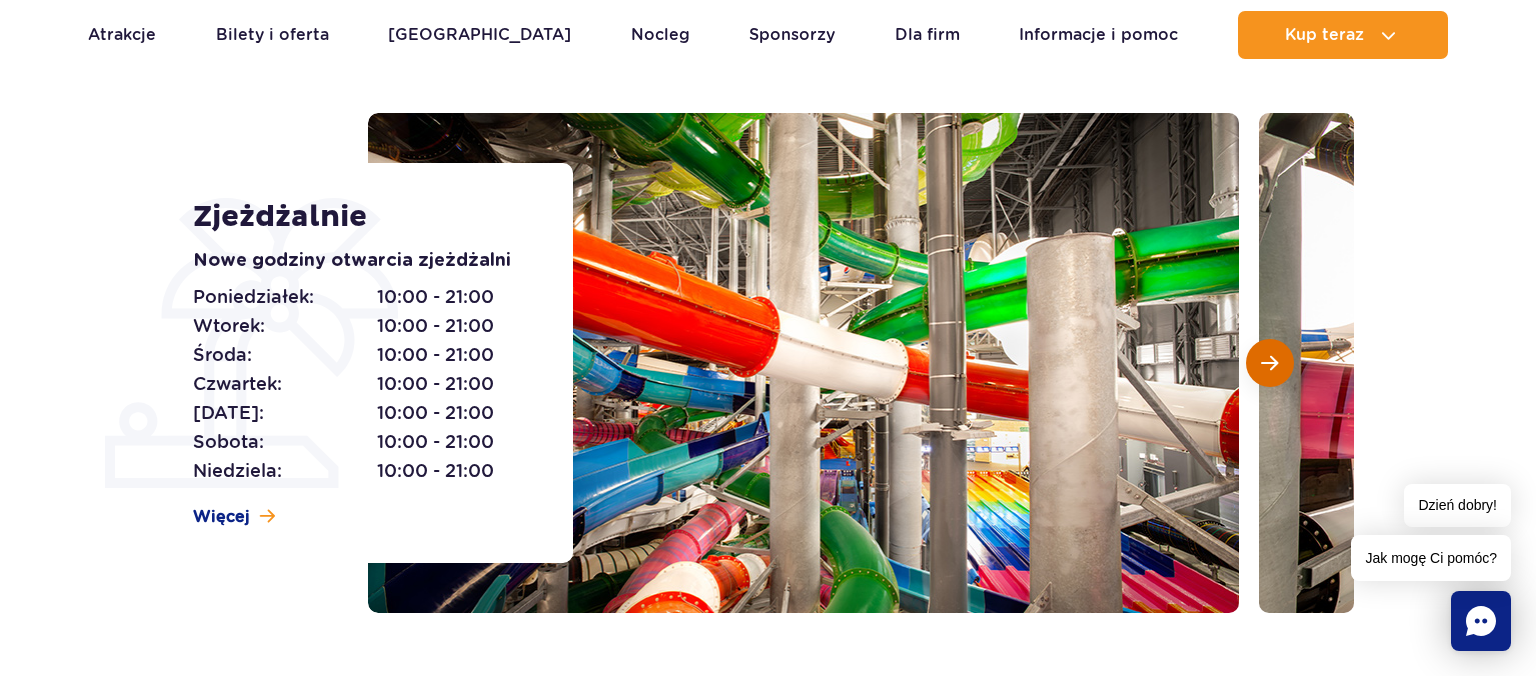 click at bounding box center (1269, 363) 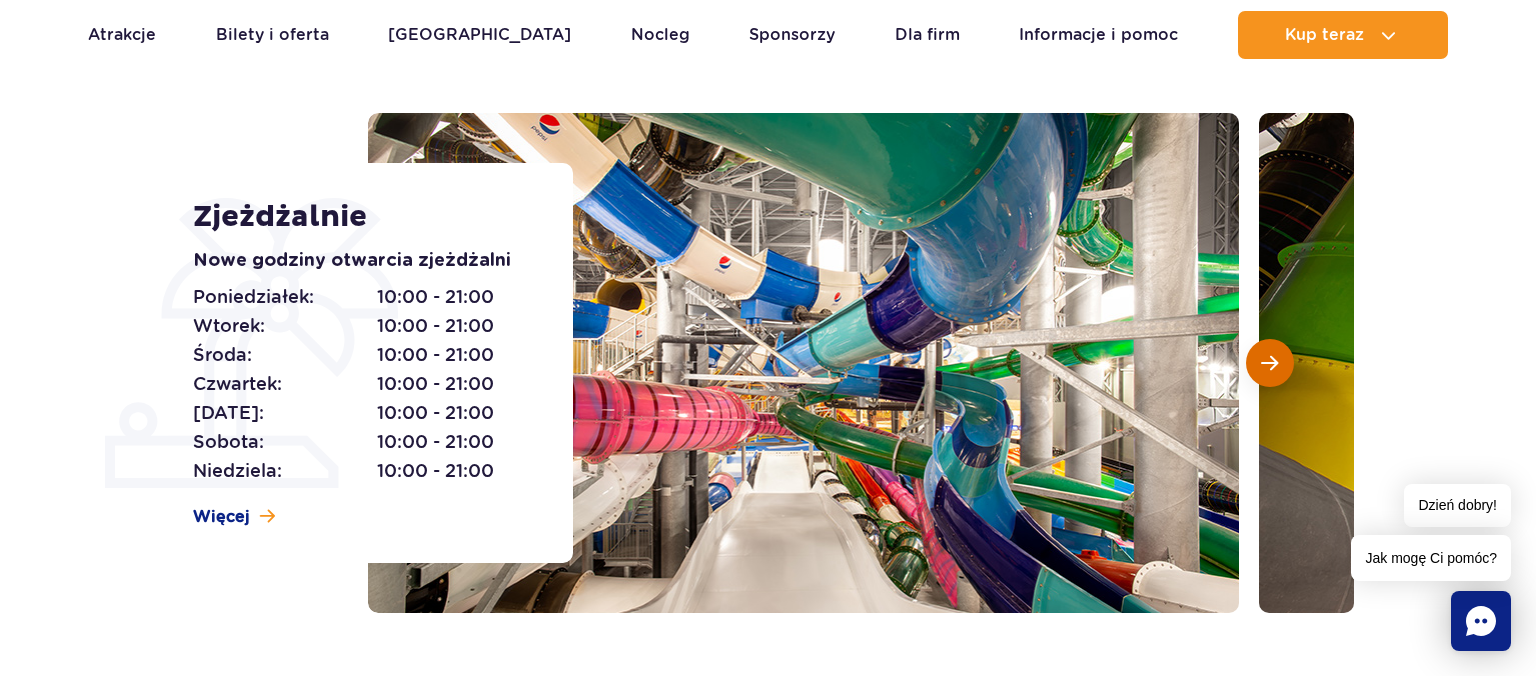 click at bounding box center (1269, 363) 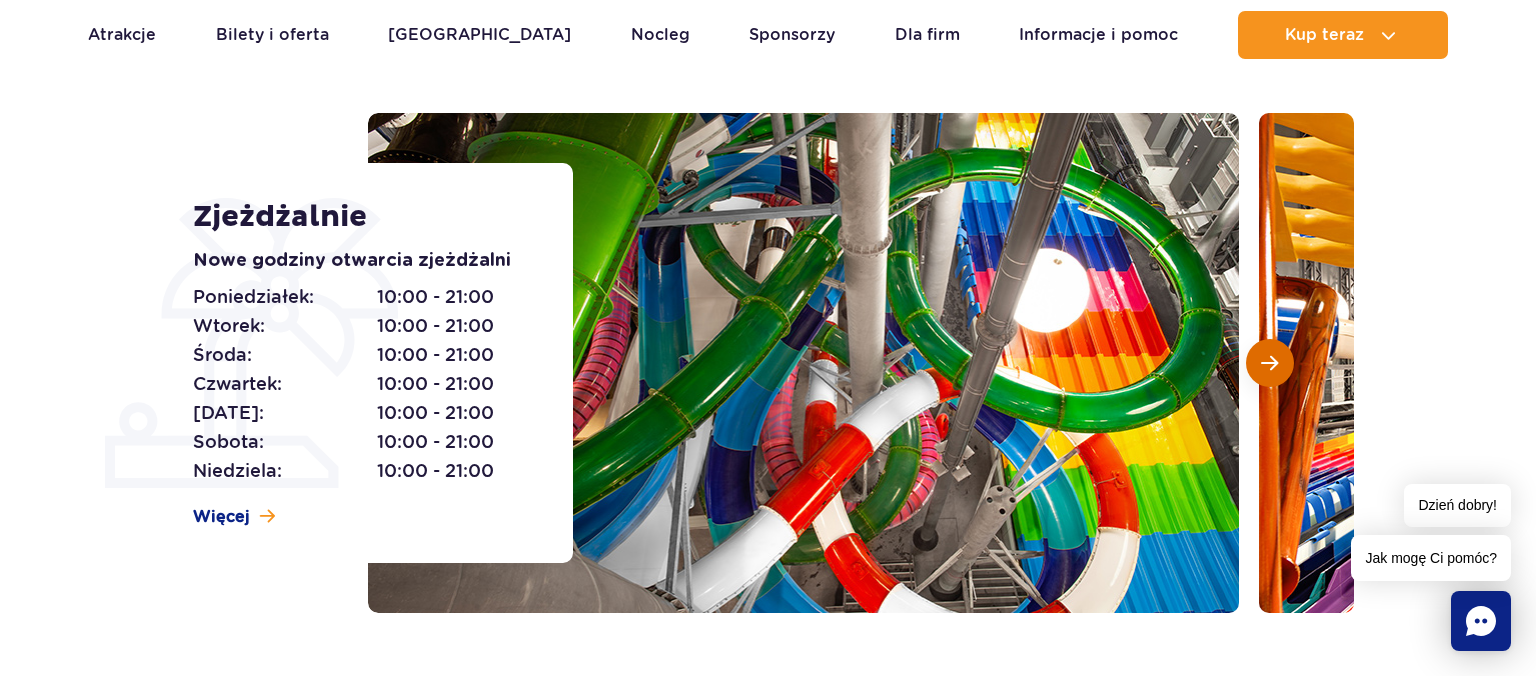 click at bounding box center [1269, 363] 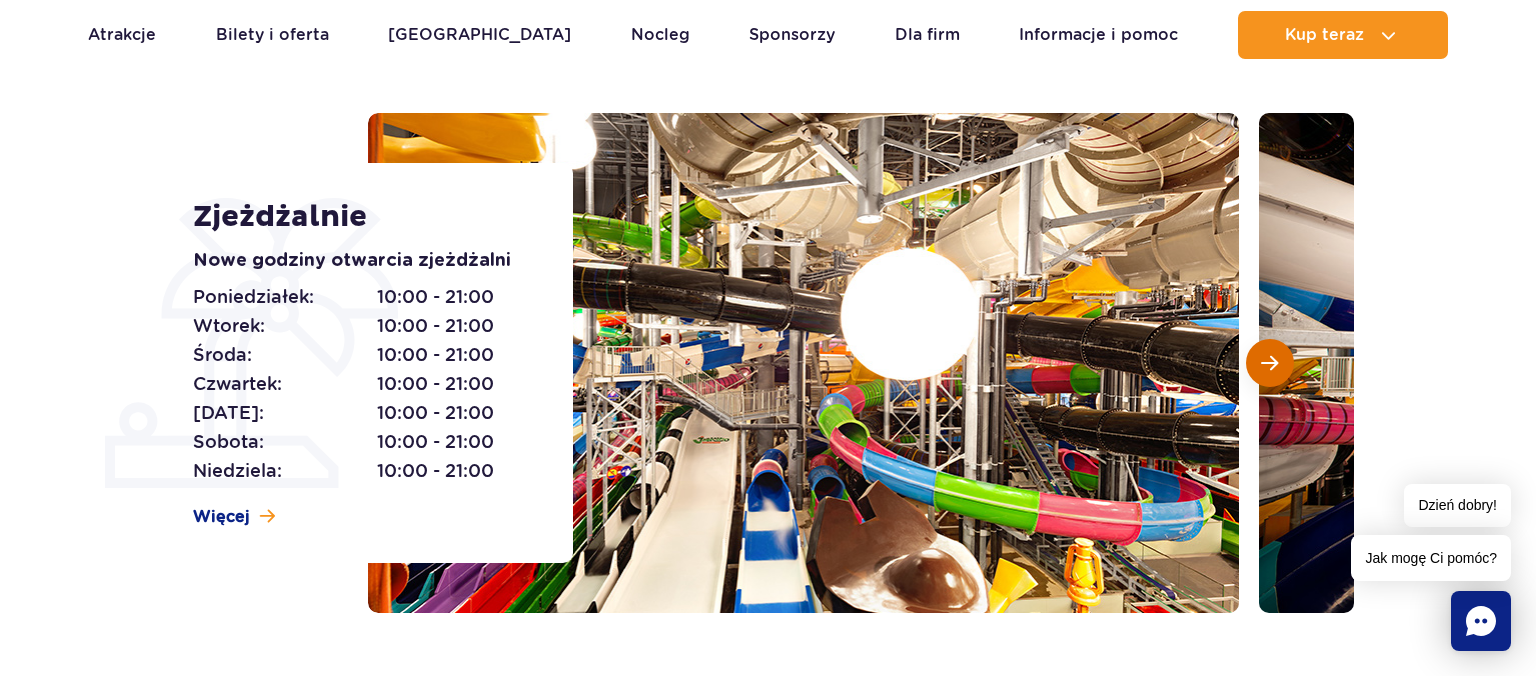 click at bounding box center [1269, 363] 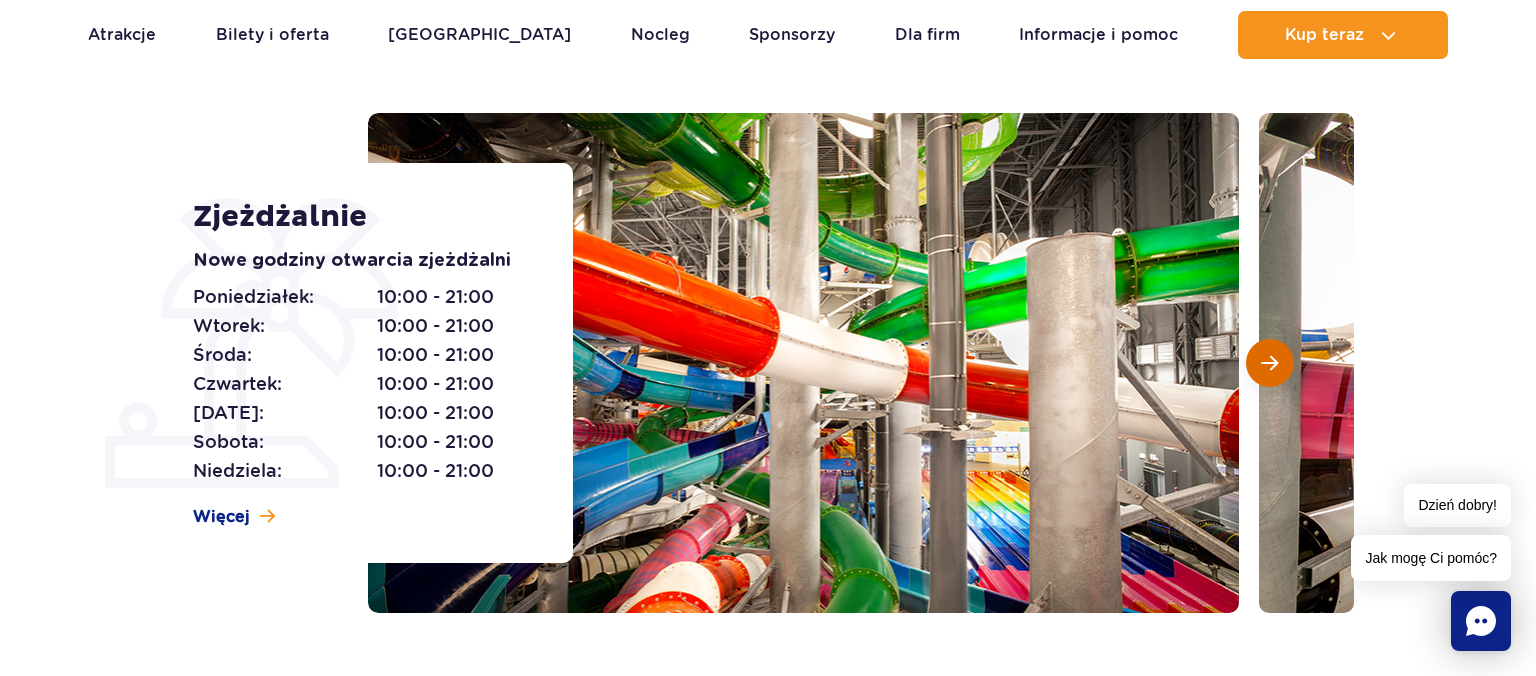 click at bounding box center [1269, 363] 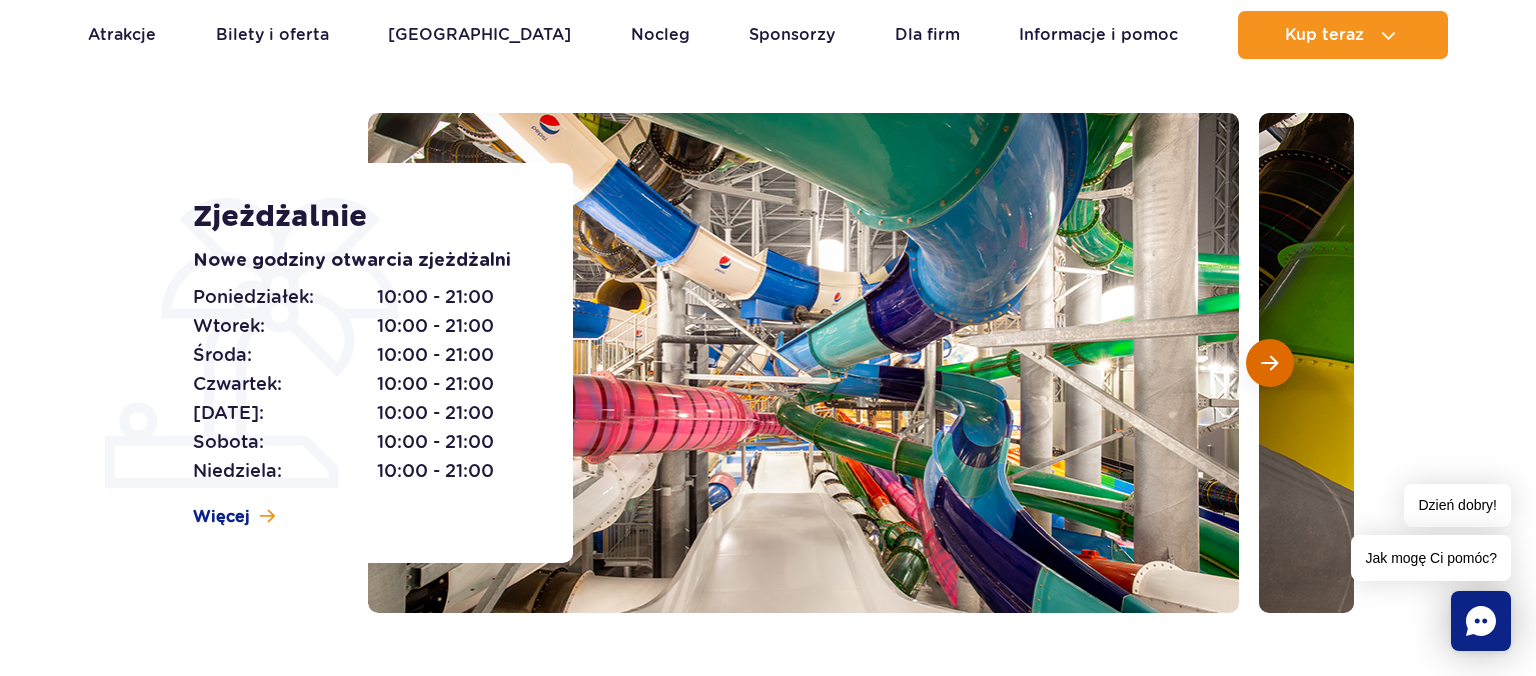 click at bounding box center [1269, 363] 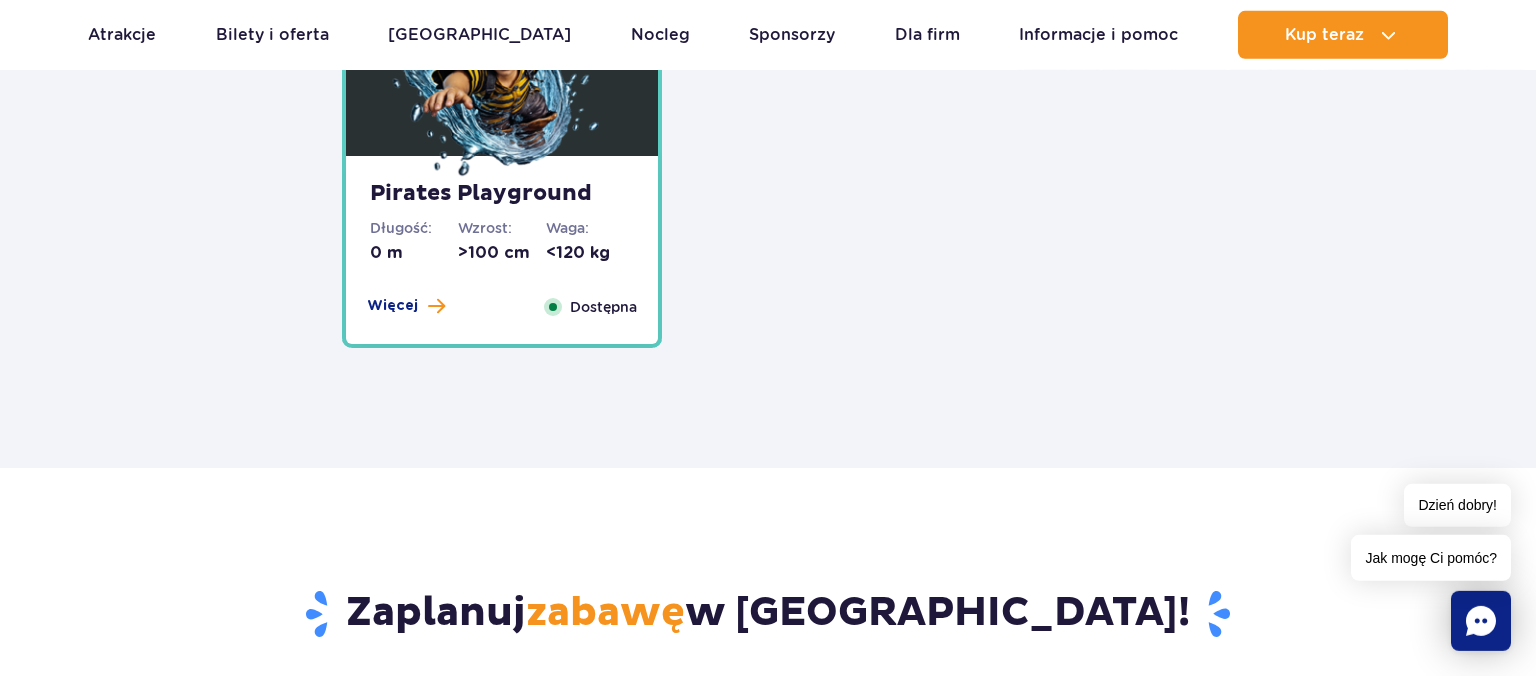 scroll, scrollTop: 4963, scrollLeft: 0, axis: vertical 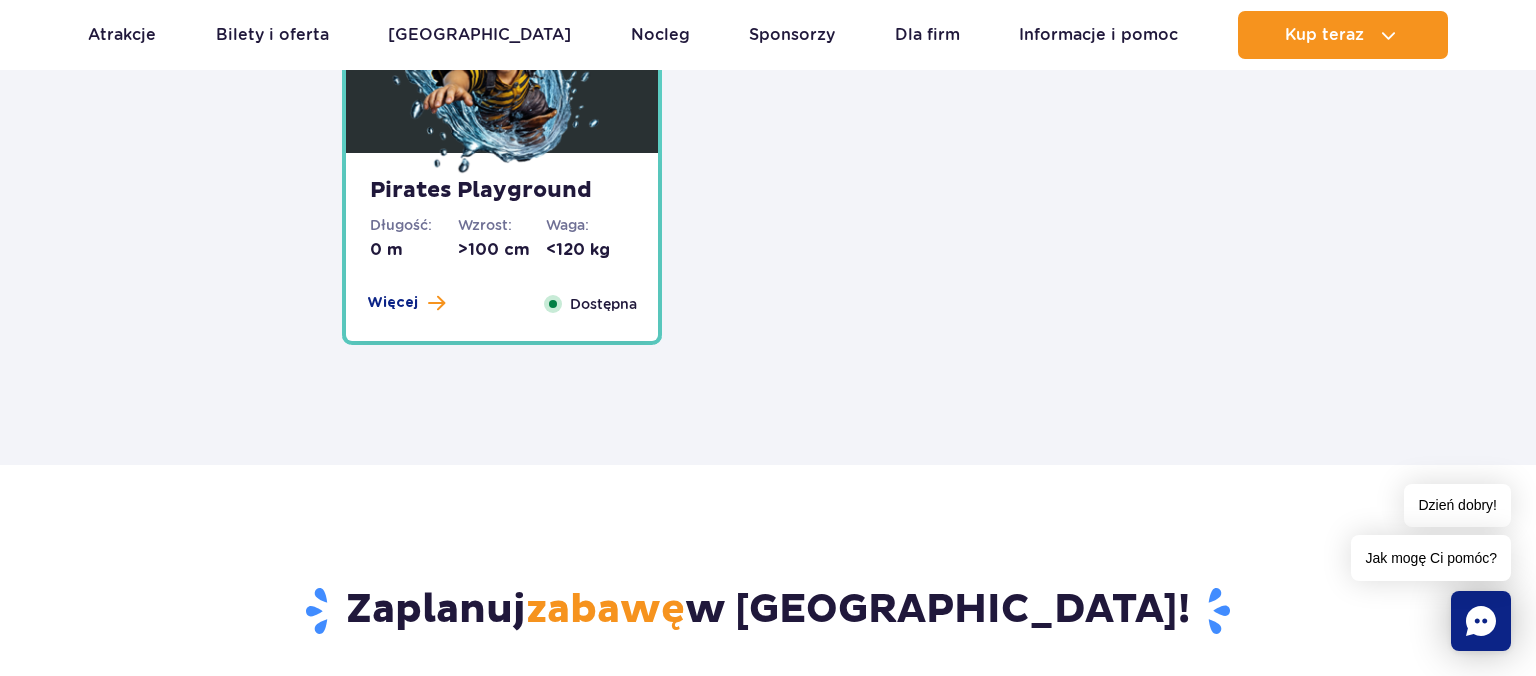 click on "Pirates Playground
Długość:
0 m
Wzrost:
>100 cm
Waga:
<120 kg
Więcej
Zamknij
Dostępna" at bounding box center (502, 247) 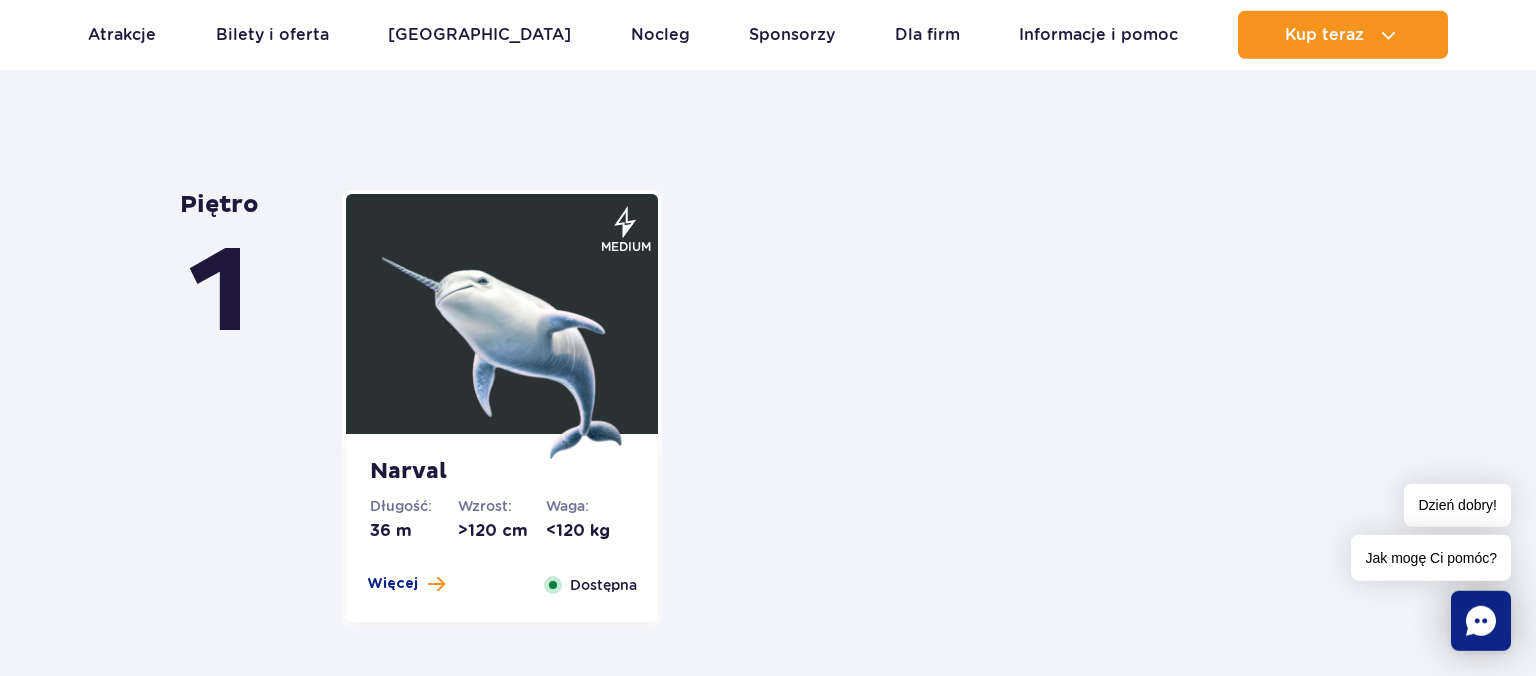 scroll, scrollTop: 4176, scrollLeft: 0, axis: vertical 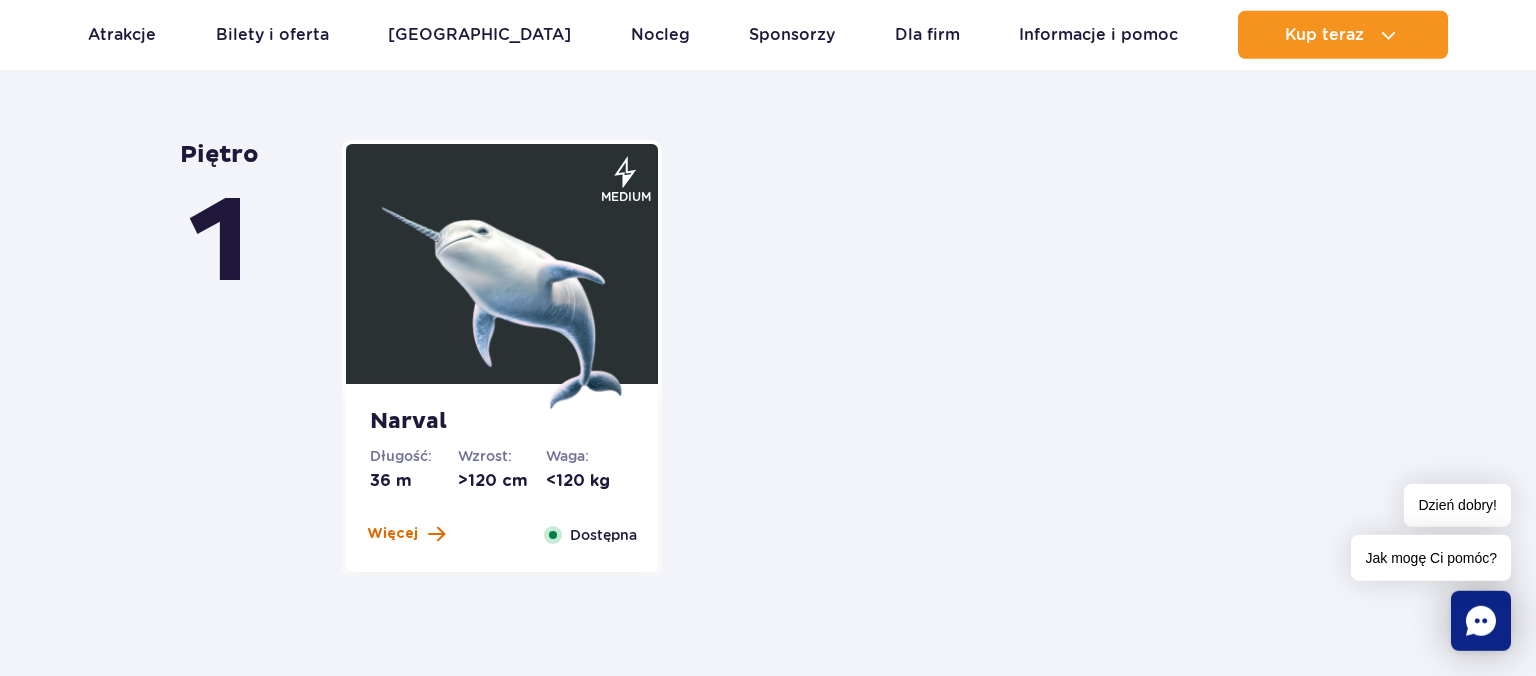 click on "Więcej" at bounding box center [406, 534] 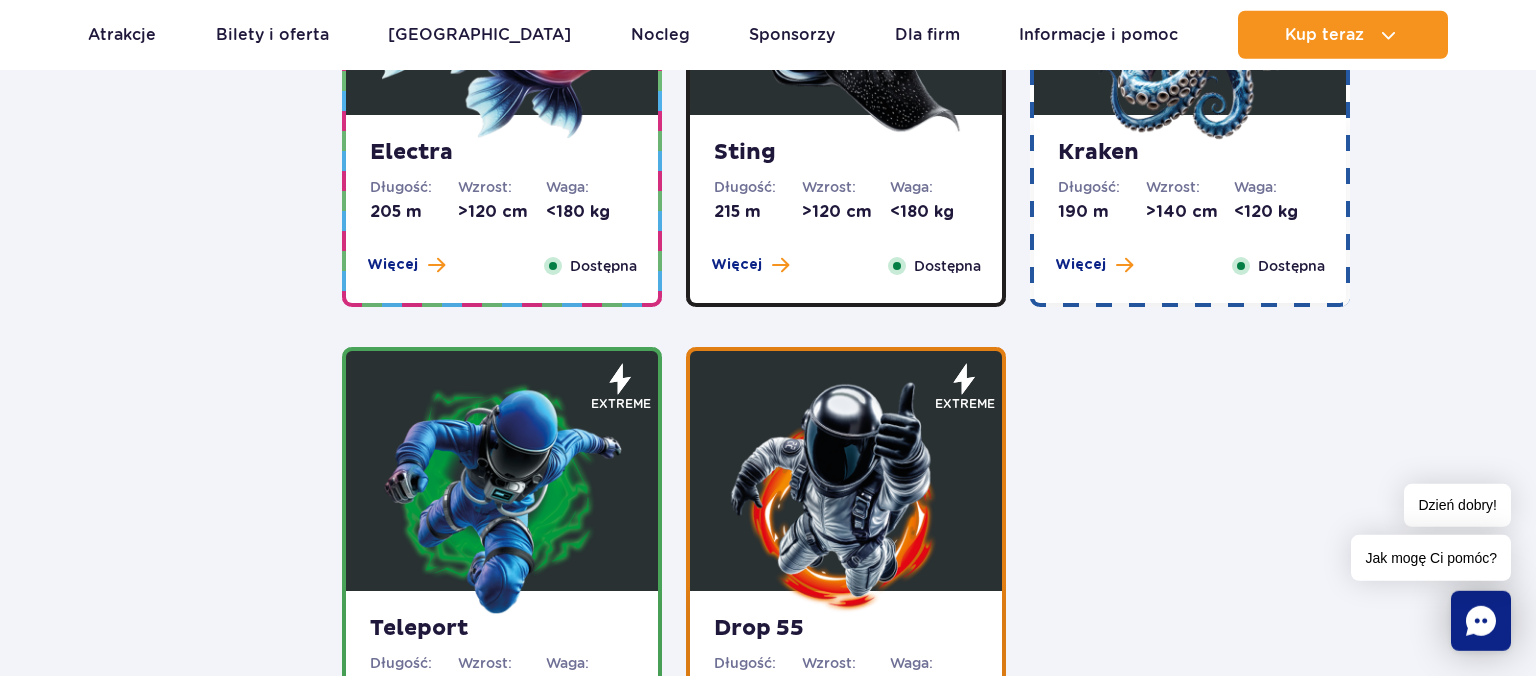 scroll, scrollTop: 2248, scrollLeft: 0, axis: vertical 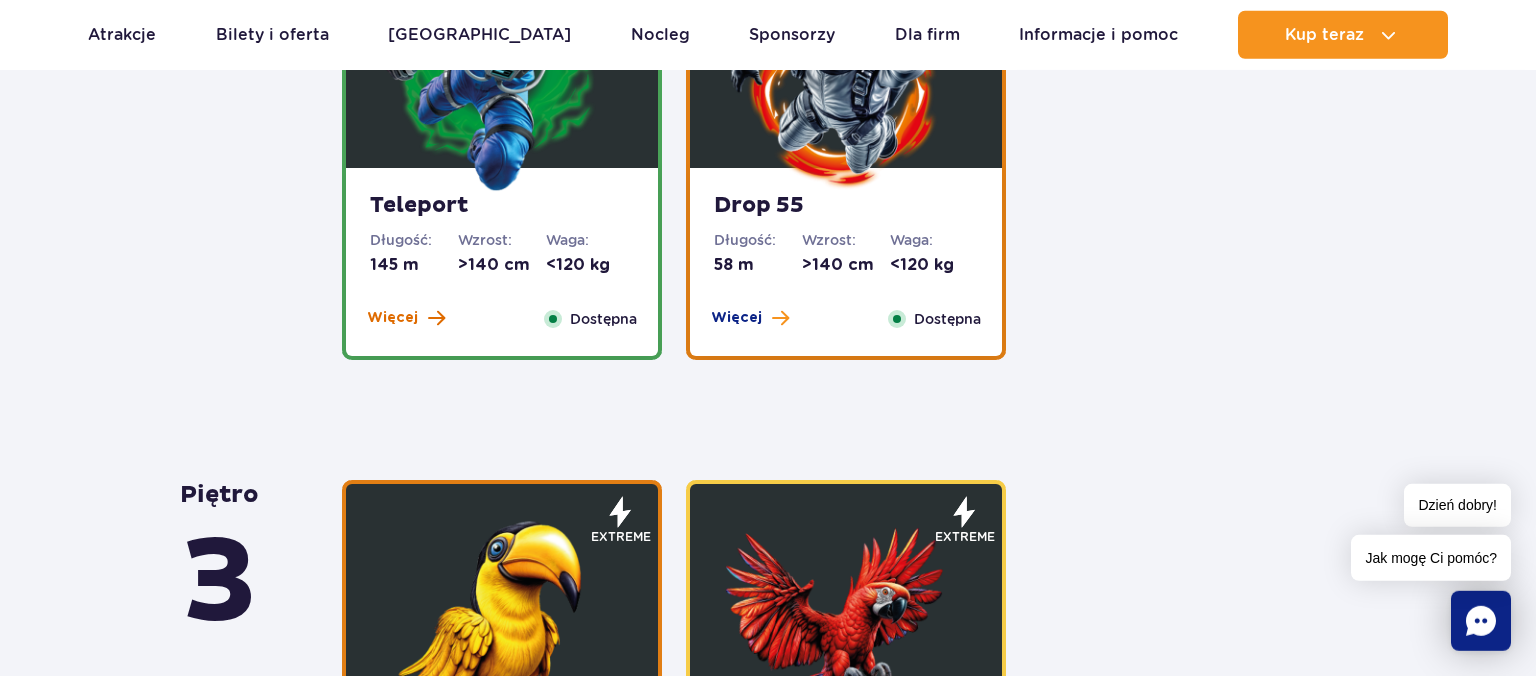 click on "Więcej" at bounding box center [392, 318] 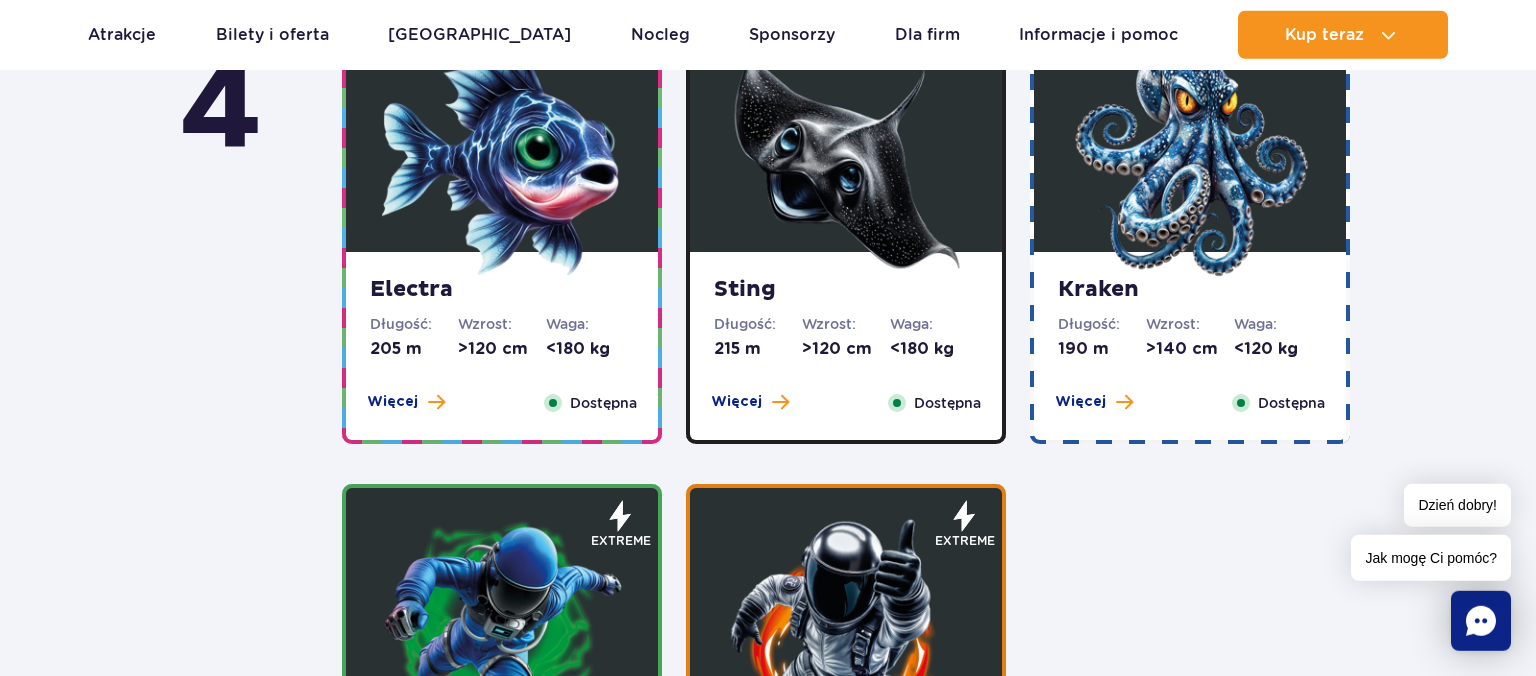 scroll, scrollTop: 1054, scrollLeft: 0, axis: vertical 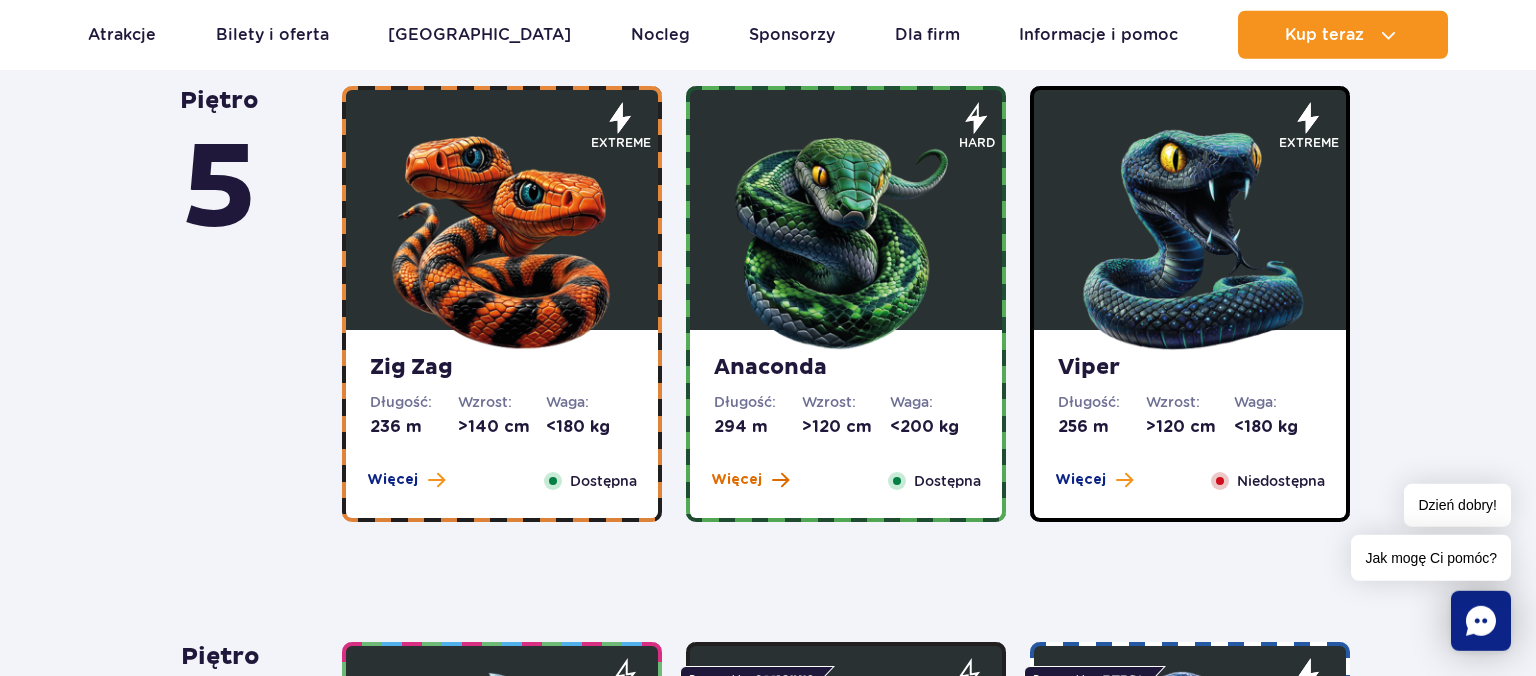 click on "Więcej" at bounding box center (736, 480) 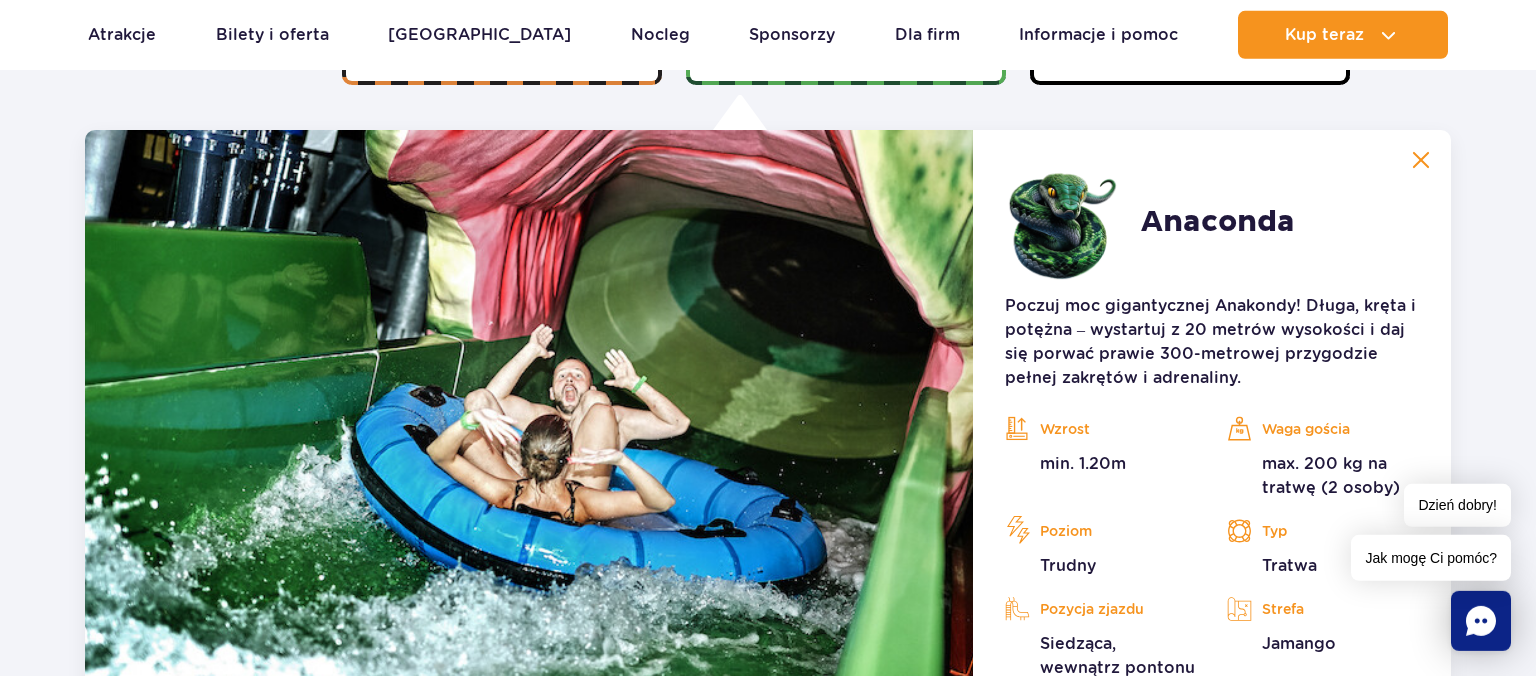 scroll, scrollTop: 1500, scrollLeft: 0, axis: vertical 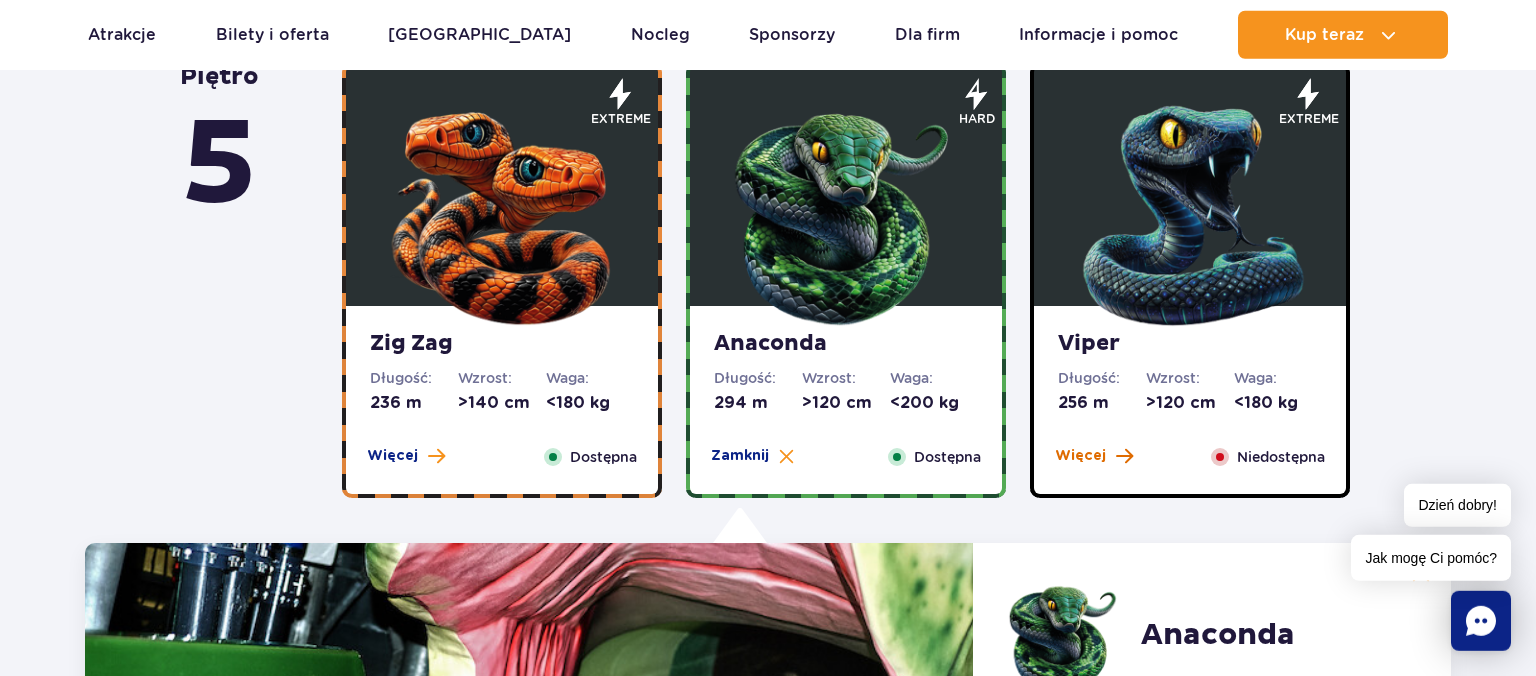 click on "Więcej" at bounding box center [1080, 456] 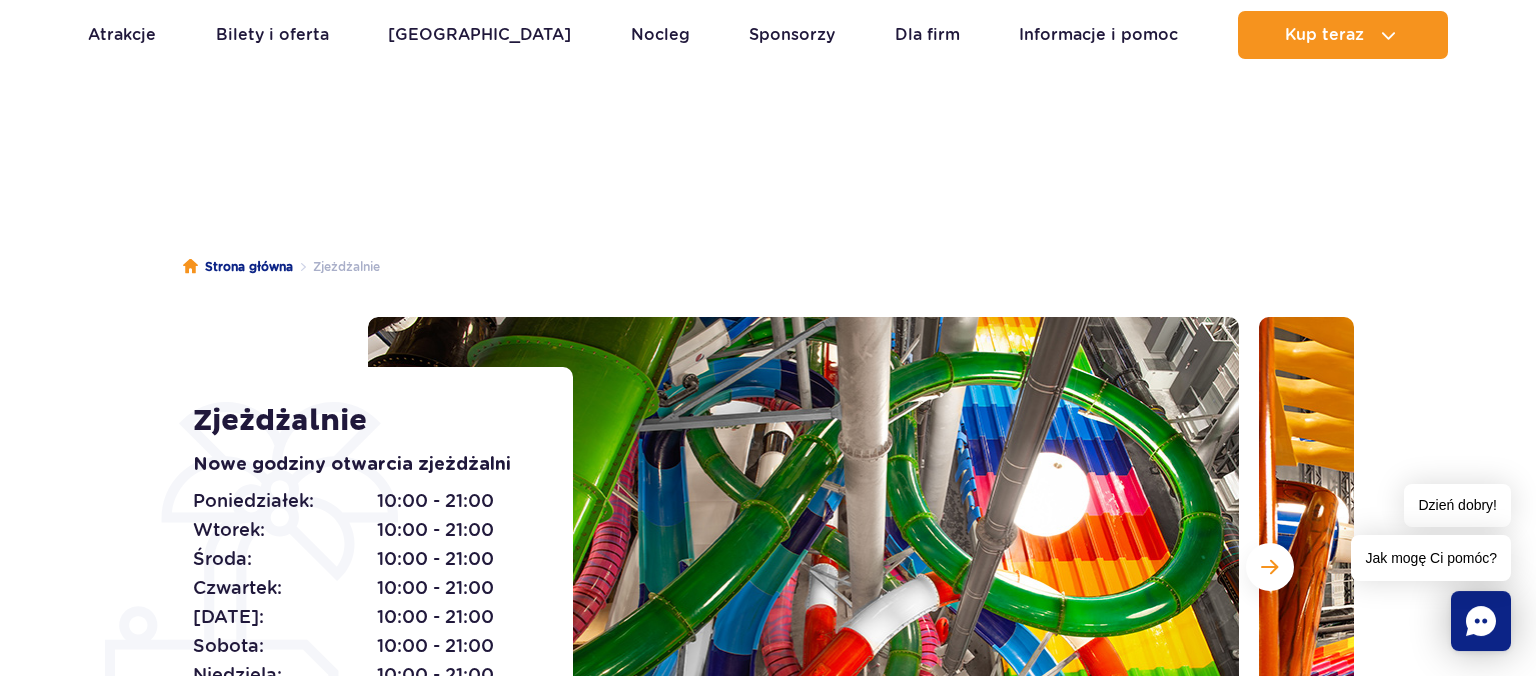 scroll, scrollTop: 0, scrollLeft: 0, axis: both 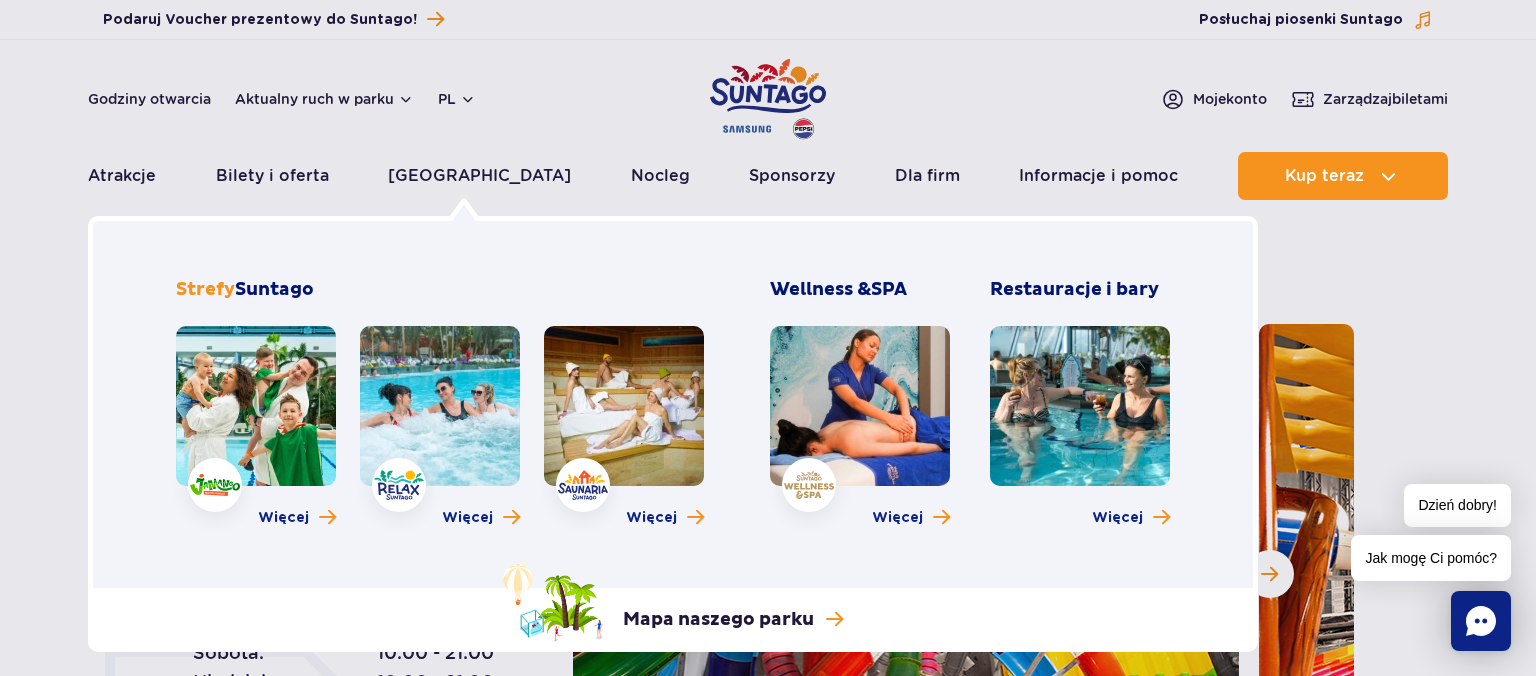 click at bounding box center (256, 406) 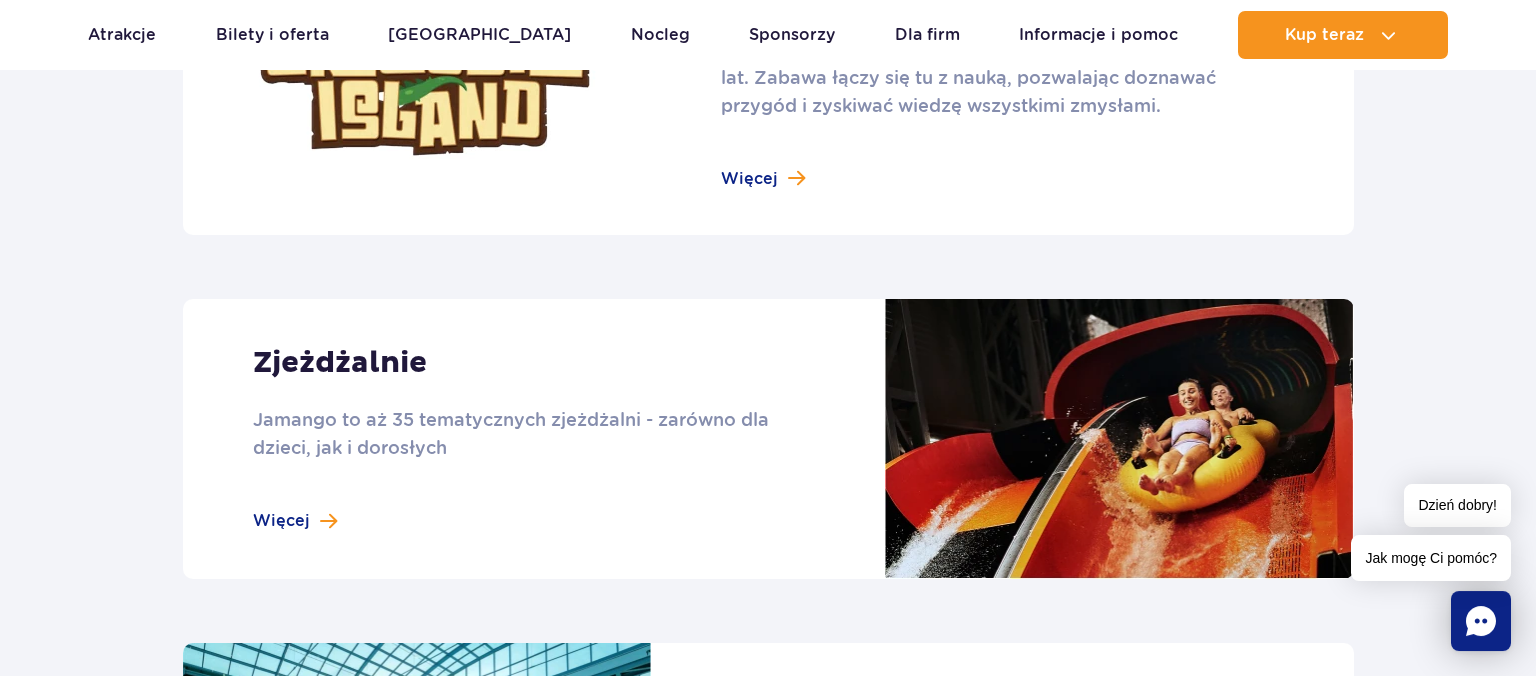 scroll, scrollTop: 1372, scrollLeft: 0, axis: vertical 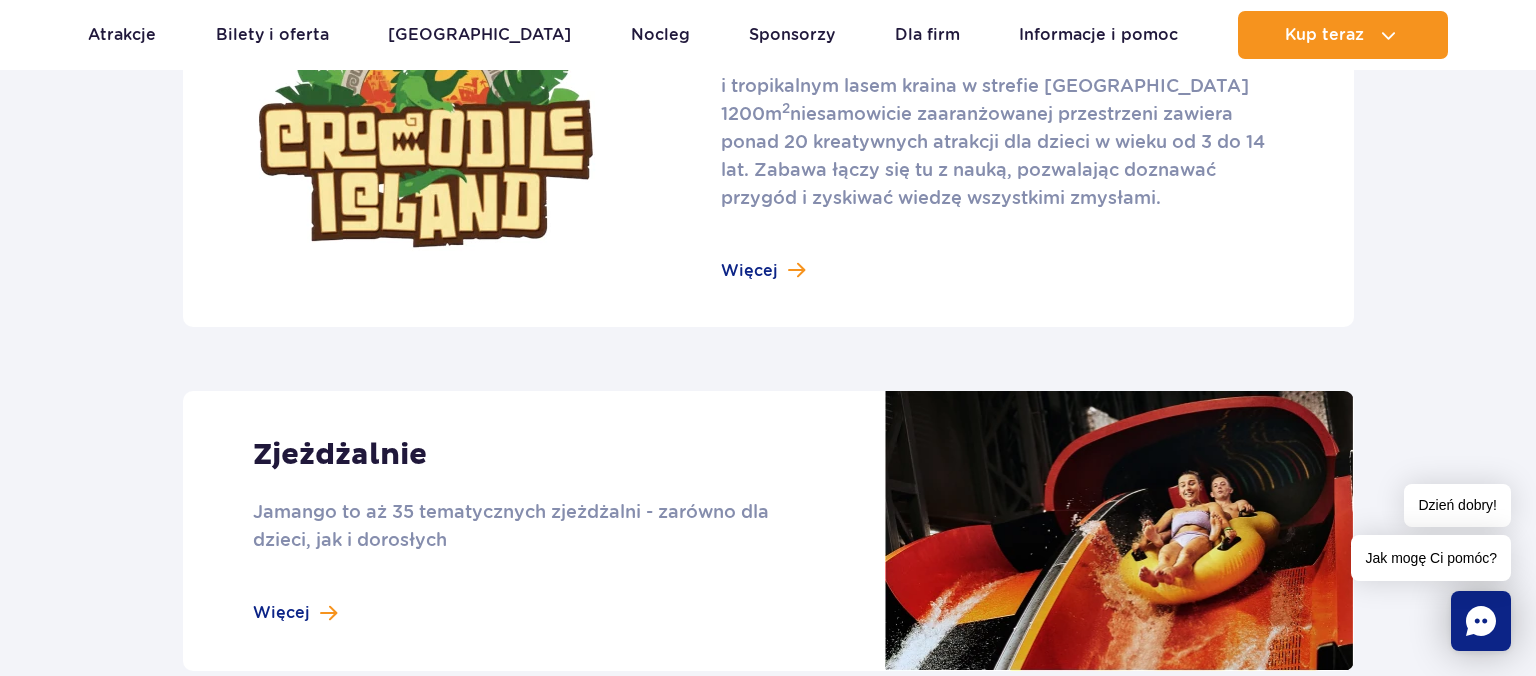 click at bounding box center [768, 132] 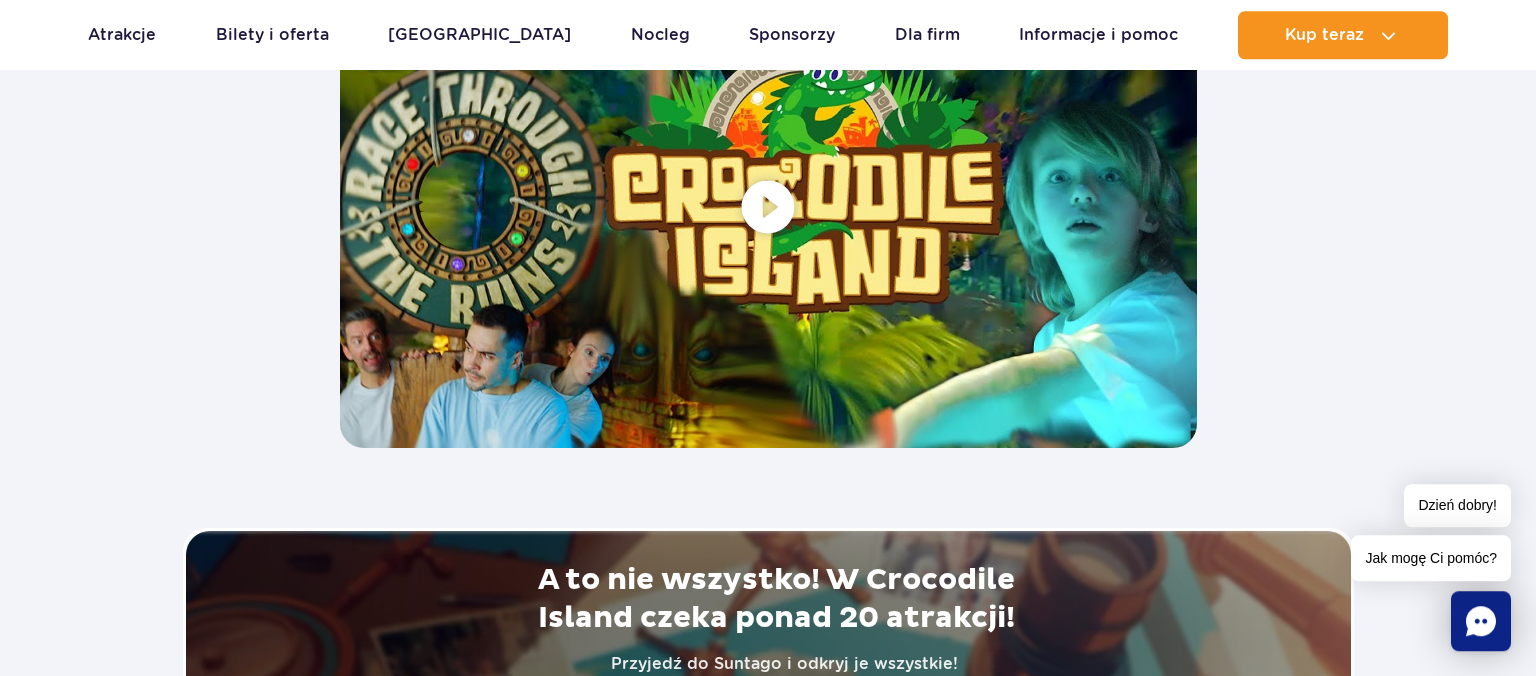 scroll, scrollTop: 3907, scrollLeft: 0, axis: vertical 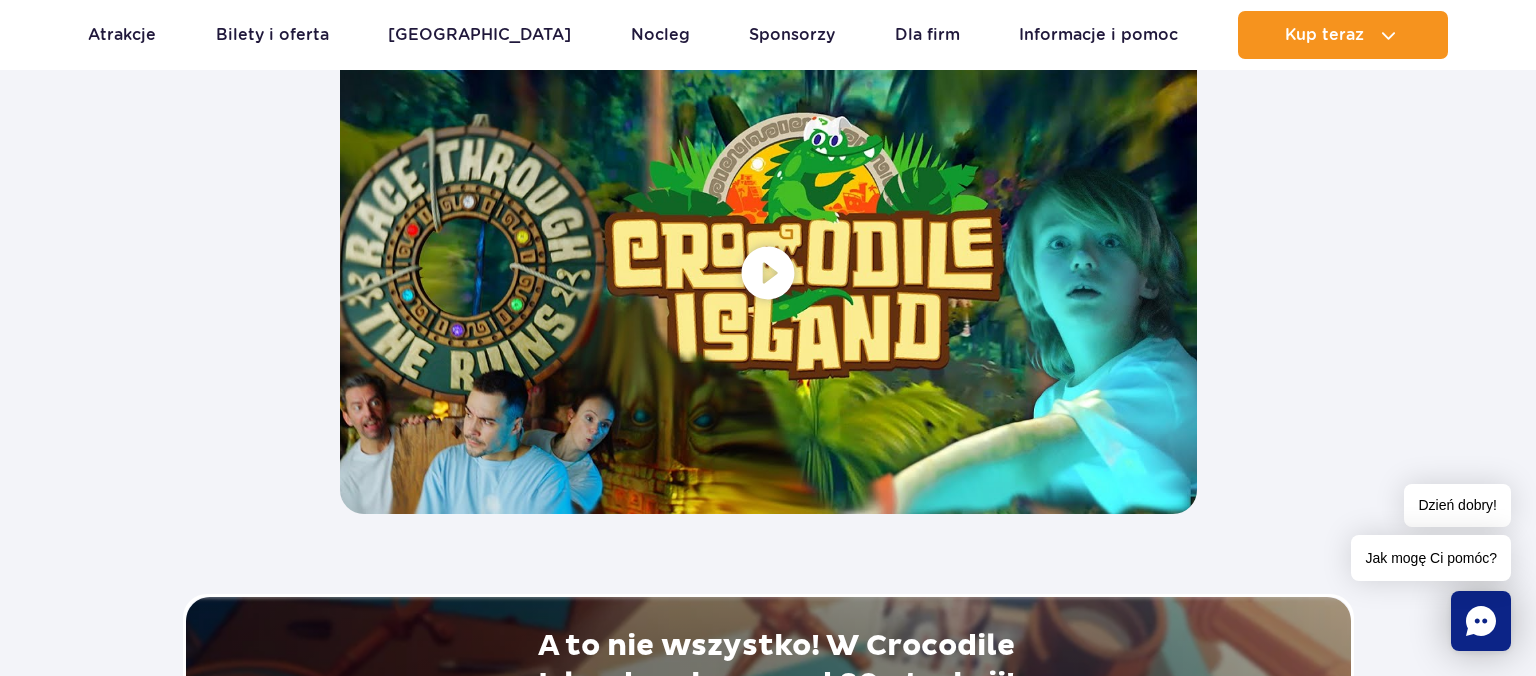 click at bounding box center (768, 272) 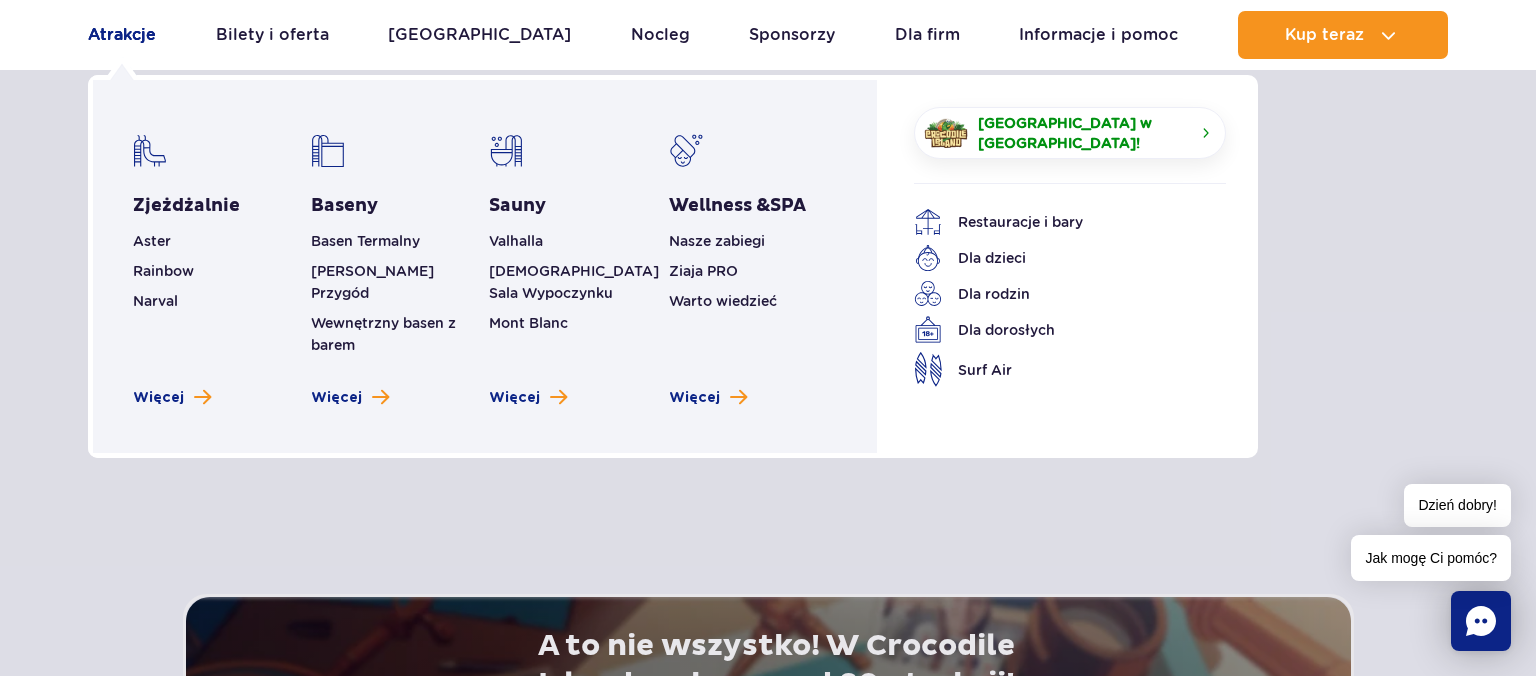 click on "Atrakcje" at bounding box center [122, 35] 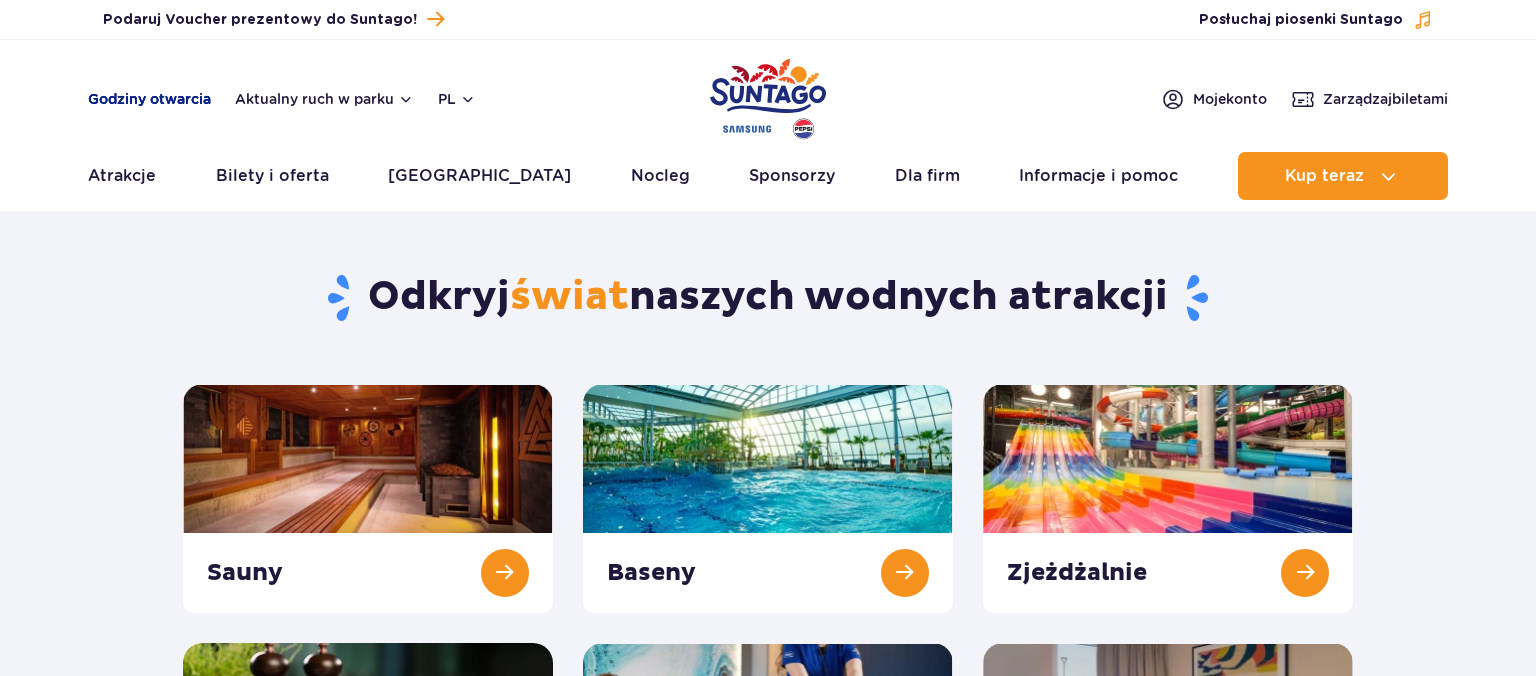 scroll, scrollTop: 0, scrollLeft: 0, axis: both 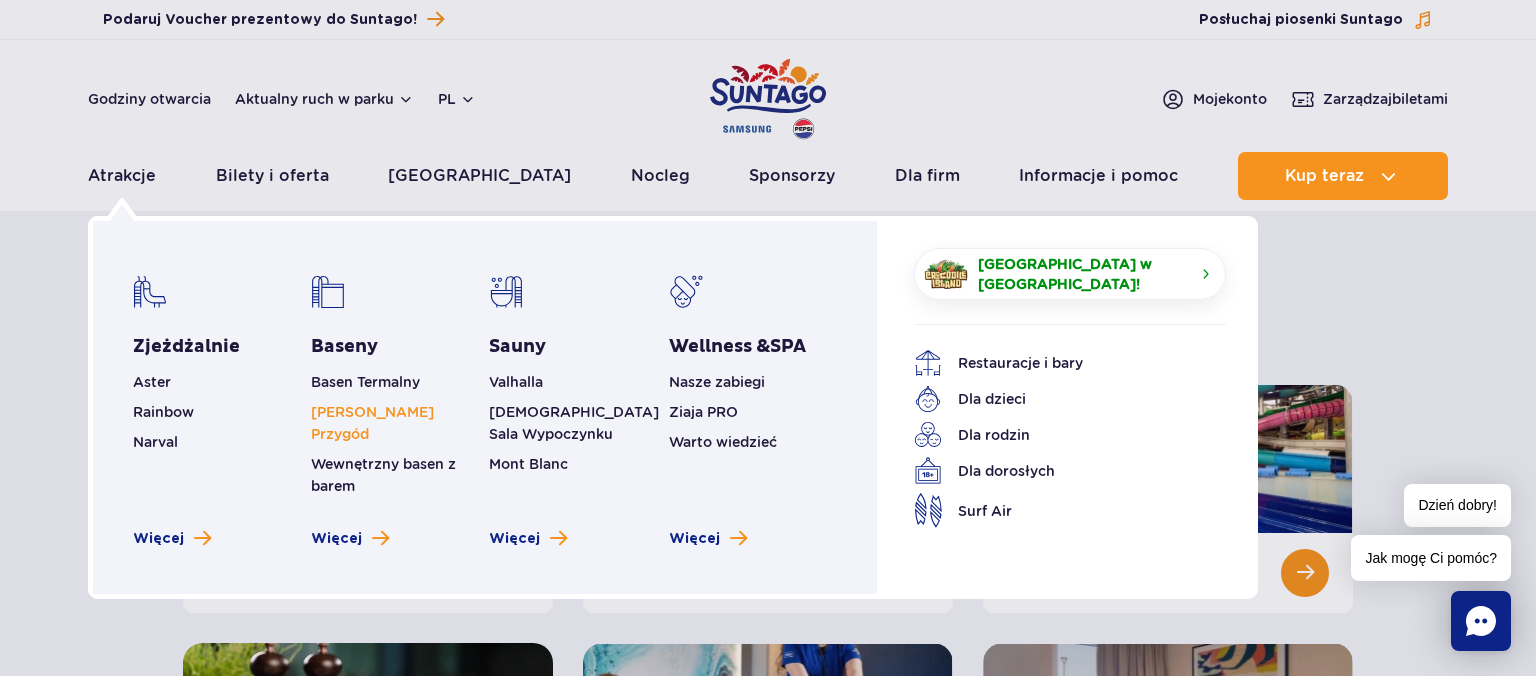 click on "[PERSON_NAME] Przygód" at bounding box center (372, 423) 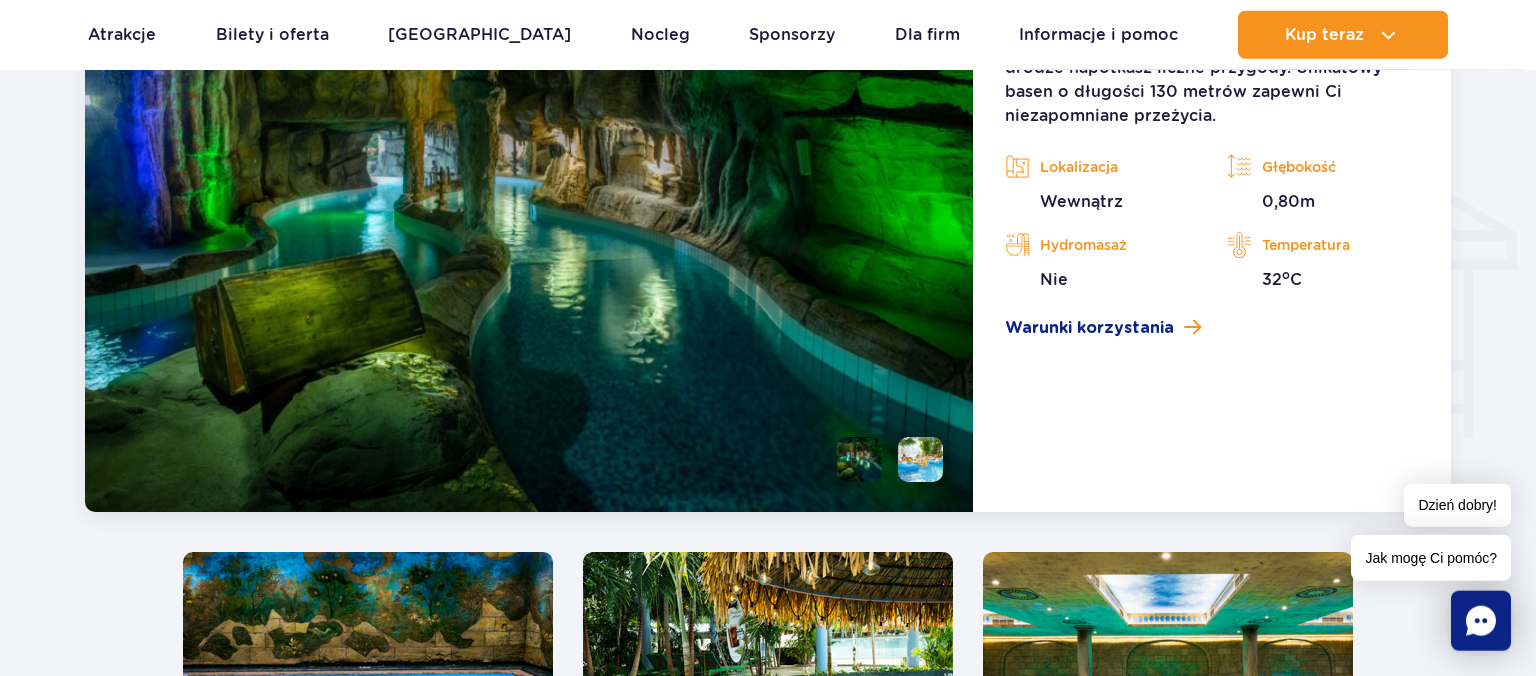 scroll, scrollTop: 2315, scrollLeft: 0, axis: vertical 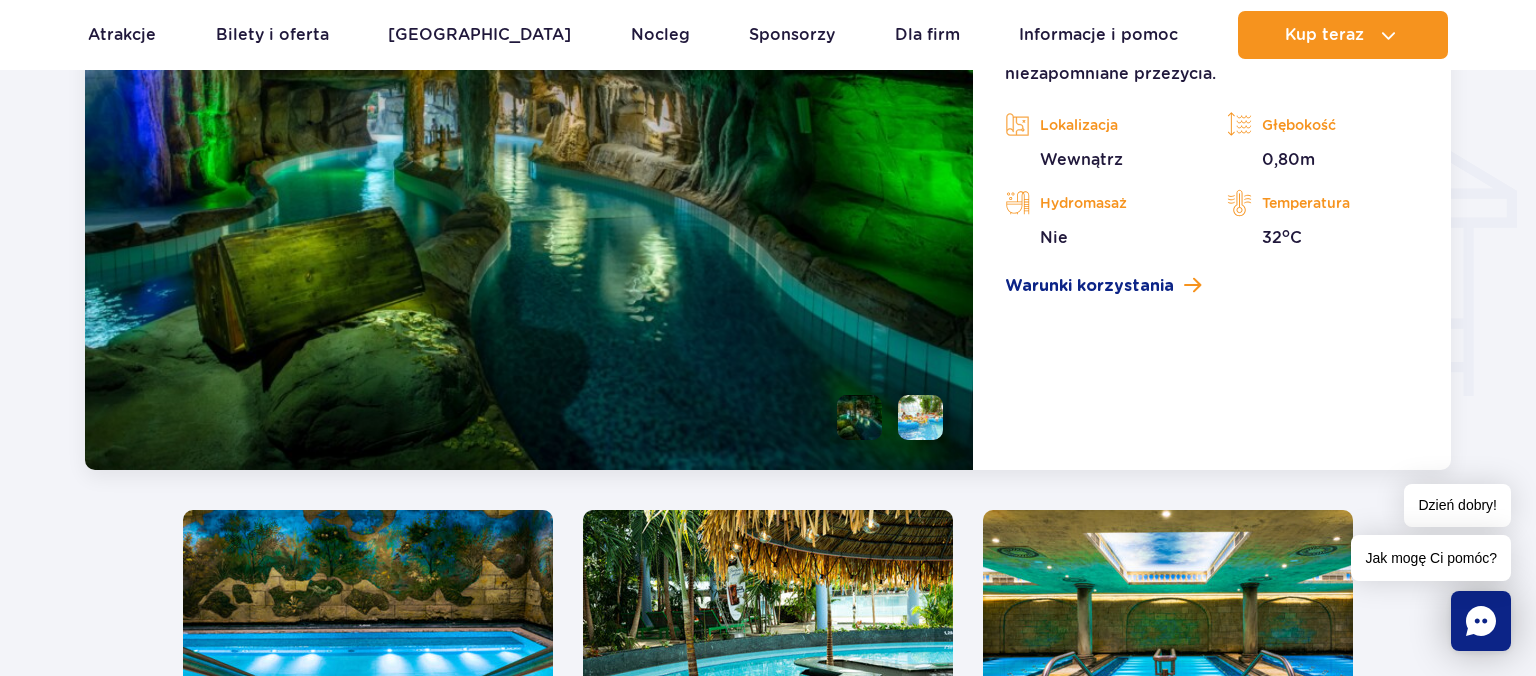 click at bounding box center (920, 417) 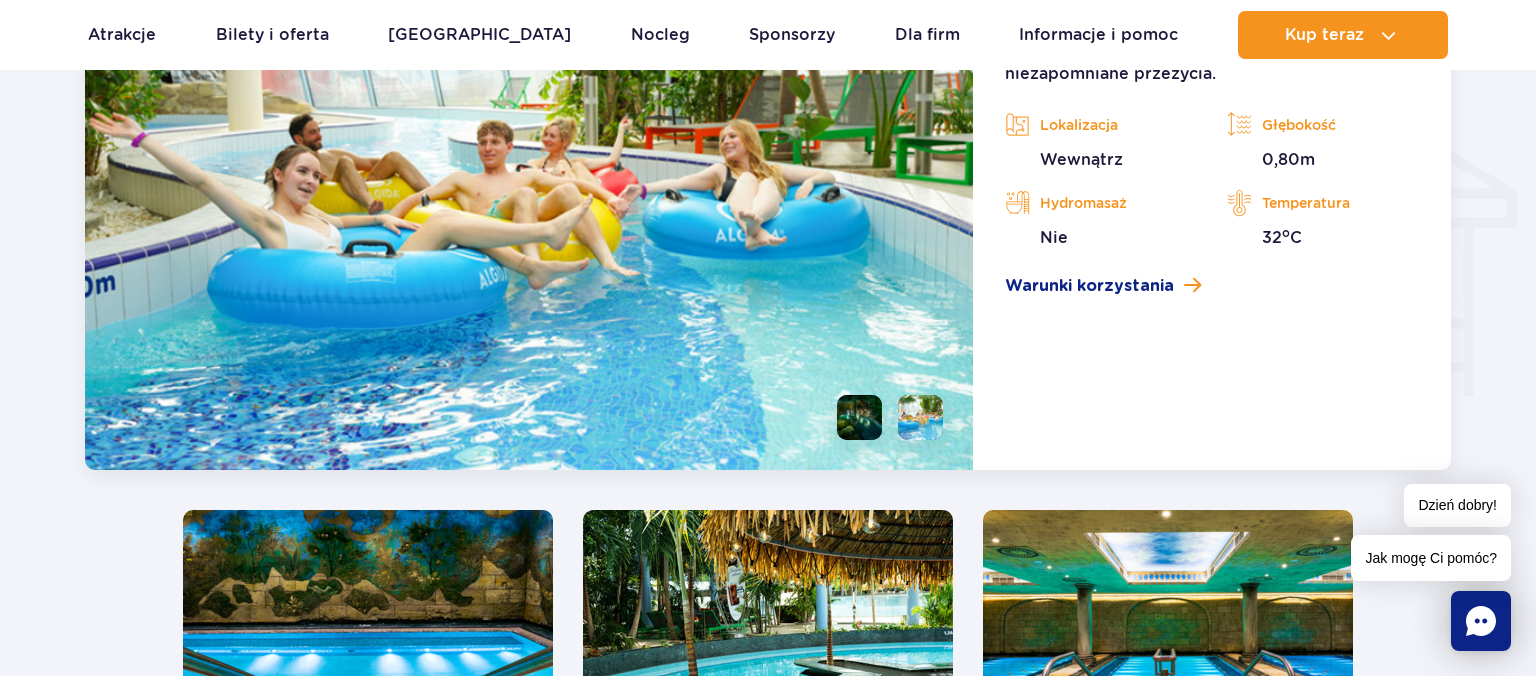 click at bounding box center (859, 417) 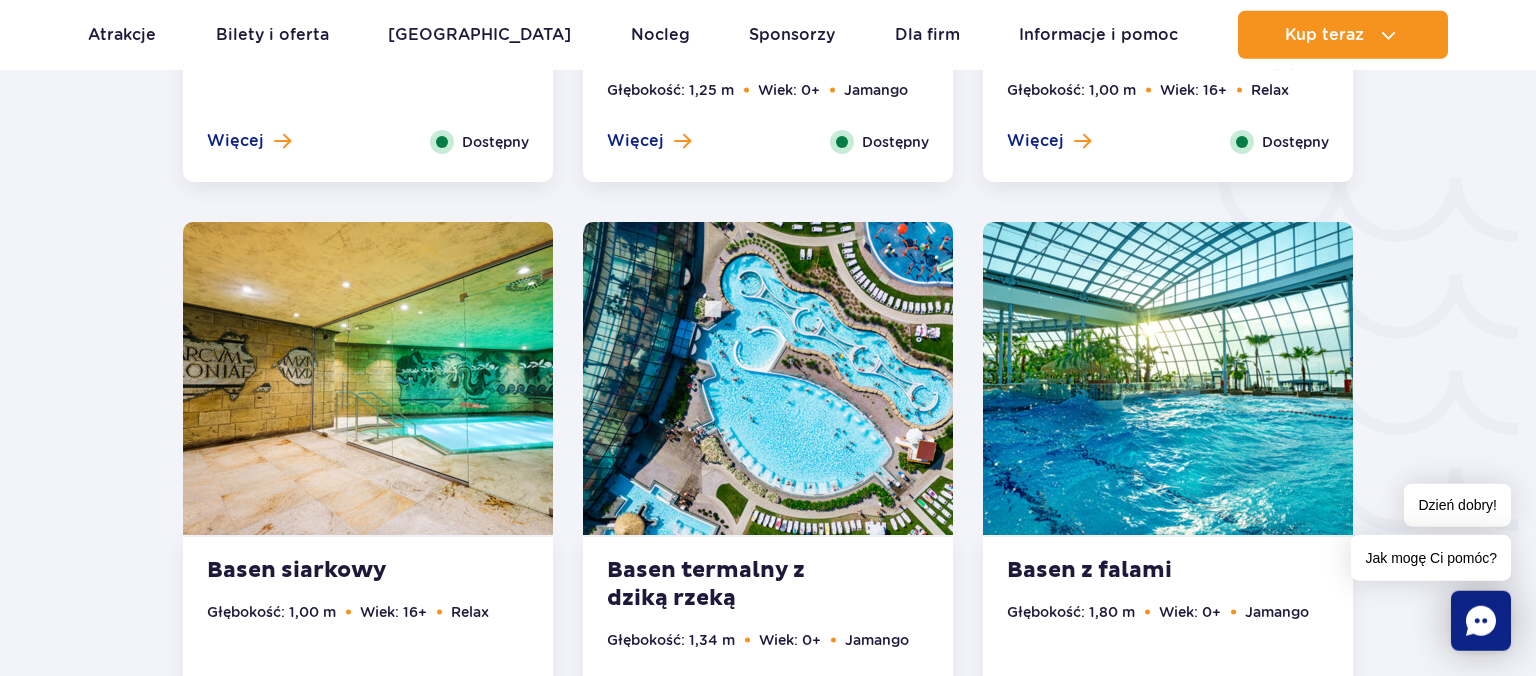 scroll, scrollTop: 3160, scrollLeft: 0, axis: vertical 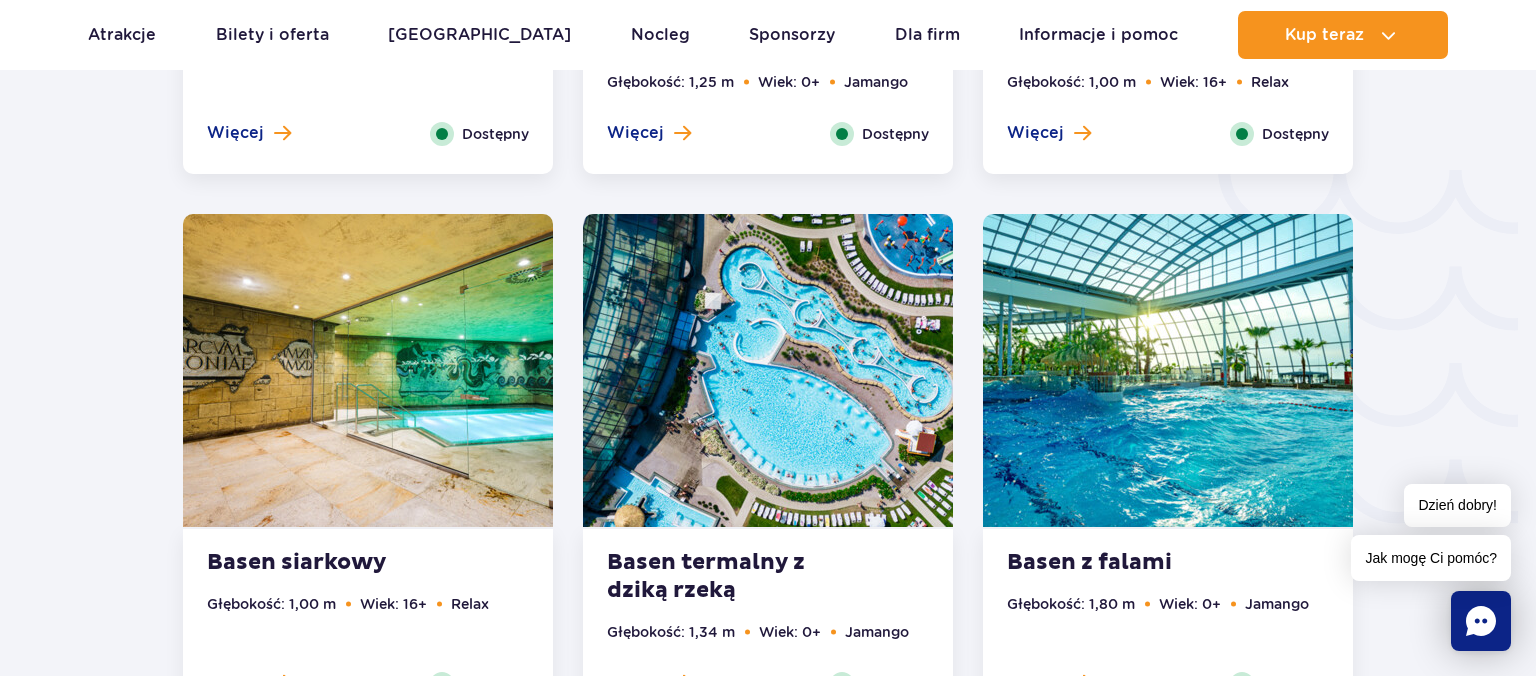 click at bounding box center [768, 370] 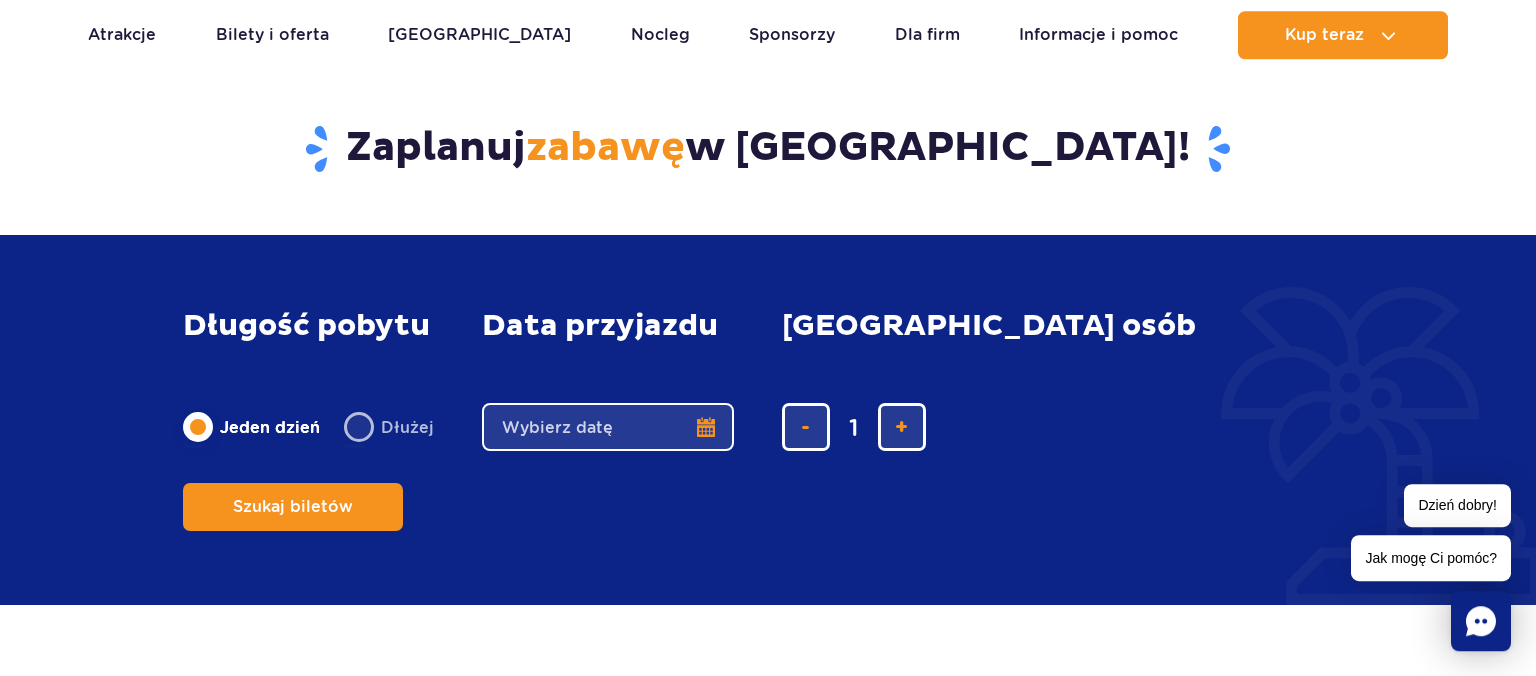scroll, scrollTop: 3942, scrollLeft: 0, axis: vertical 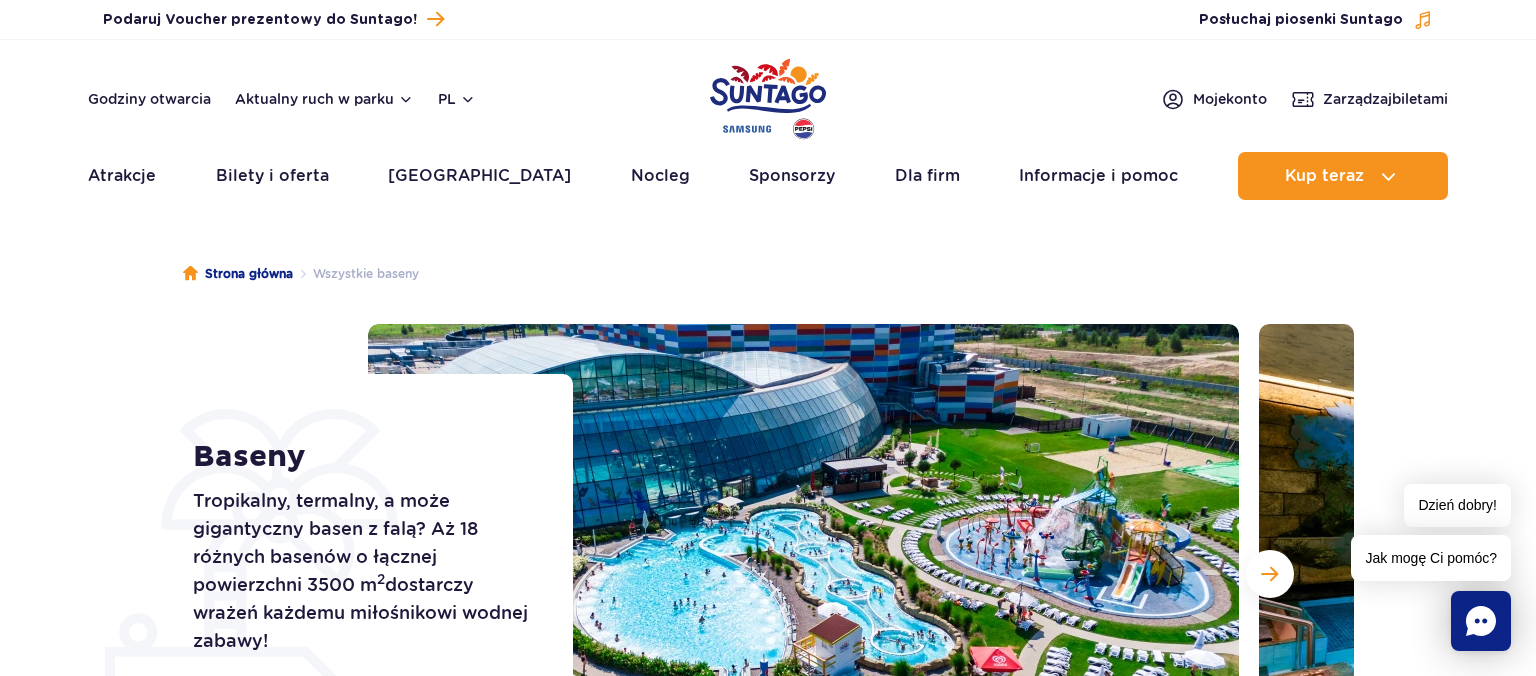 click on "Aktualny ruch w parku
Atrakcje
Zjeżdżalnie
Aster
Rainbow
Narval
Więcej
Baseny
Basen Termalny
Mamba Rzeka Przygód
Wewnętrzny basen z barem
Więcej SPA" at bounding box center (768, 176) 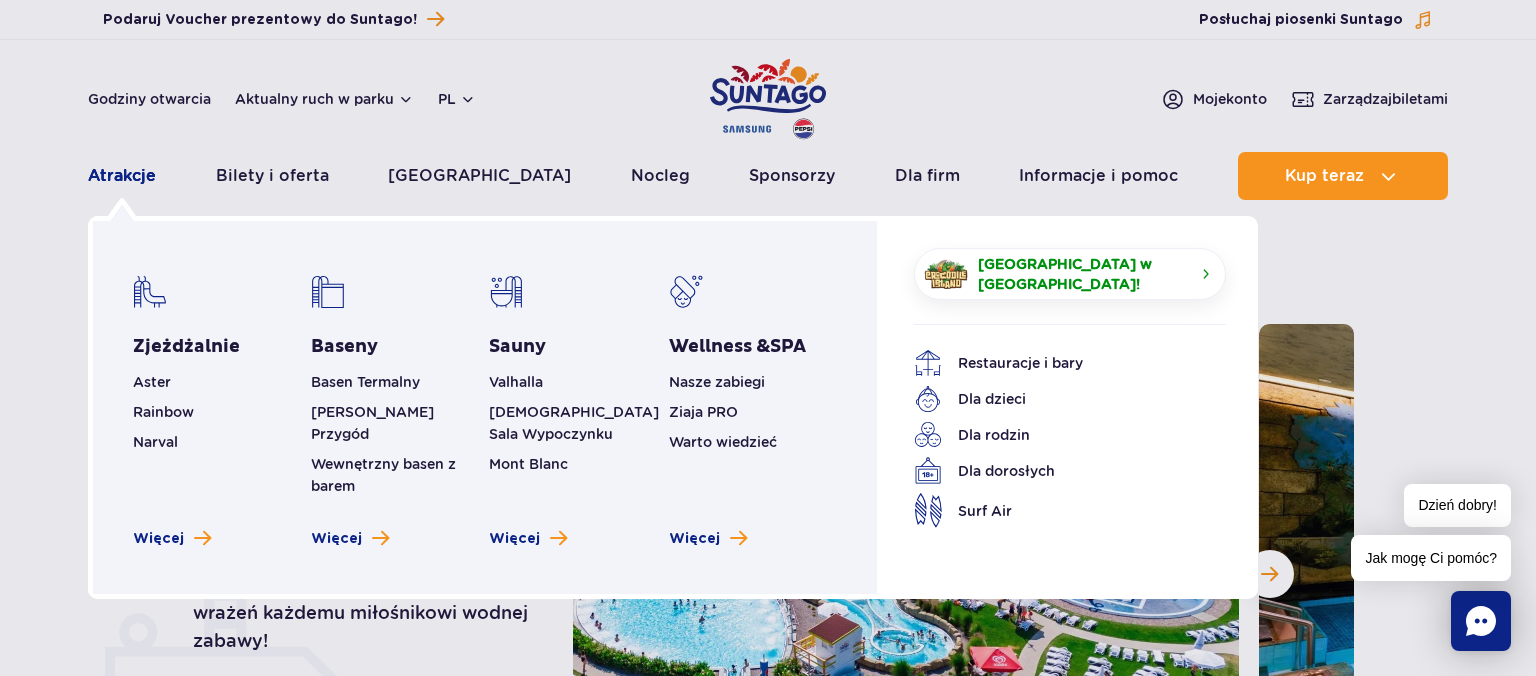 click on "Atrakcje" at bounding box center [122, 176] 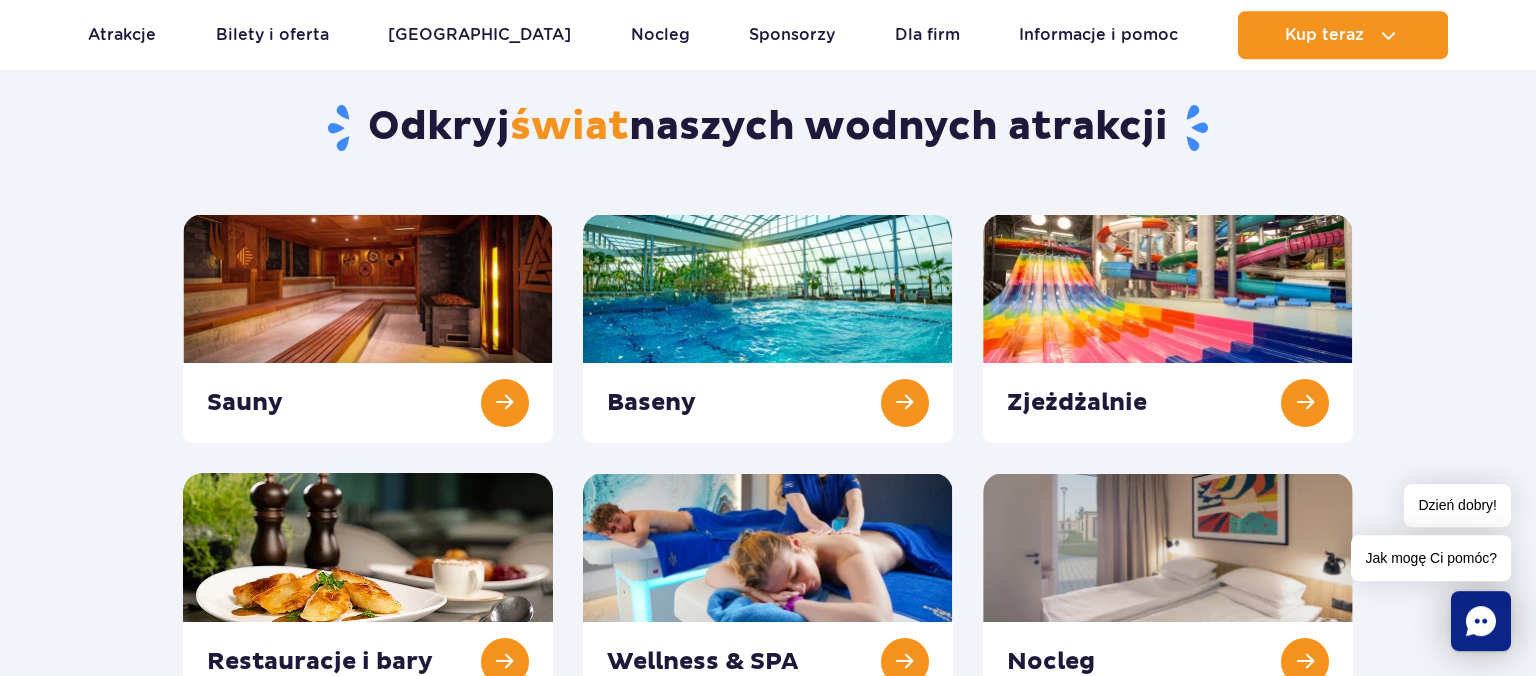 scroll, scrollTop: 105, scrollLeft: 0, axis: vertical 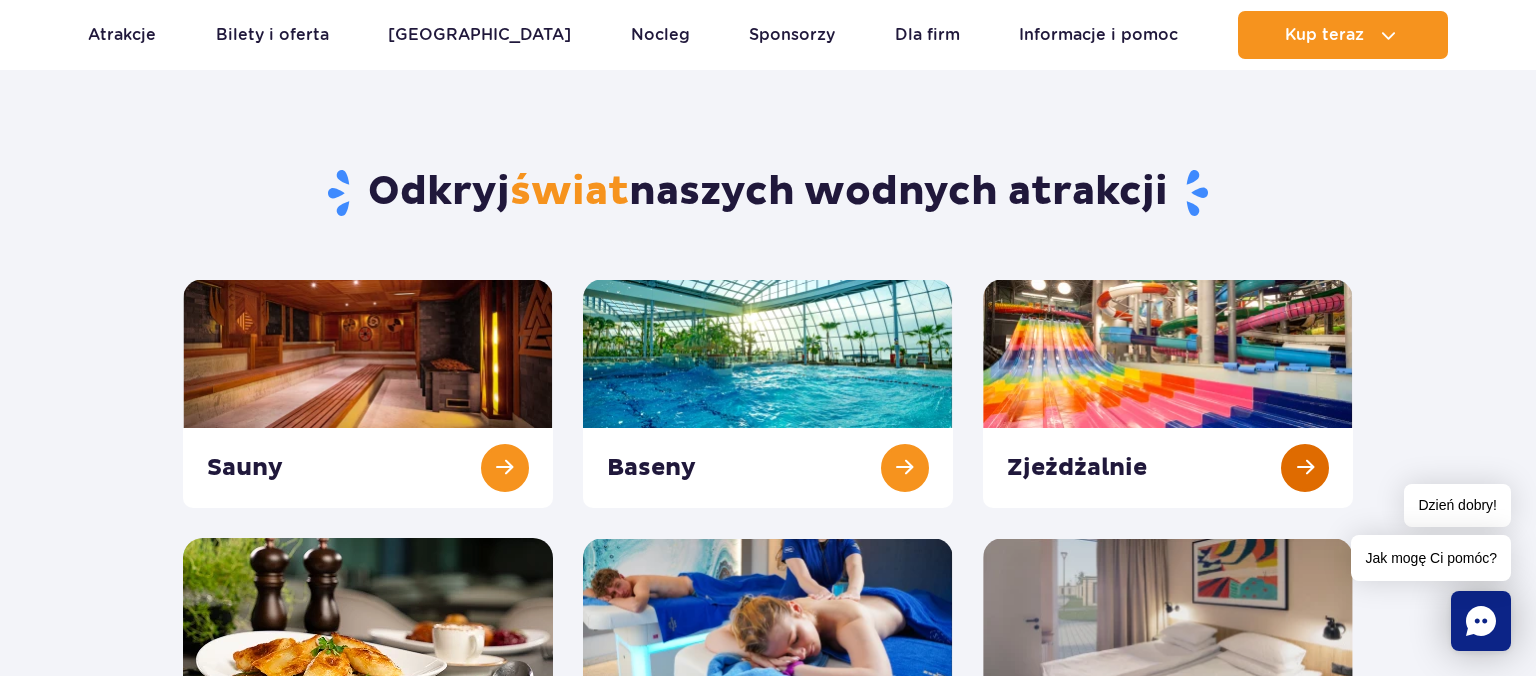 click at bounding box center (1168, 393) 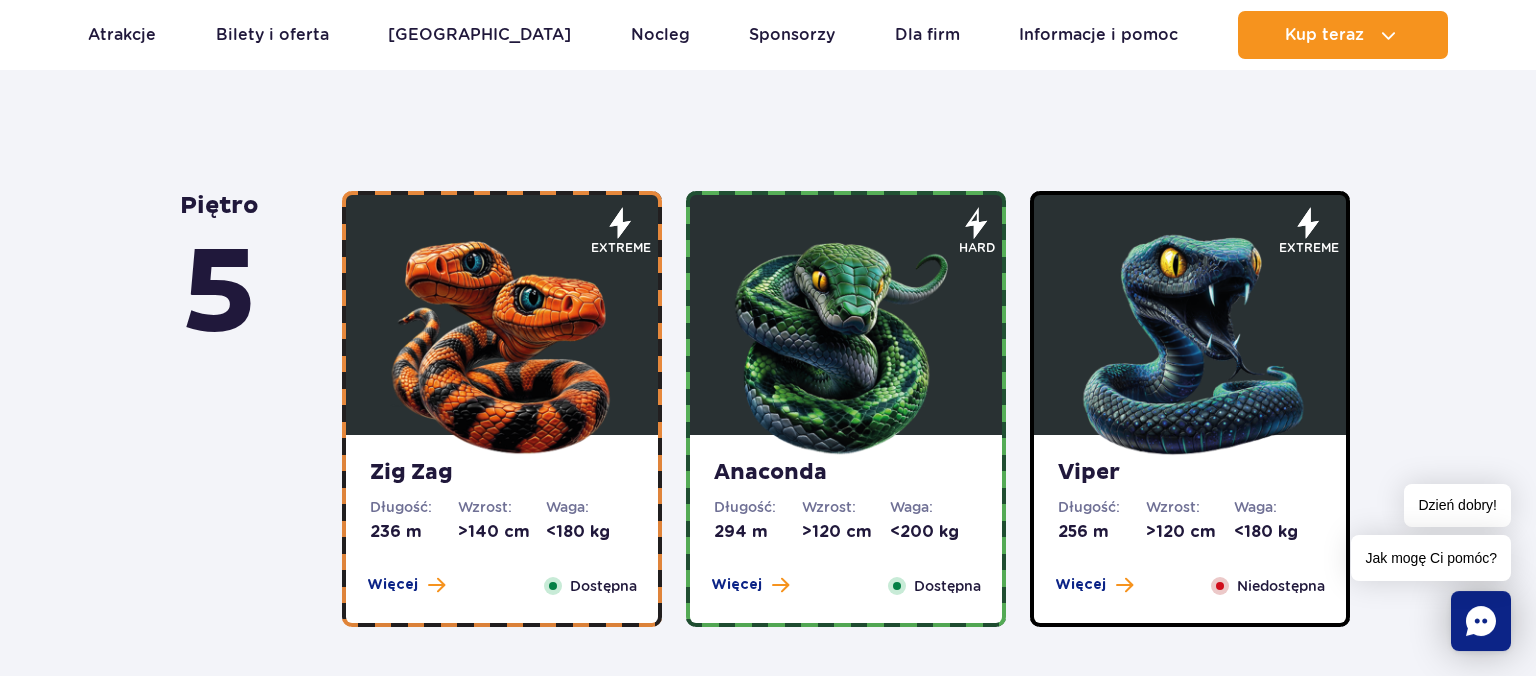 scroll, scrollTop: 1056, scrollLeft: 0, axis: vertical 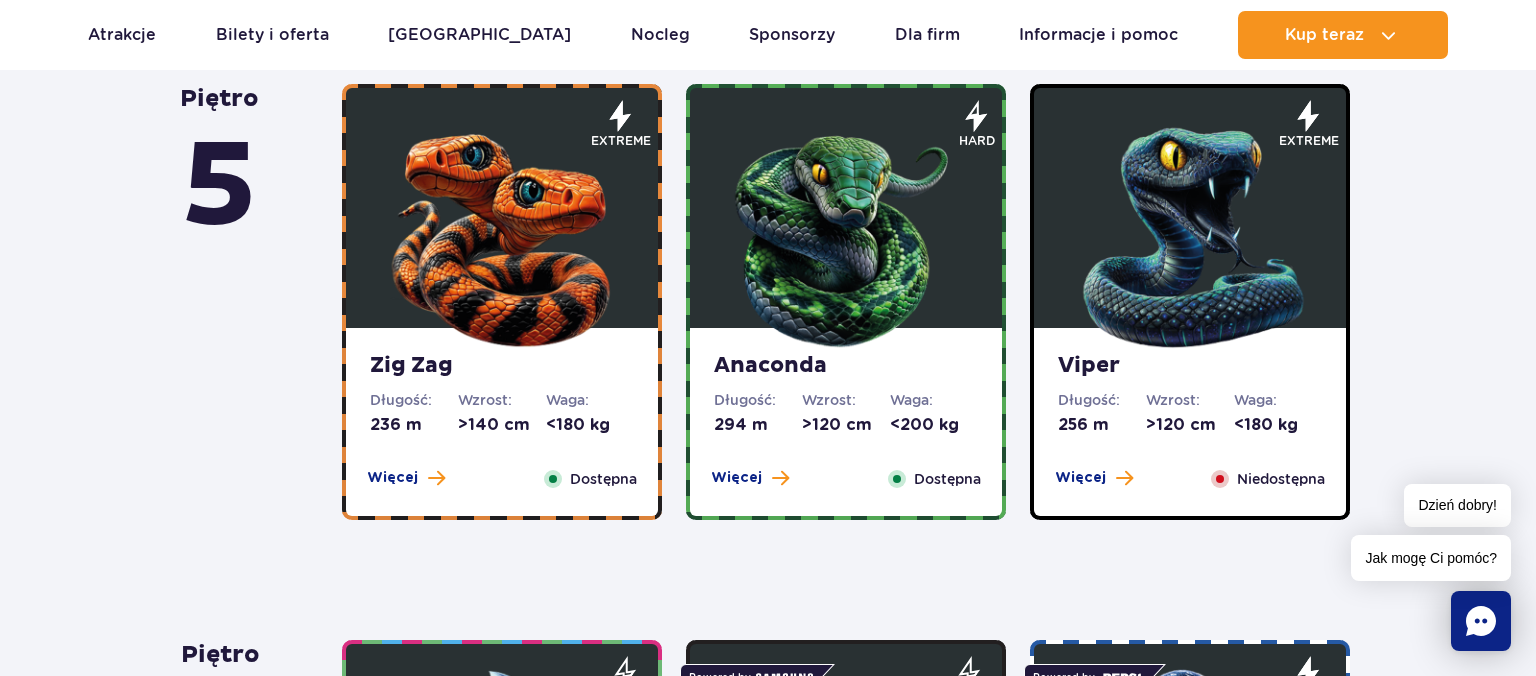 click on "Dostępna" at bounding box center (947, 479) 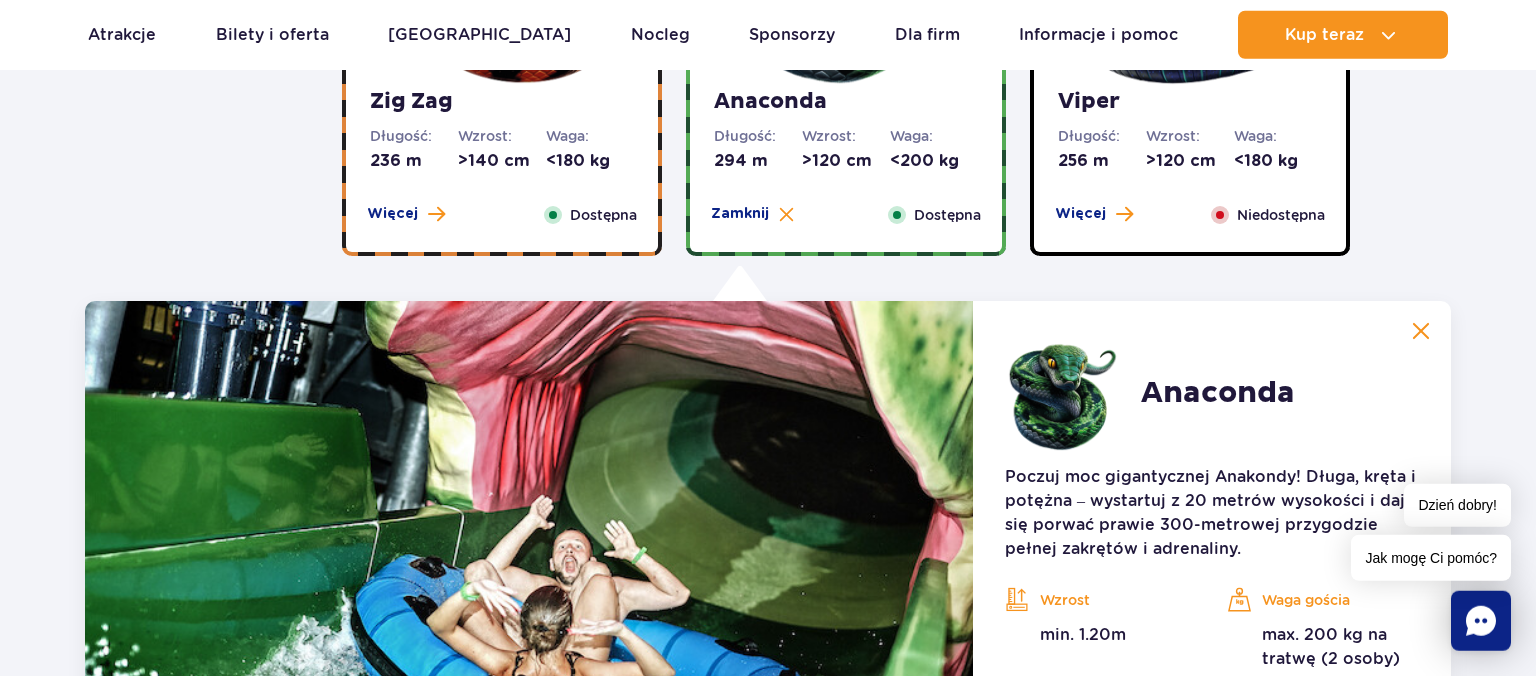 scroll, scrollTop: 1289, scrollLeft: 0, axis: vertical 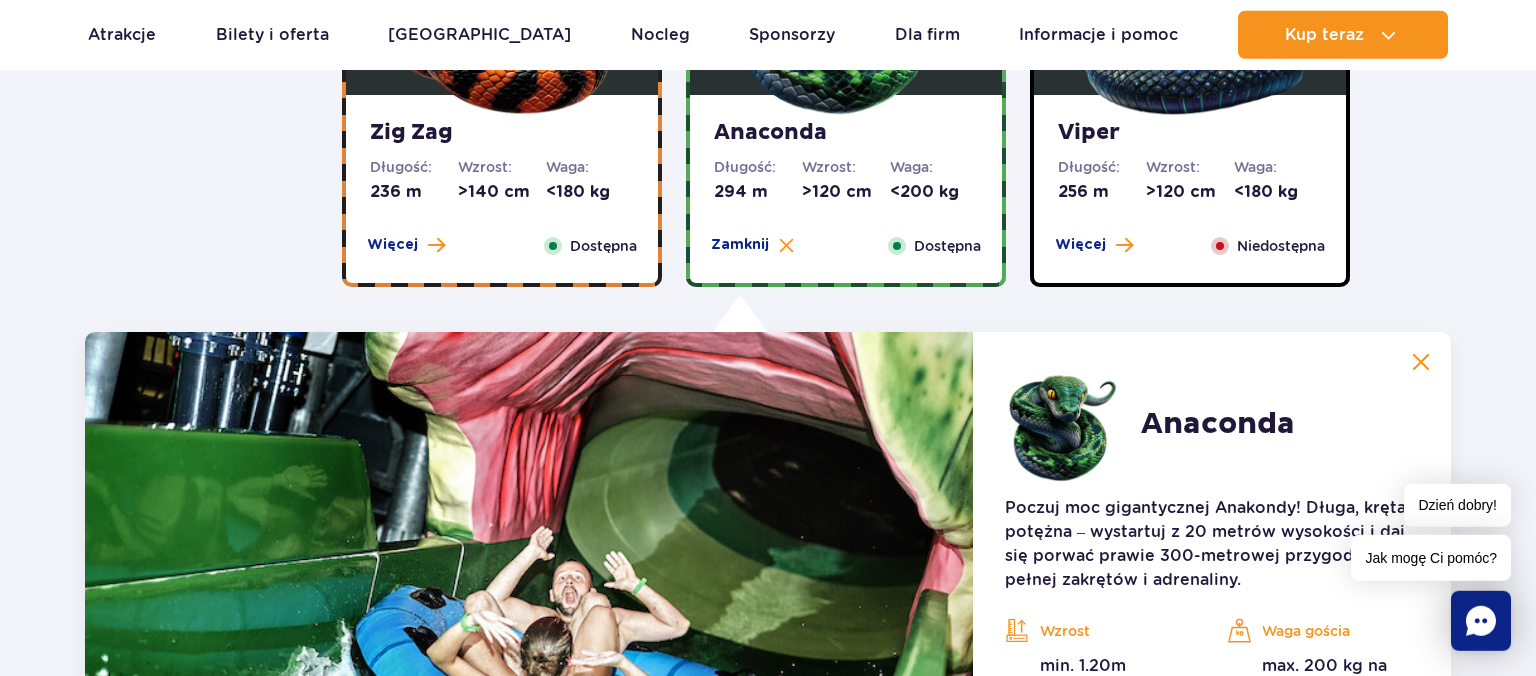 click on "Viper
Długość:
256 m
Wzrost:
>120 cm
Waga:
<180 kg
Więcej
Zamknij
Niedostępna" at bounding box center (1190, 189) 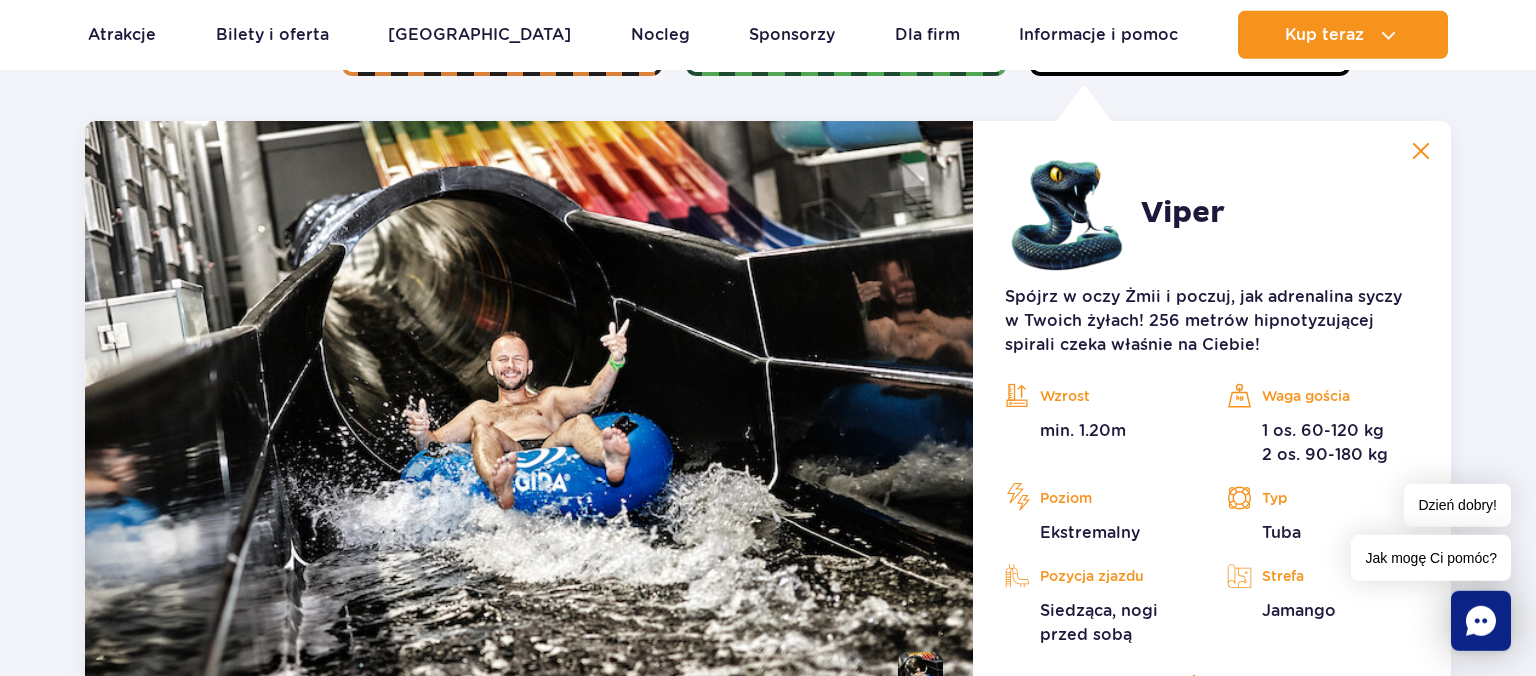 scroll, scrollTop: 2134, scrollLeft: 0, axis: vertical 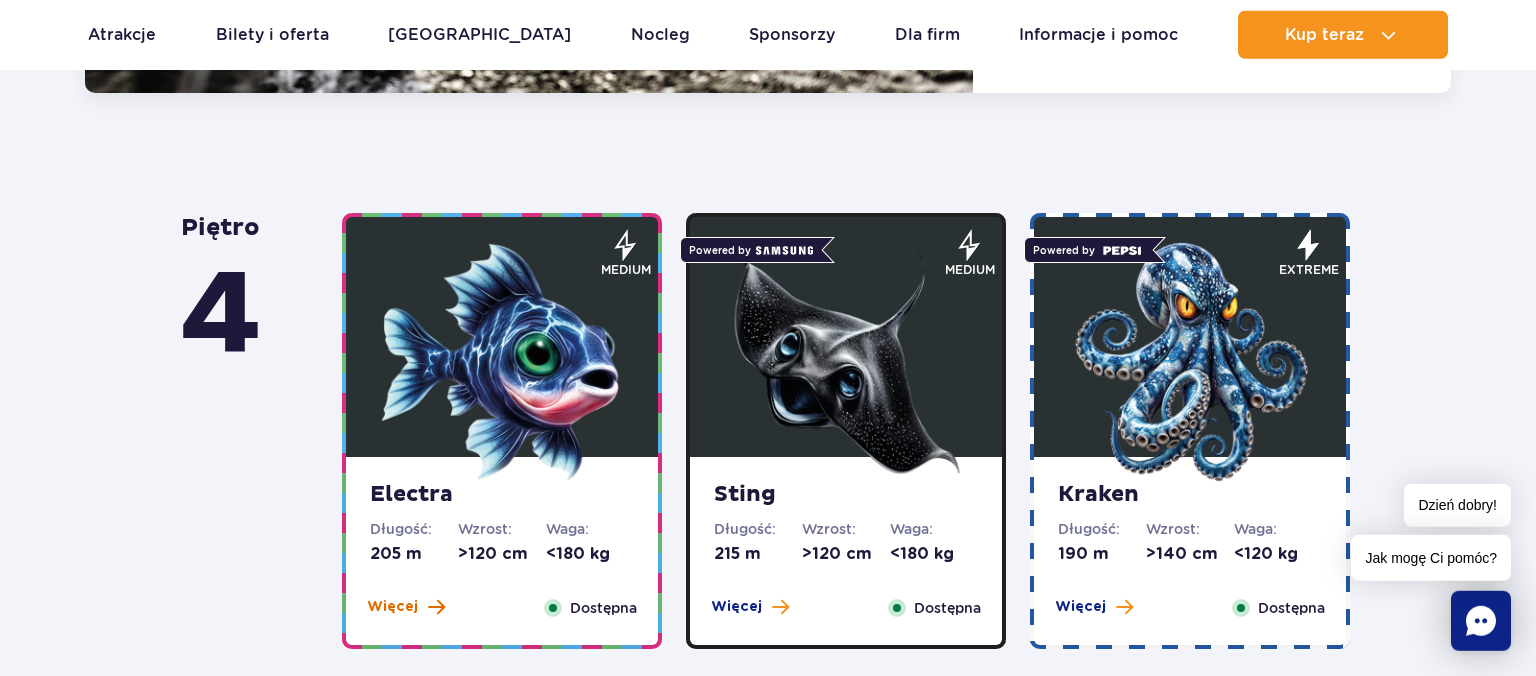 click at bounding box center (436, 607) 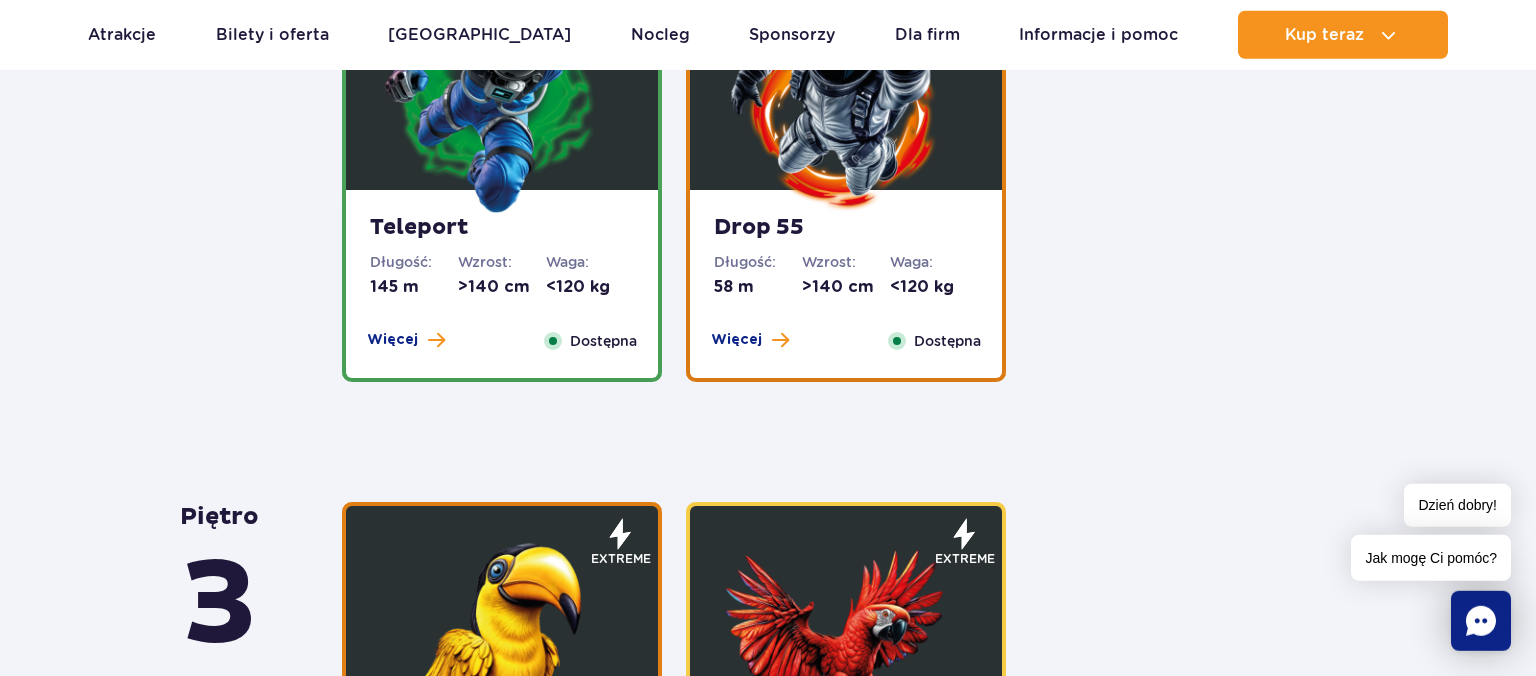 scroll, scrollTop: 3324, scrollLeft: 0, axis: vertical 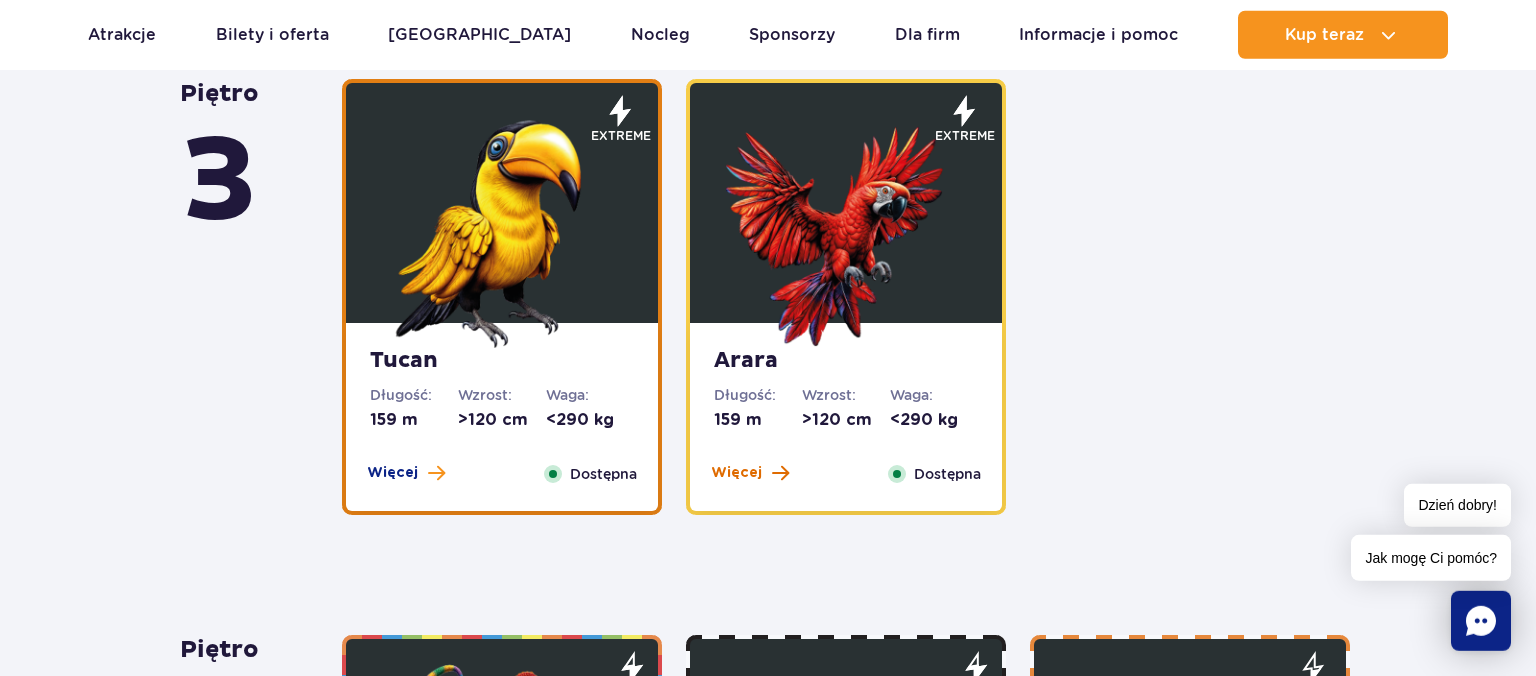 click at bounding box center (780, 473) 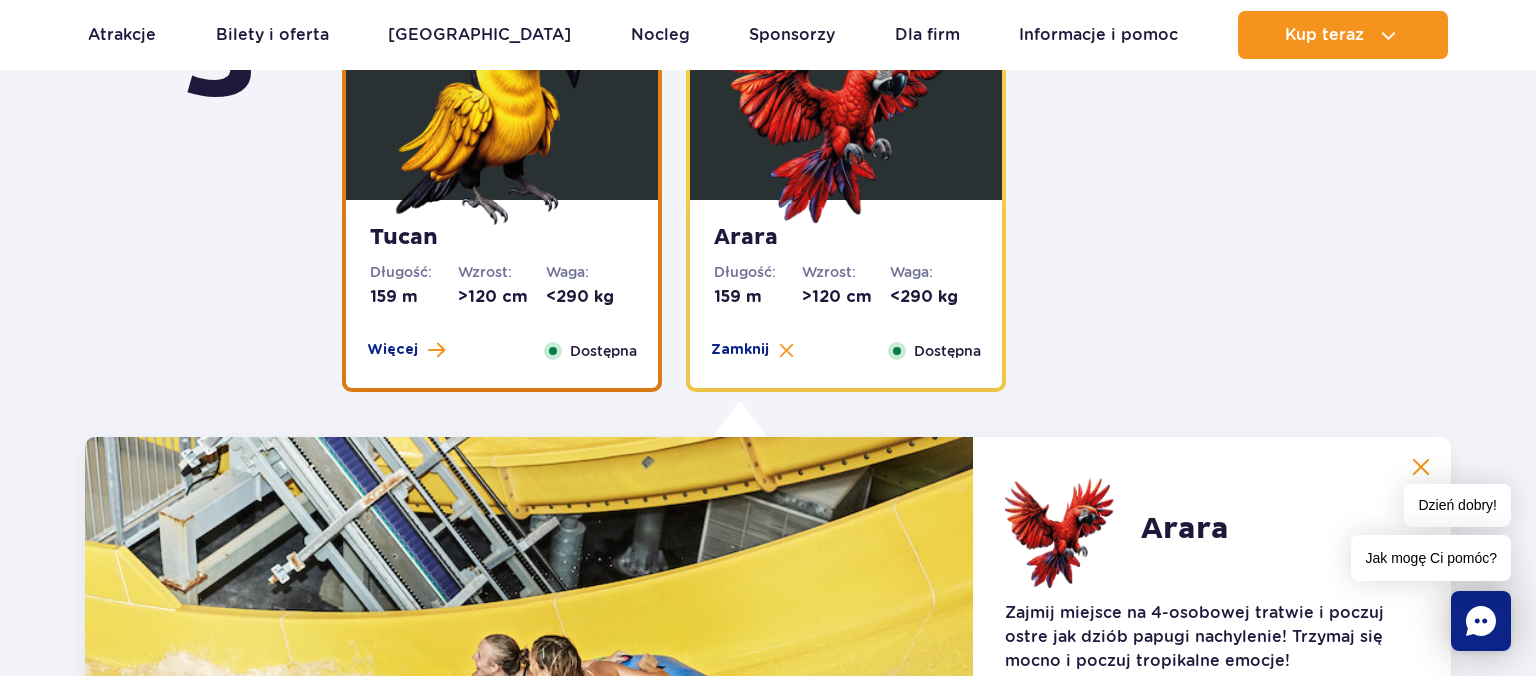 click on "Więcej" at bounding box center [406, 350] 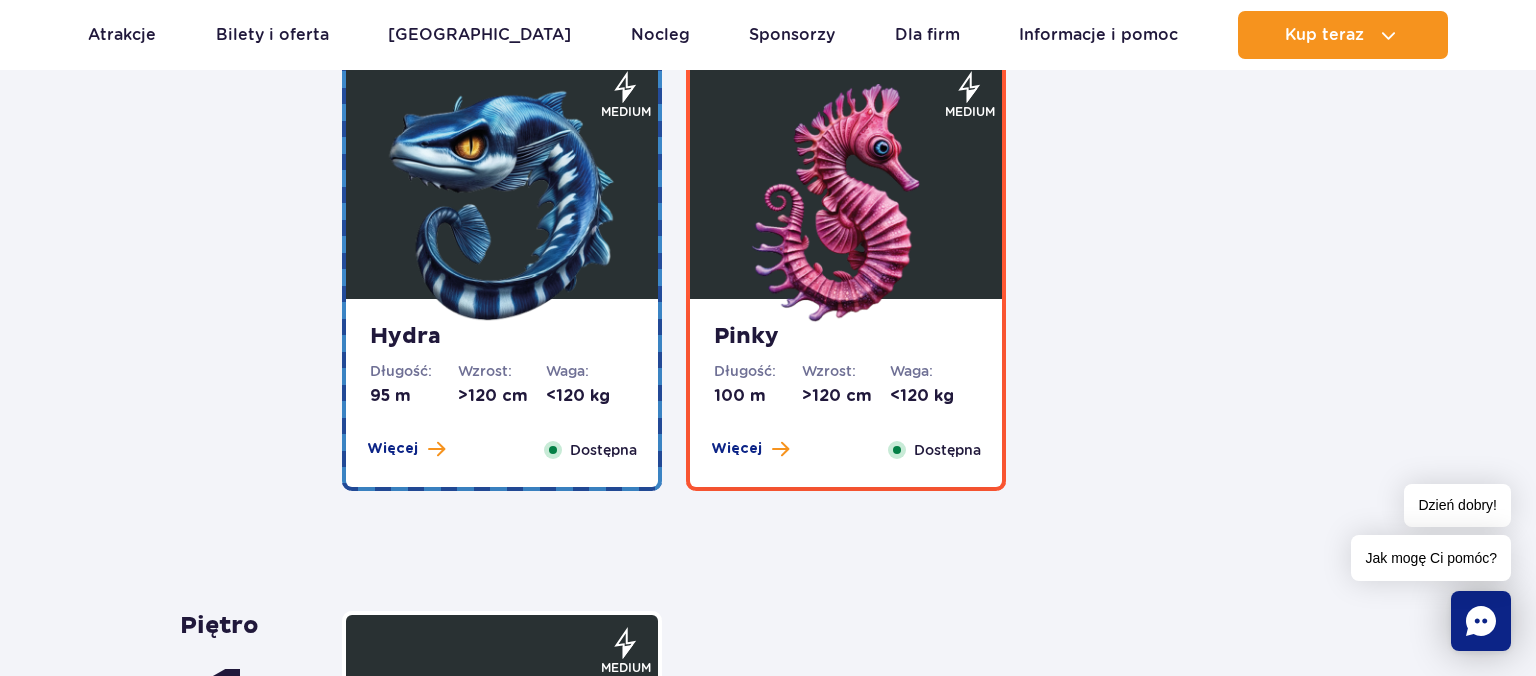 scroll, scrollTop: 4989, scrollLeft: 0, axis: vertical 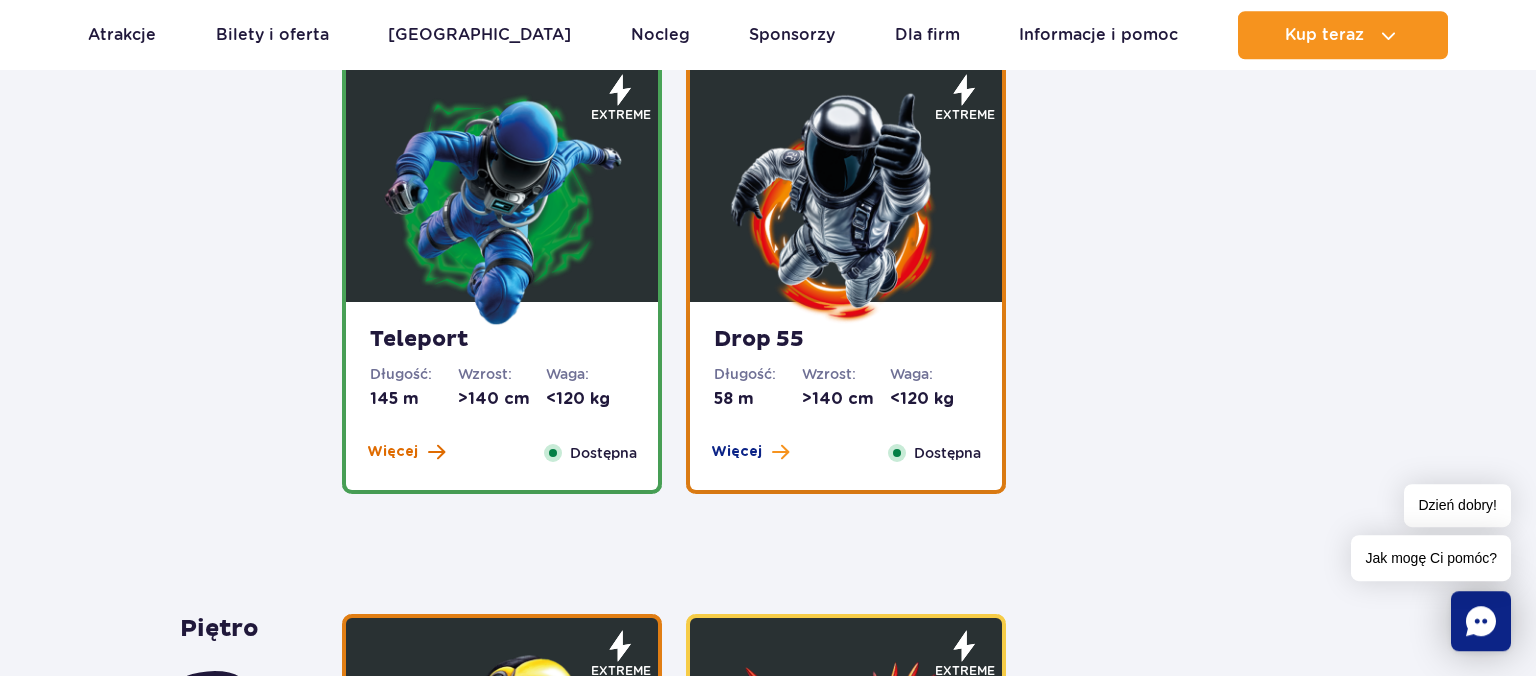 click on "Więcej" at bounding box center [392, 452] 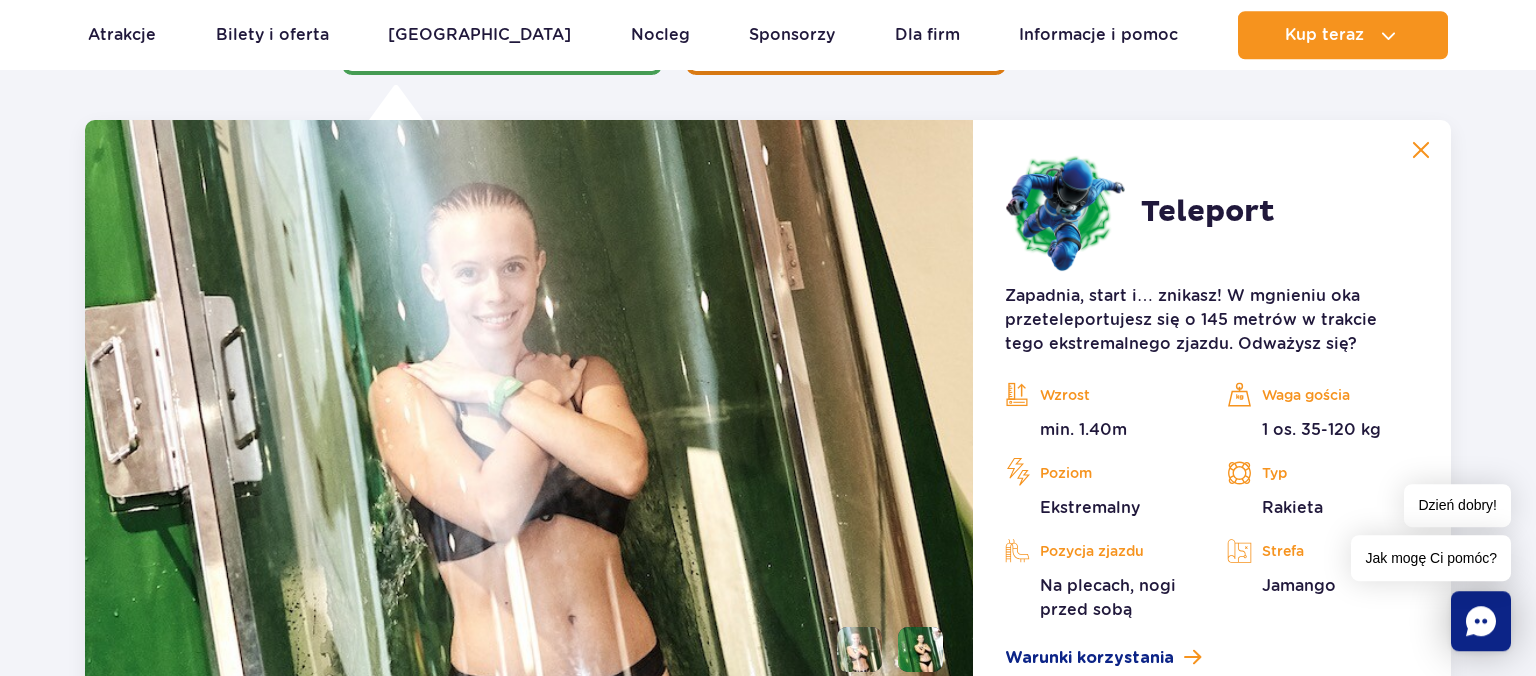 scroll, scrollTop: 2216, scrollLeft: 0, axis: vertical 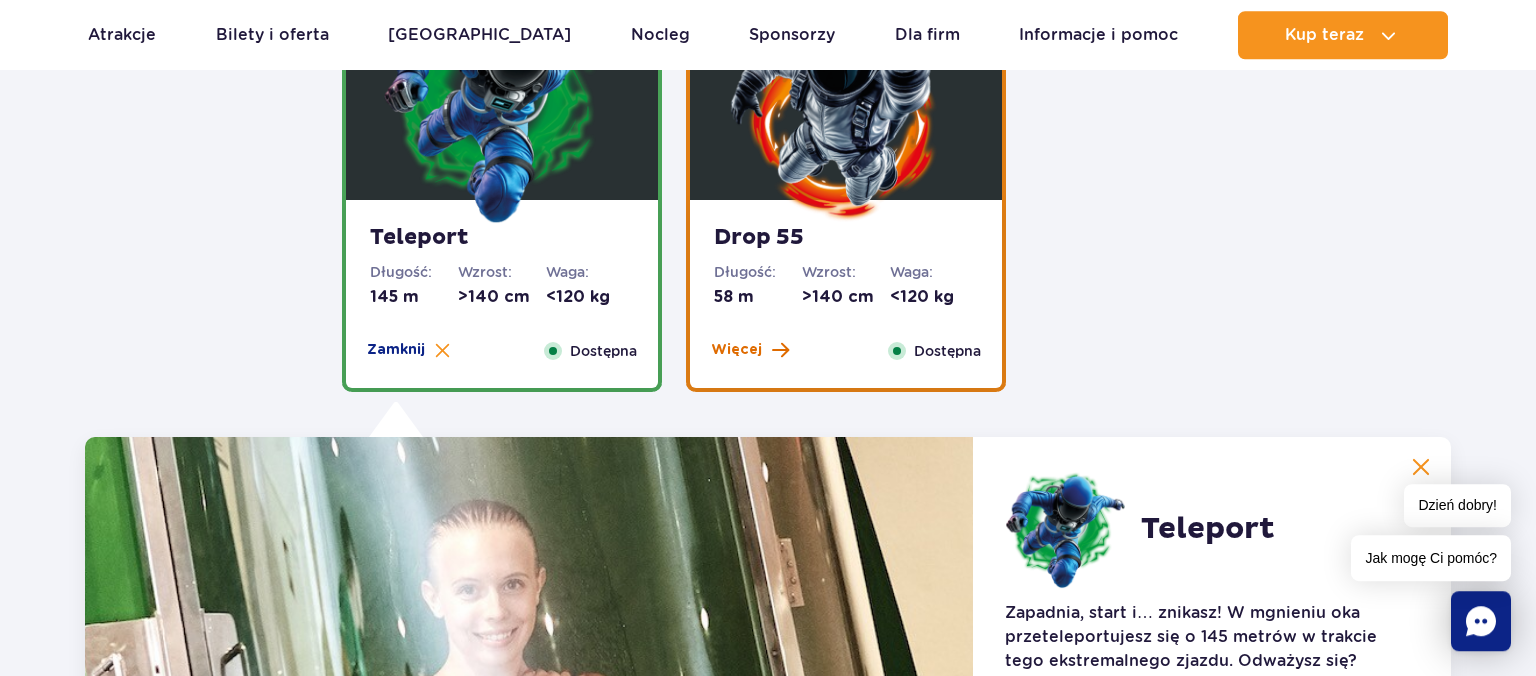 click on "Więcej" at bounding box center (736, 350) 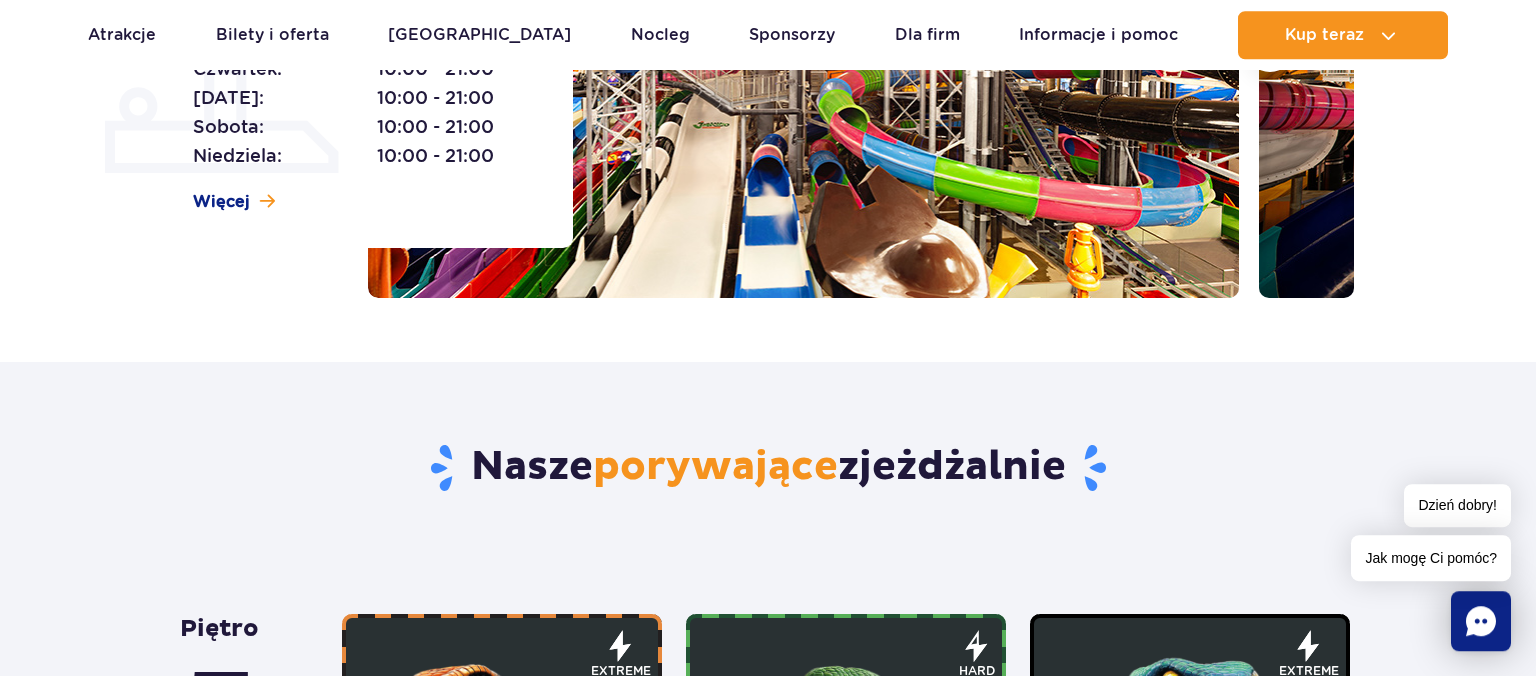 scroll, scrollTop: 0, scrollLeft: 0, axis: both 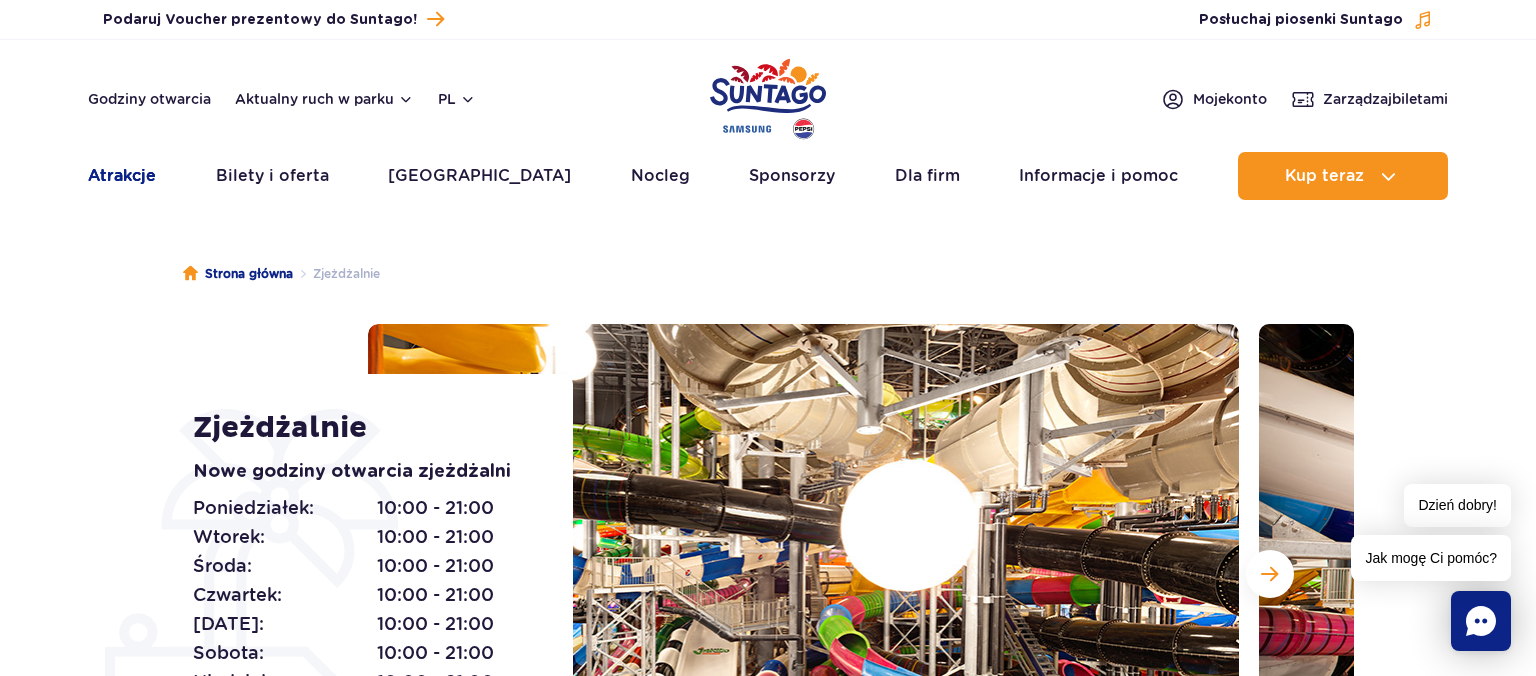 click on "Atrakcje" at bounding box center (122, 176) 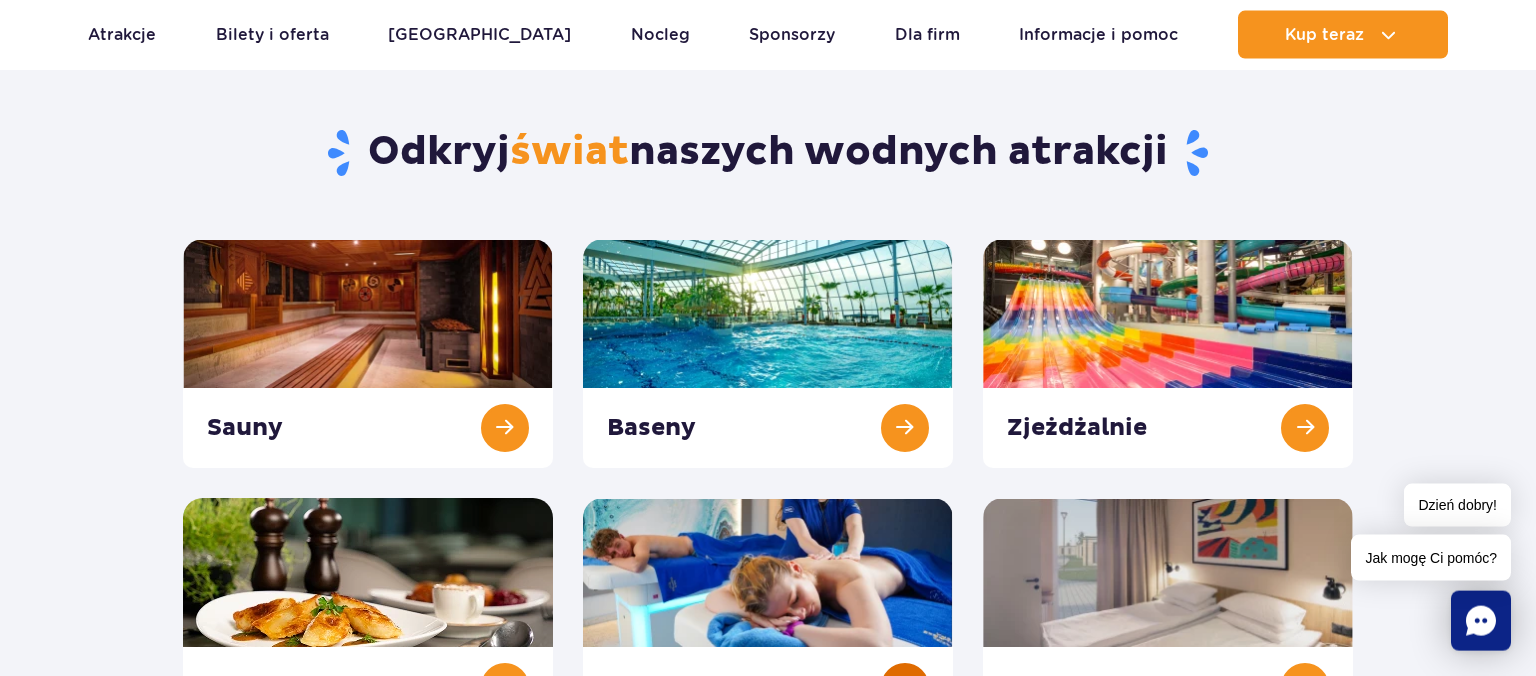 scroll, scrollTop: 211, scrollLeft: 0, axis: vertical 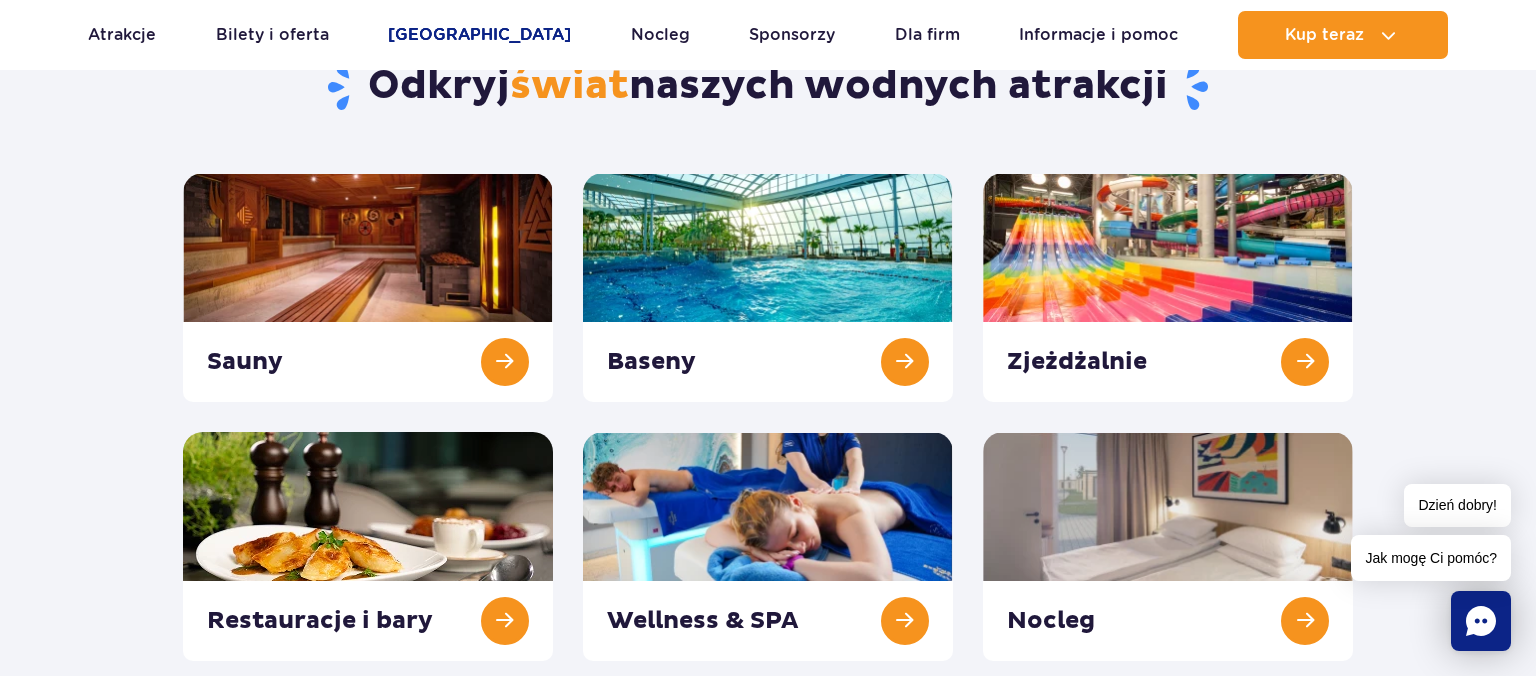 click on "[GEOGRAPHIC_DATA]" at bounding box center [479, 35] 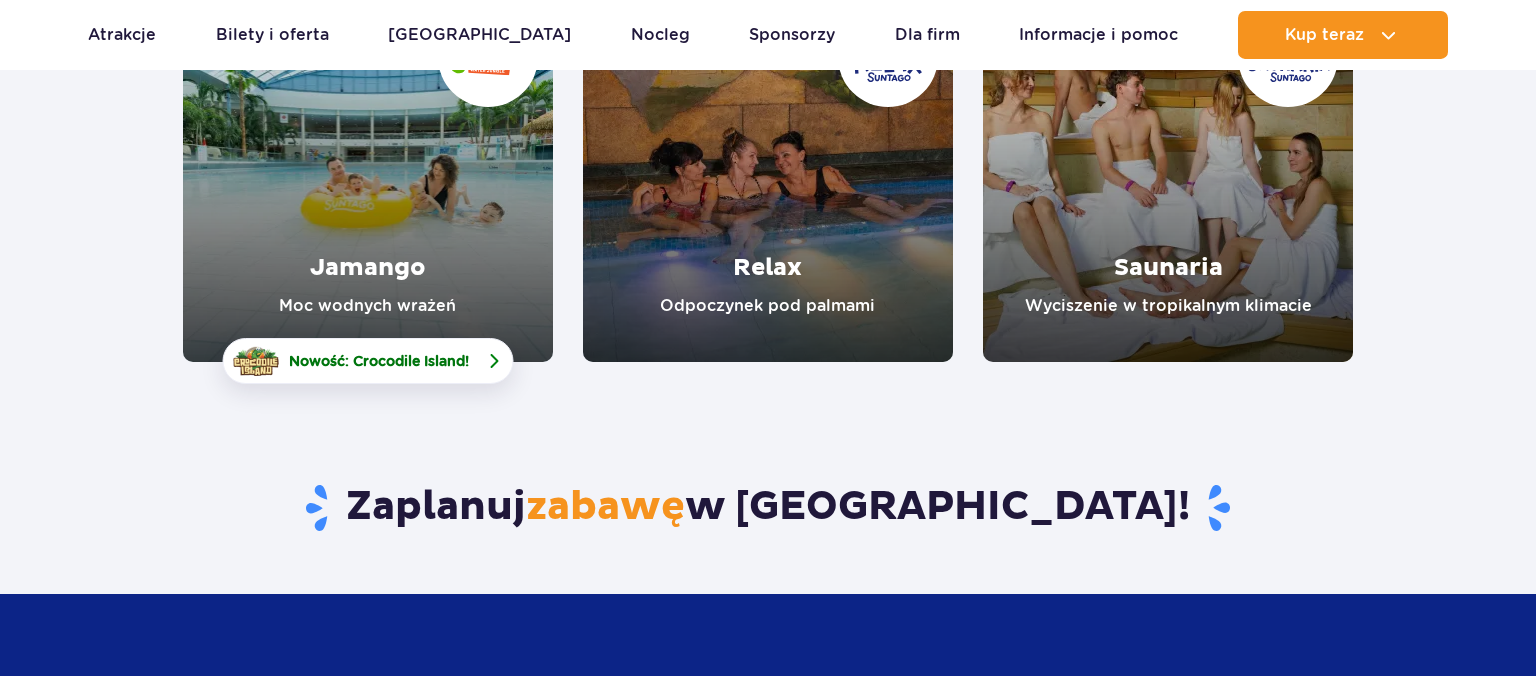scroll, scrollTop: 211, scrollLeft: 0, axis: vertical 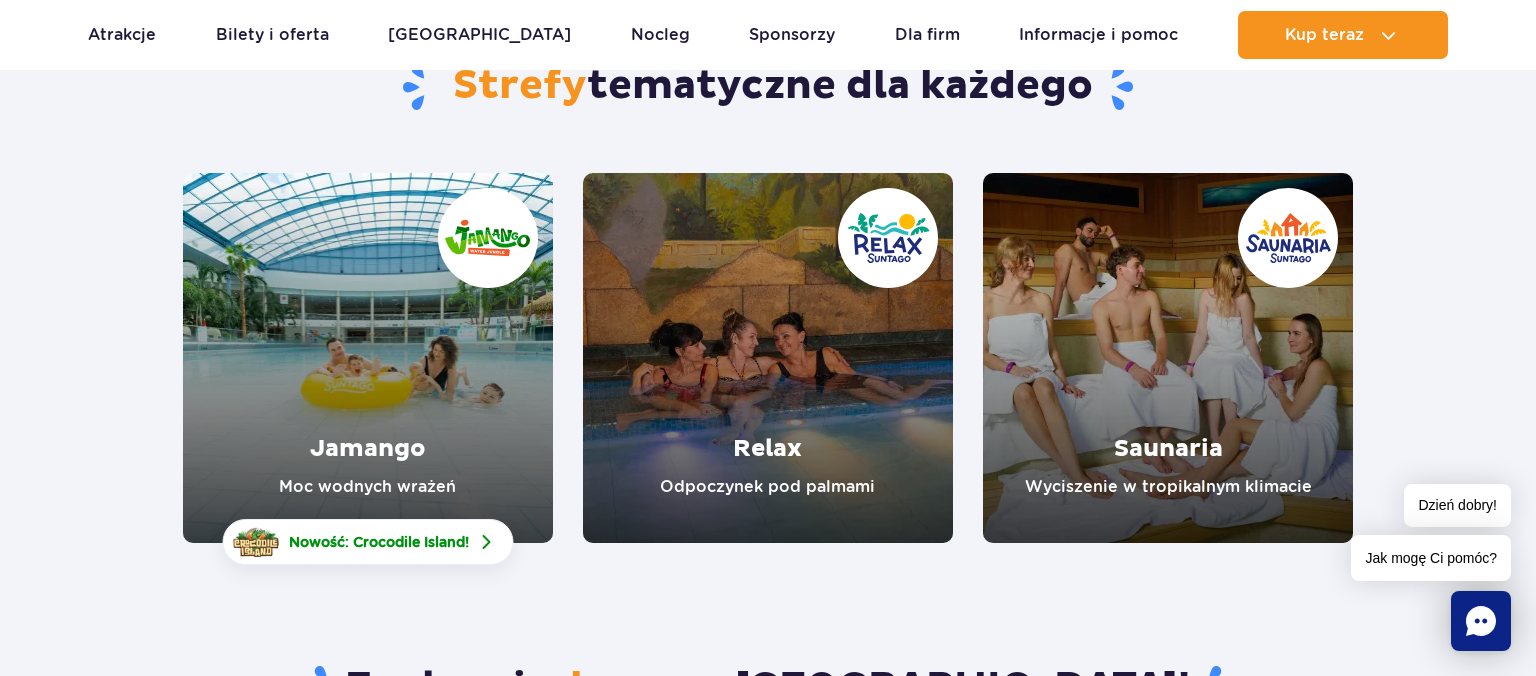 click at bounding box center (368, 358) 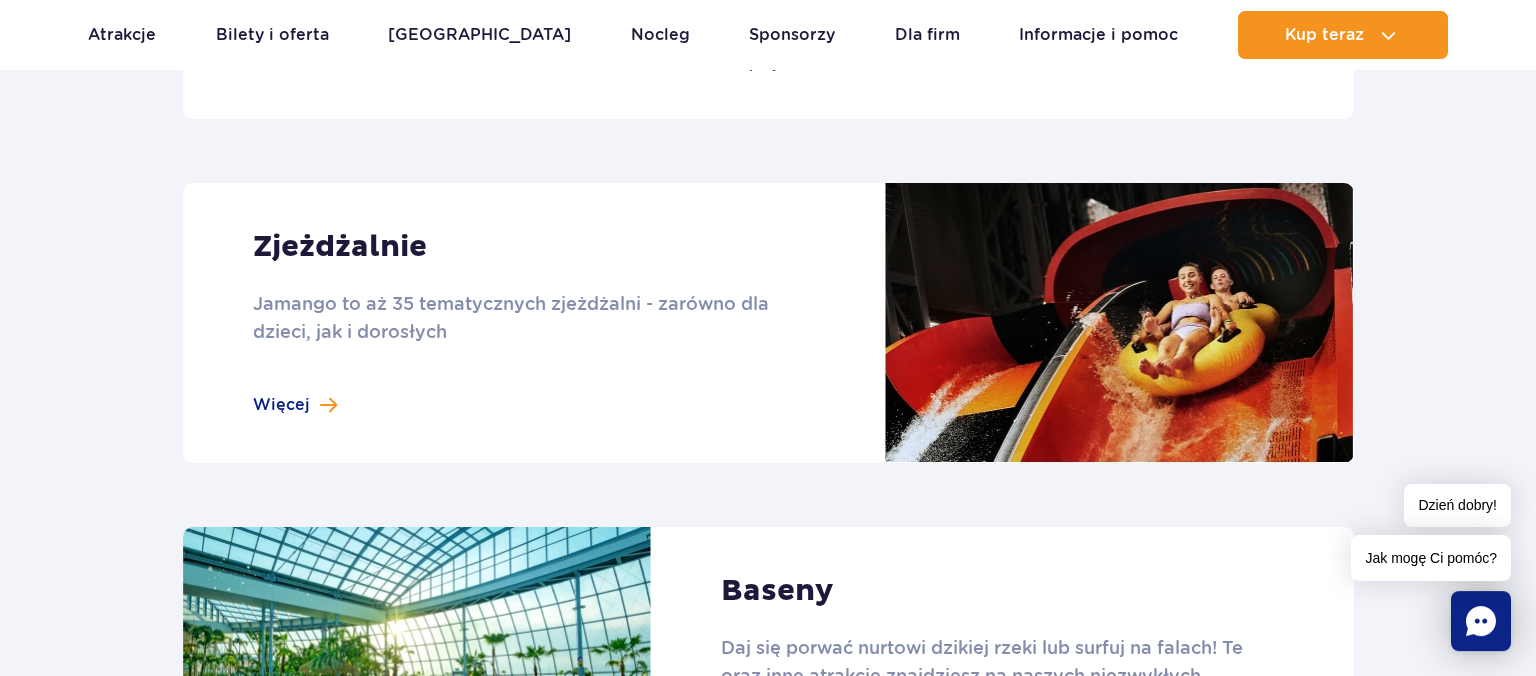 scroll, scrollTop: 1267, scrollLeft: 0, axis: vertical 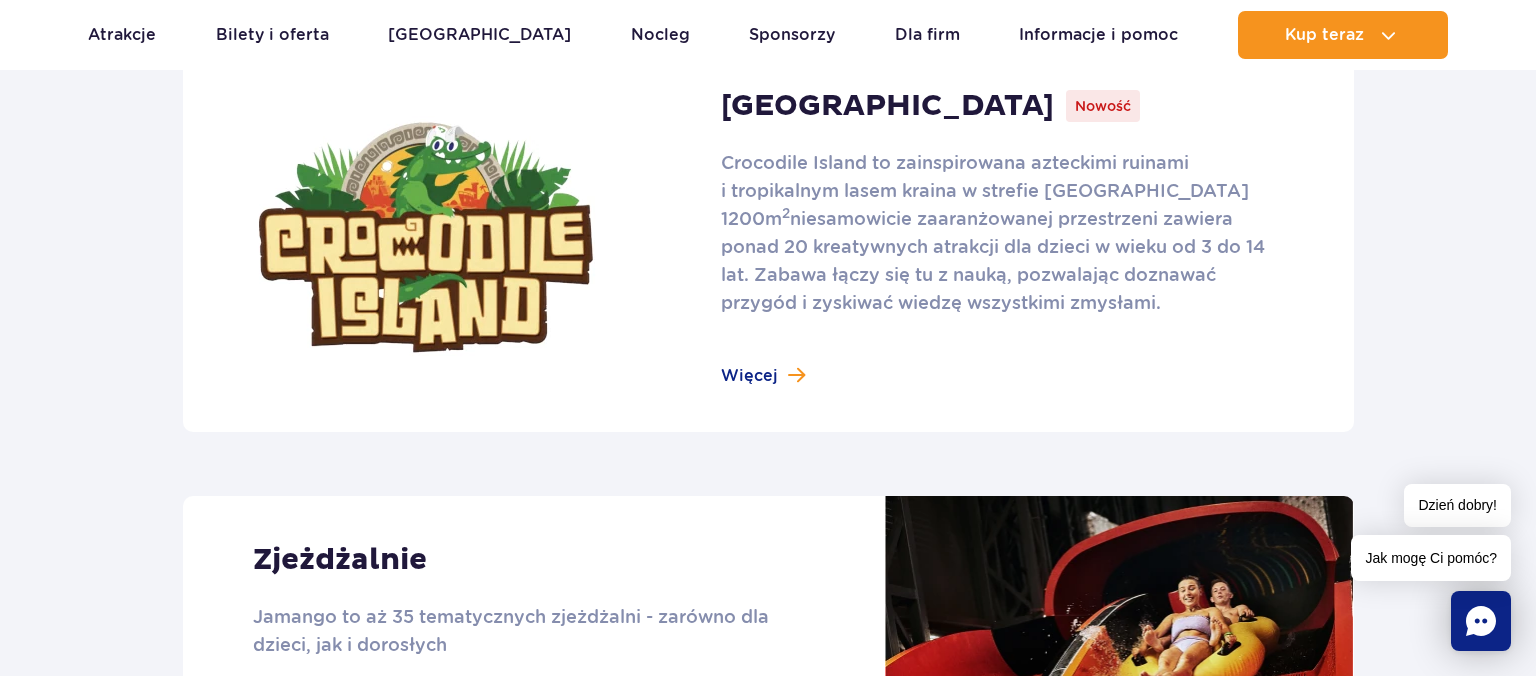 click at bounding box center (768, 237) 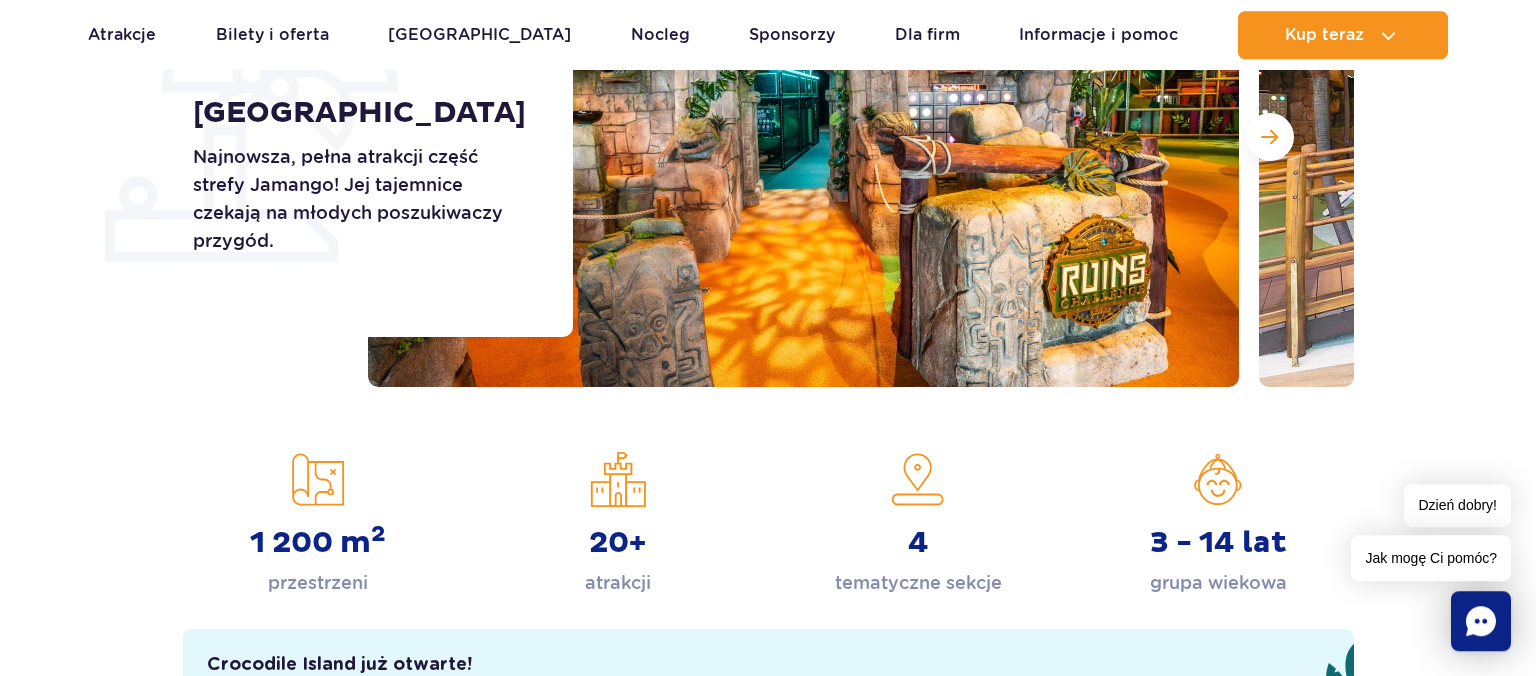 scroll, scrollTop: 316, scrollLeft: 0, axis: vertical 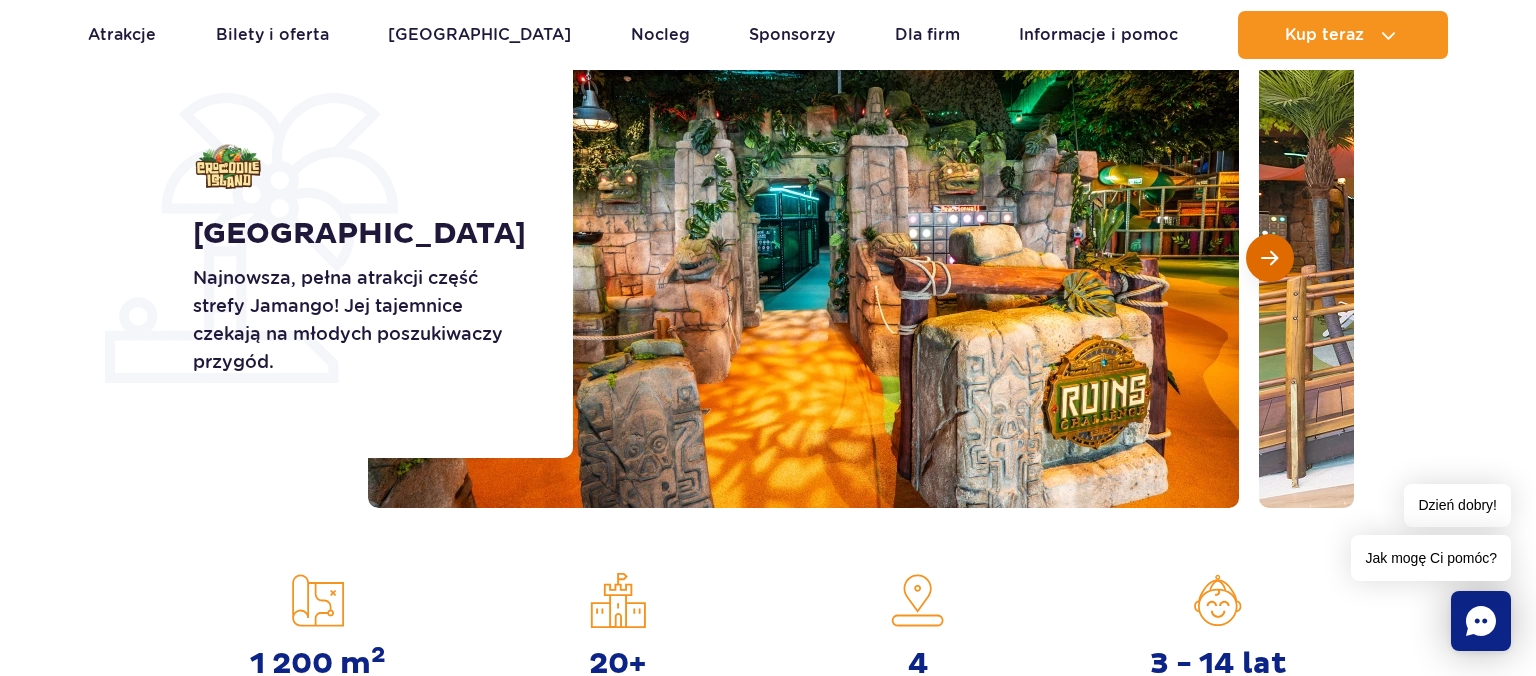 click at bounding box center (1270, 258) 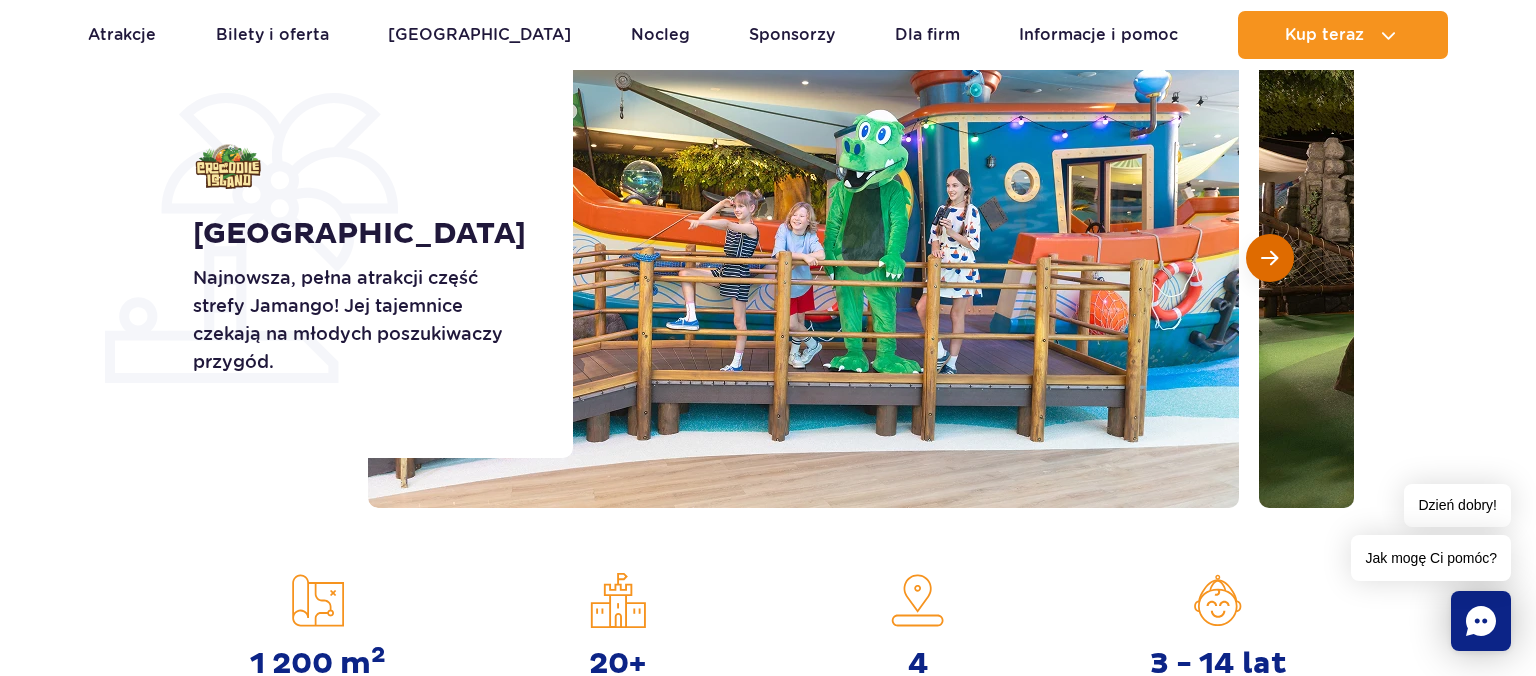 click at bounding box center [1270, 258] 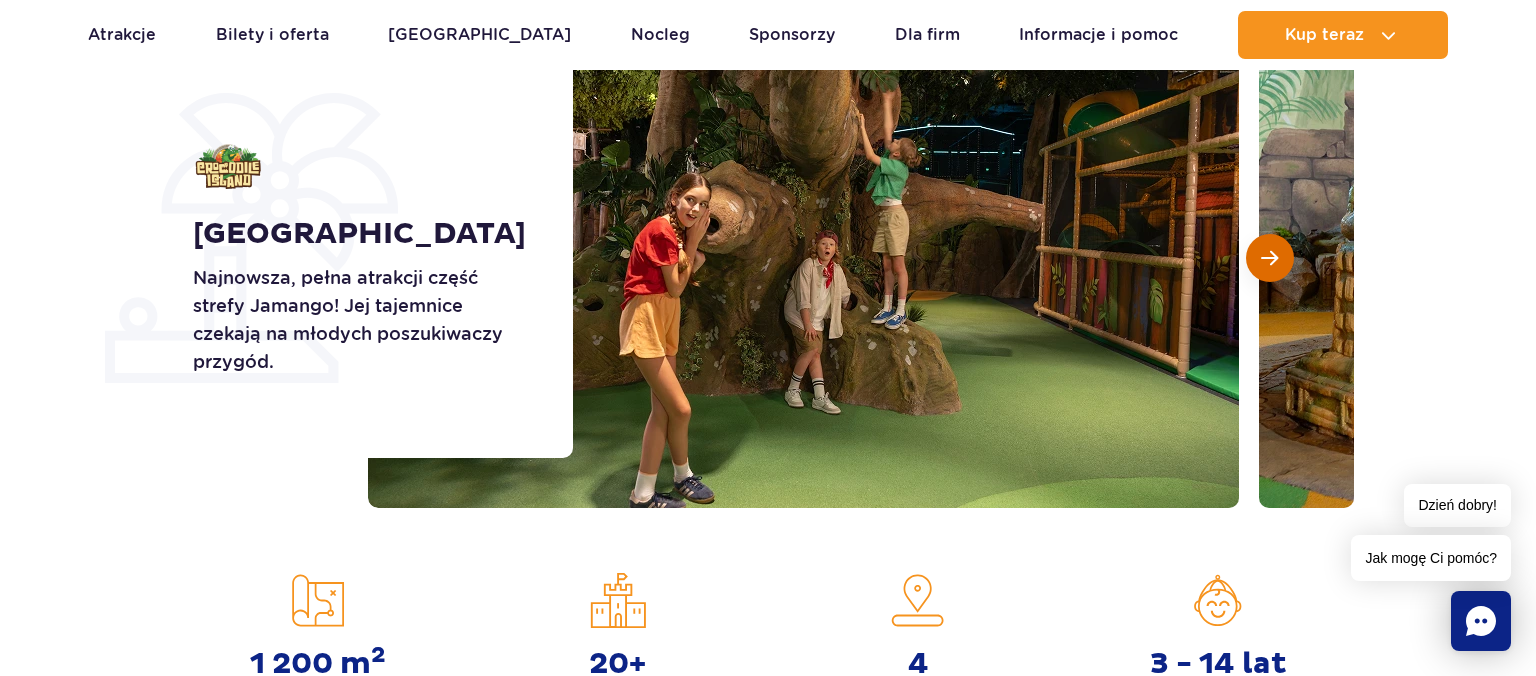 click at bounding box center [1270, 258] 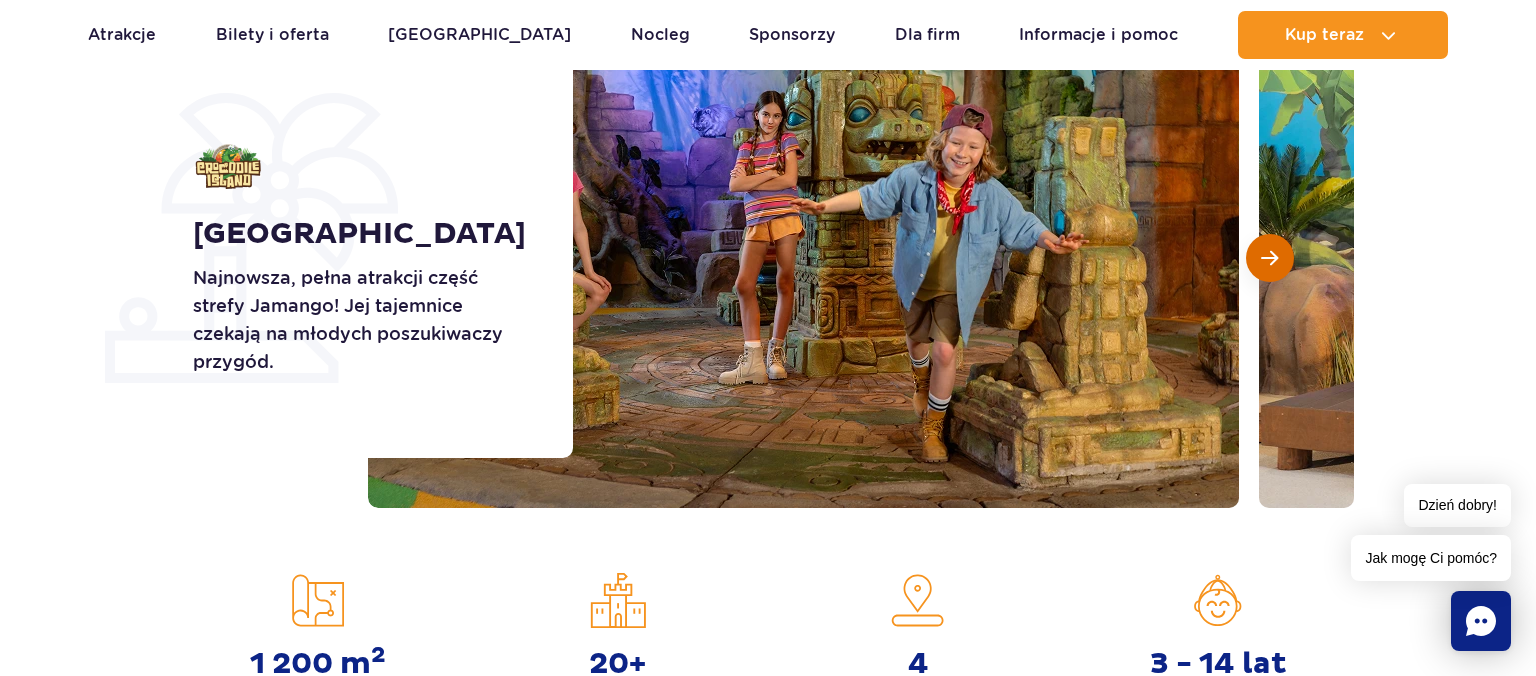 click at bounding box center [1270, 258] 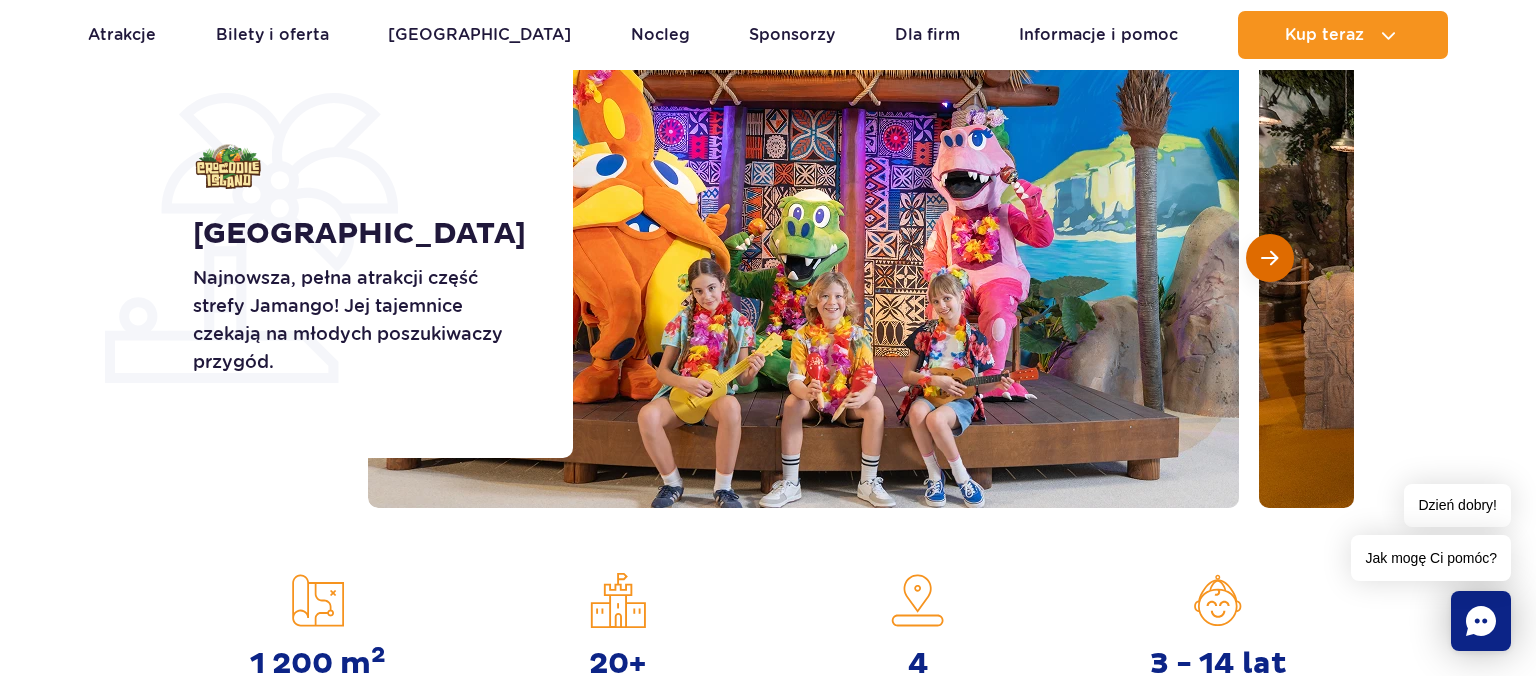 click at bounding box center (1270, 258) 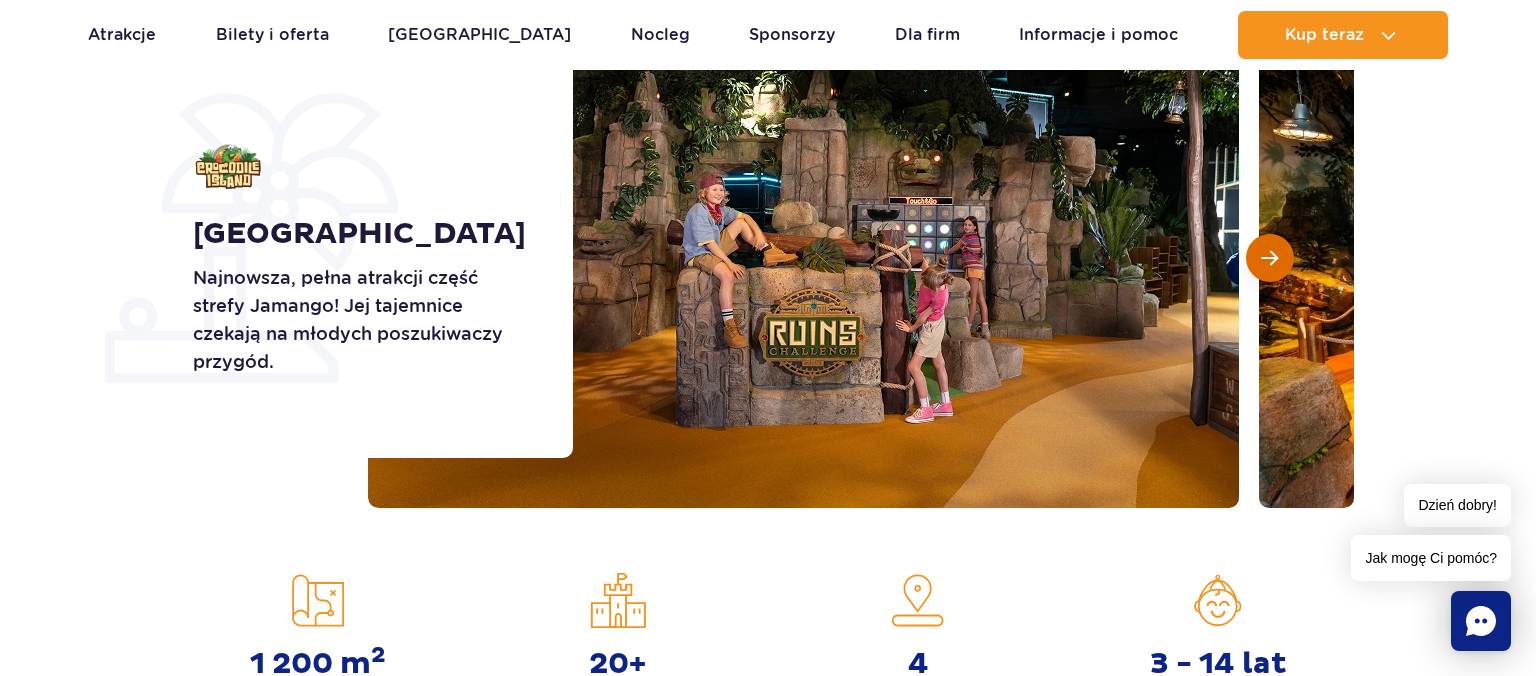 click at bounding box center (1270, 258) 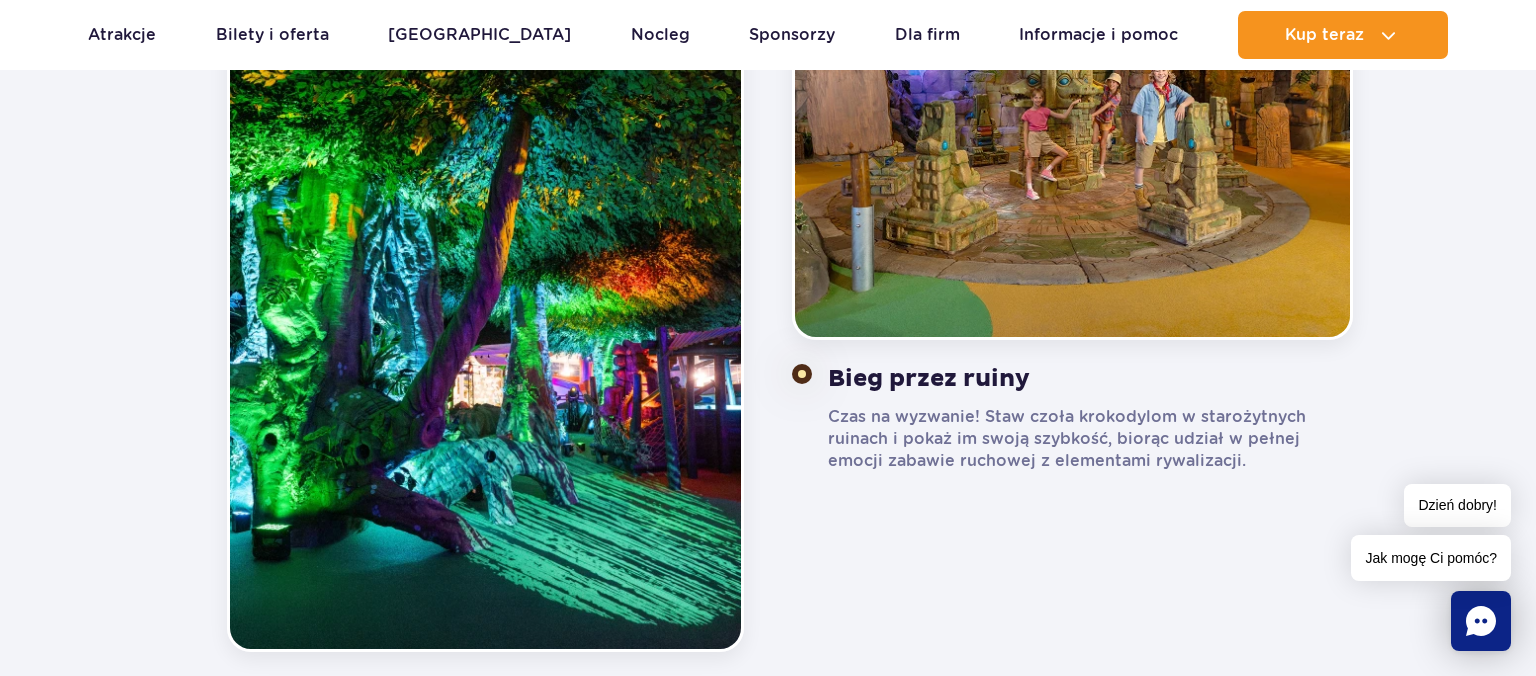 scroll, scrollTop: 1584, scrollLeft: 0, axis: vertical 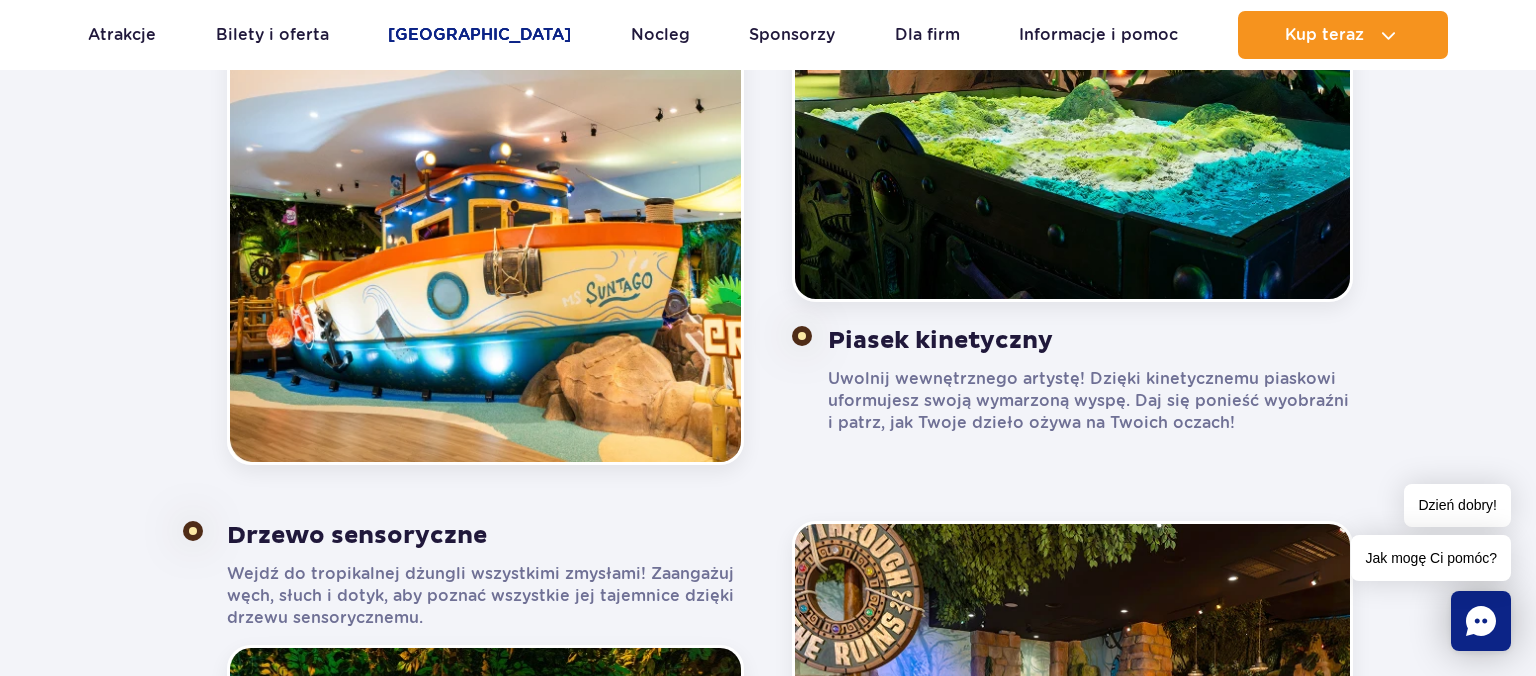 click on "[GEOGRAPHIC_DATA]" at bounding box center [479, 35] 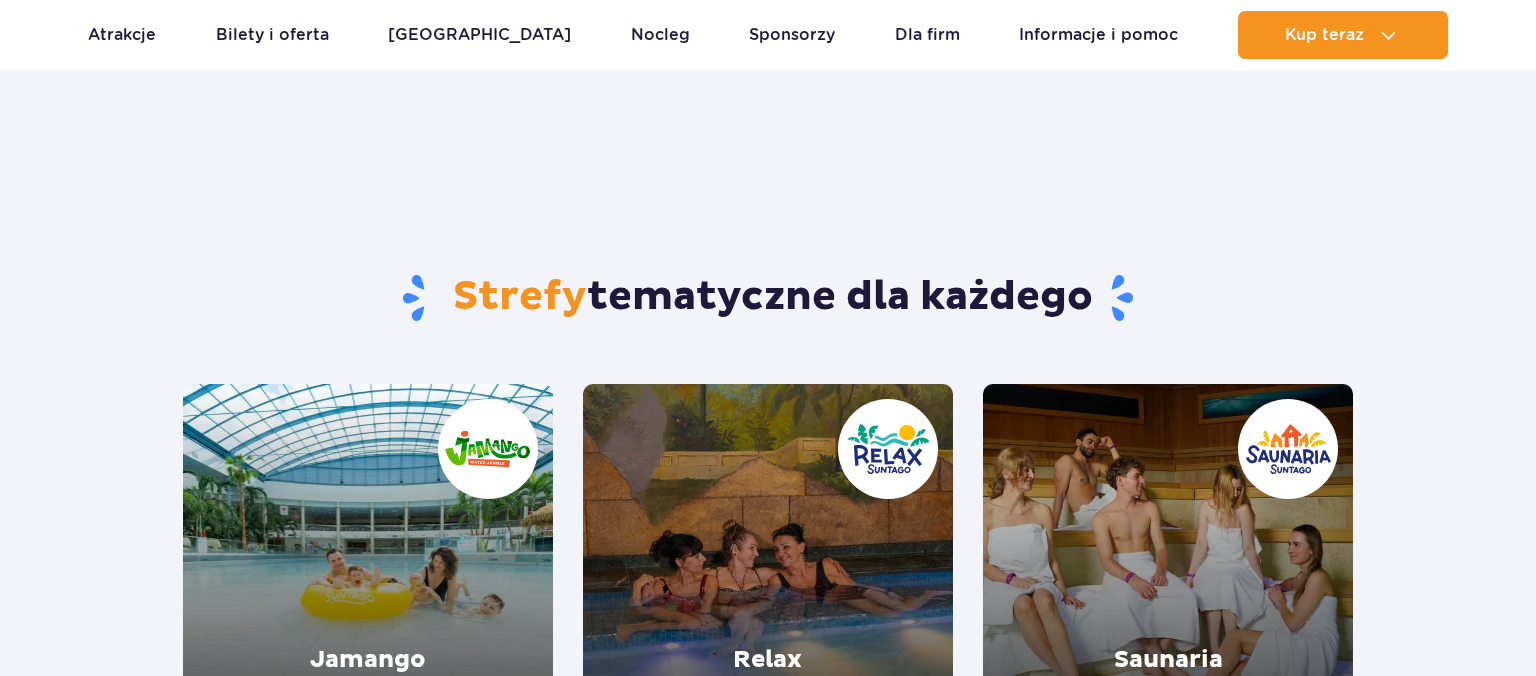scroll, scrollTop: 422, scrollLeft: 0, axis: vertical 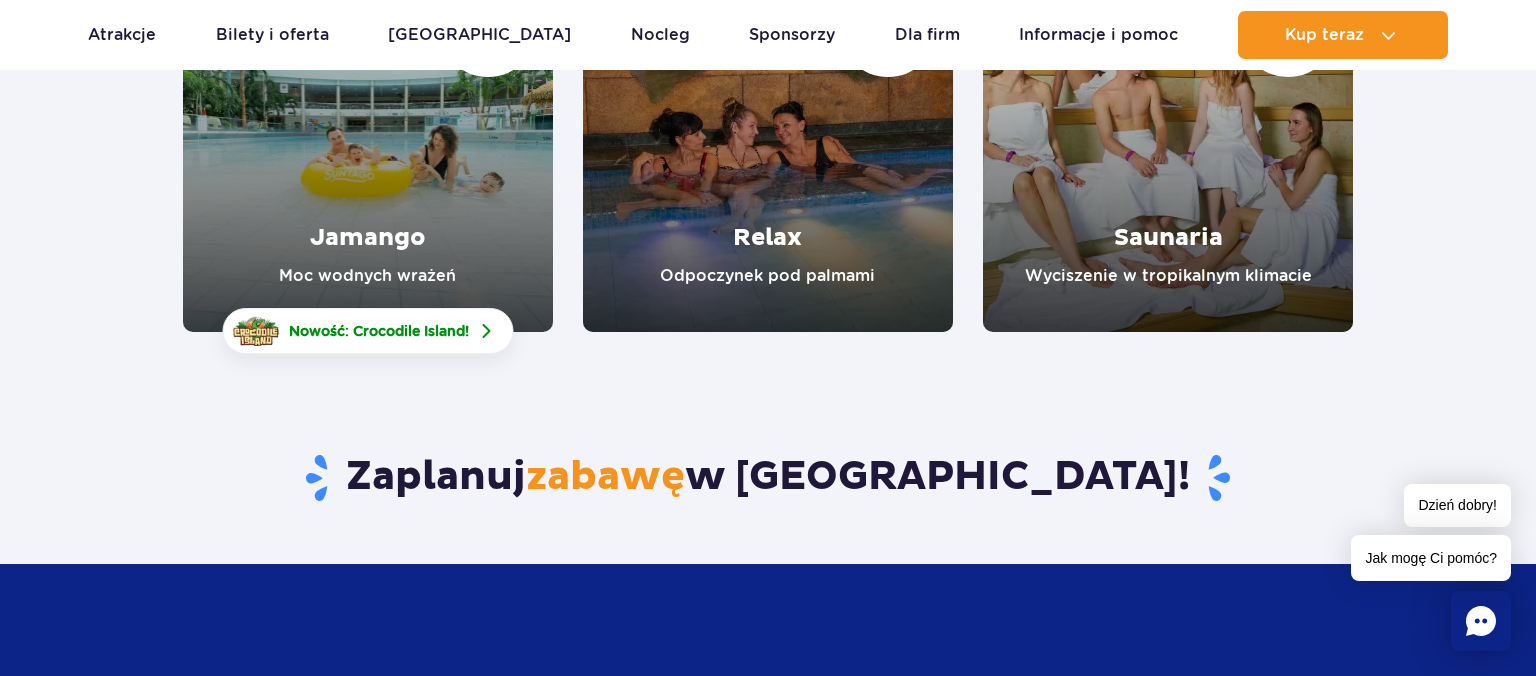 click at bounding box center [368, 147] 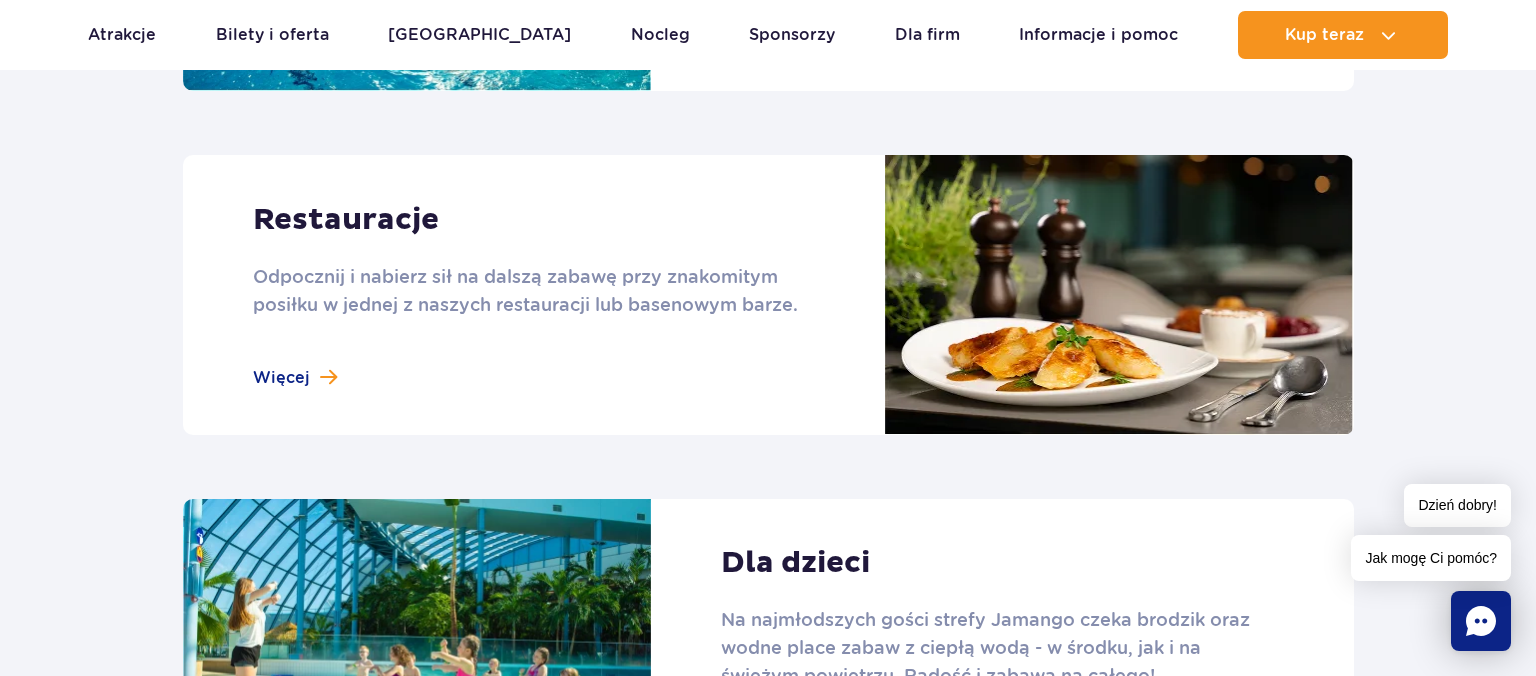 scroll, scrollTop: 2851, scrollLeft: 0, axis: vertical 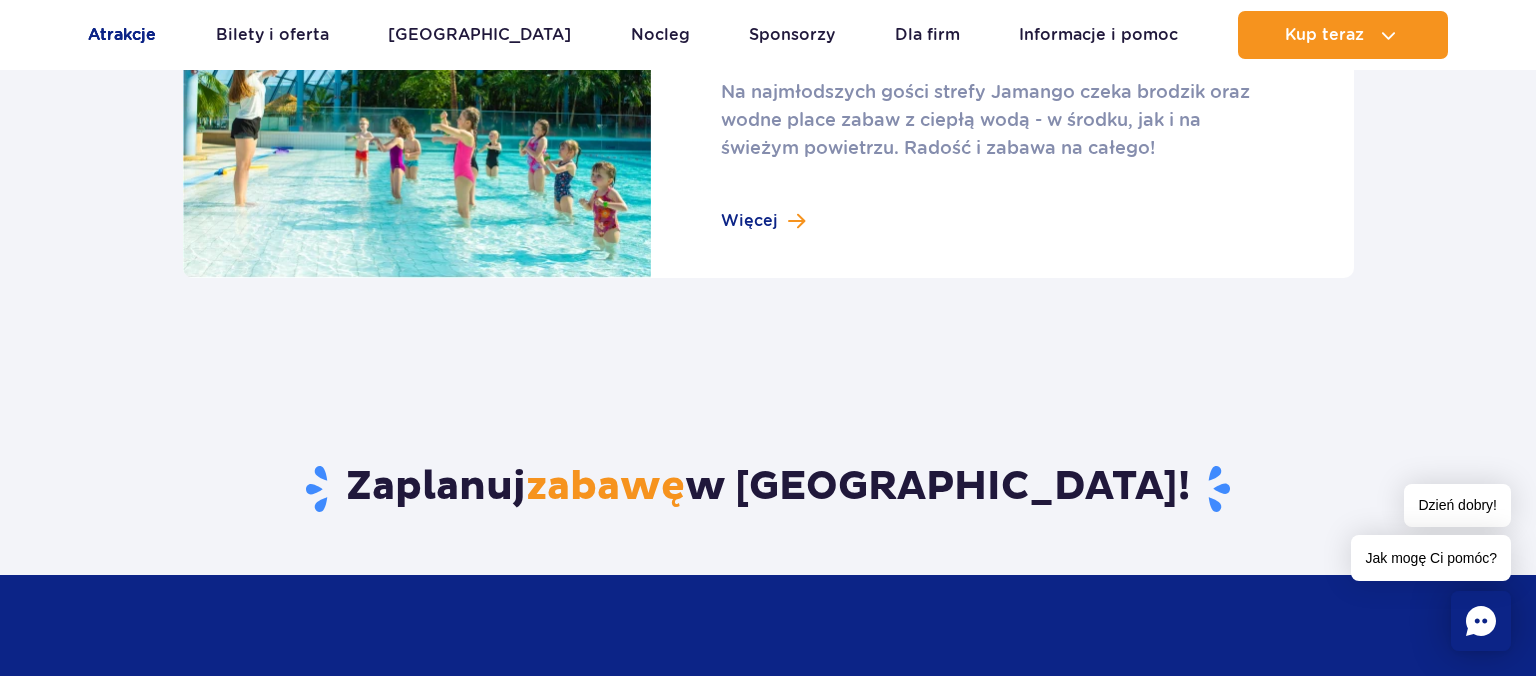 click on "Atrakcje" at bounding box center [122, 35] 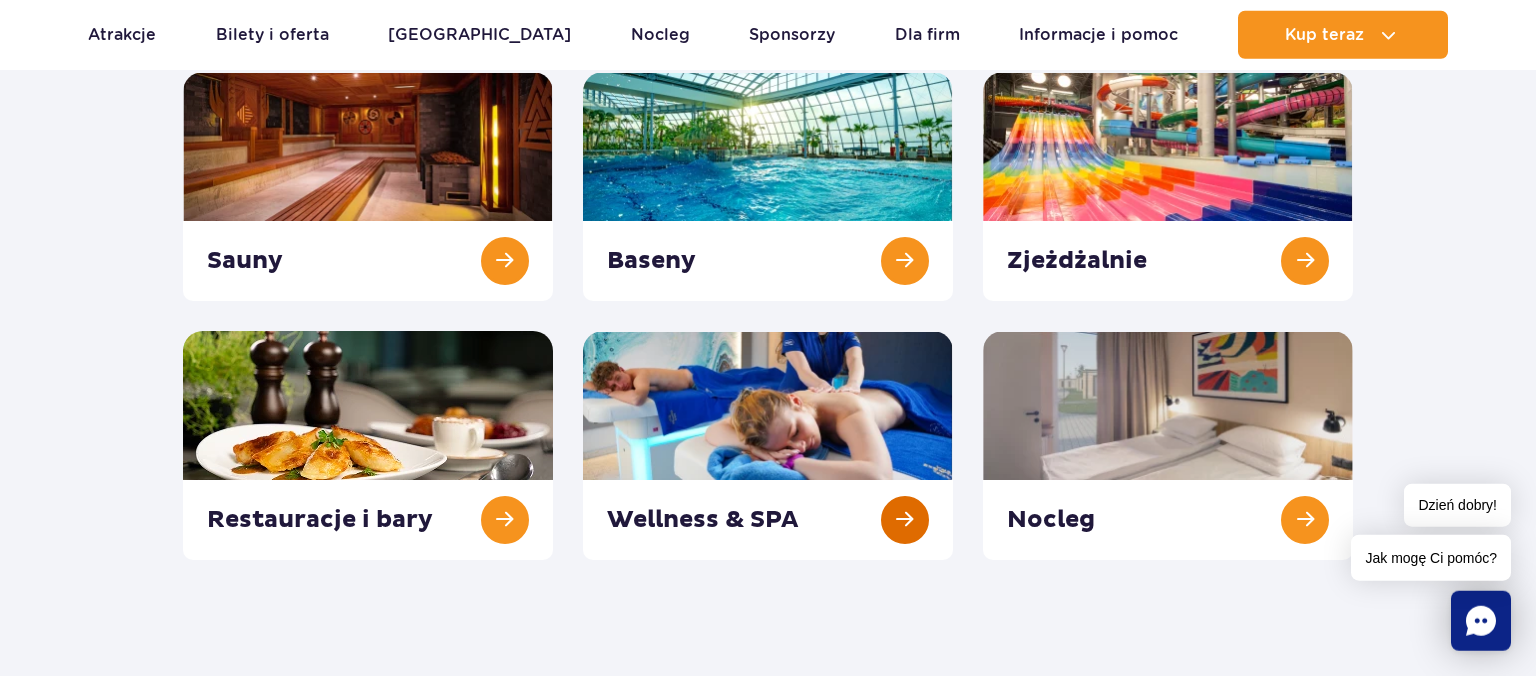 scroll, scrollTop: 316, scrollLeft: 0, axis: vertical 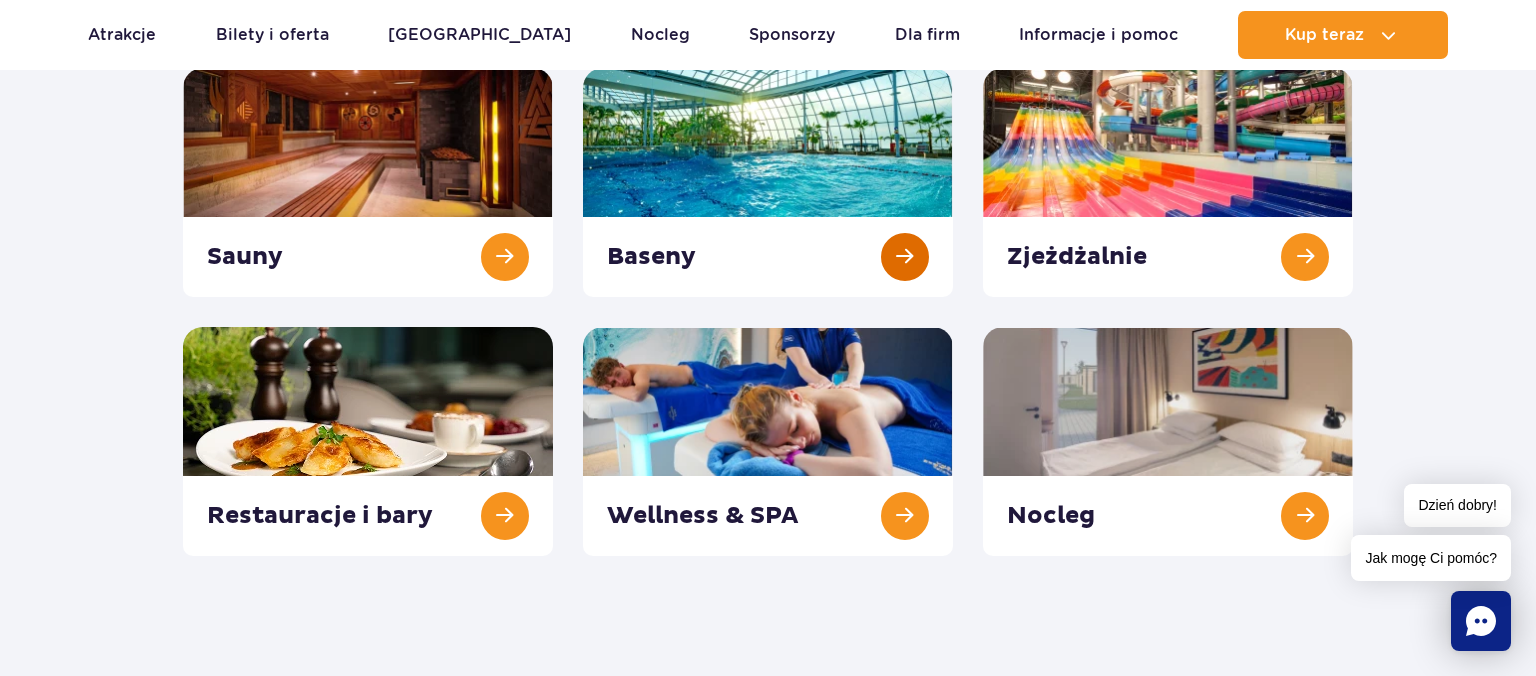 click at bounding box center [768, 182] 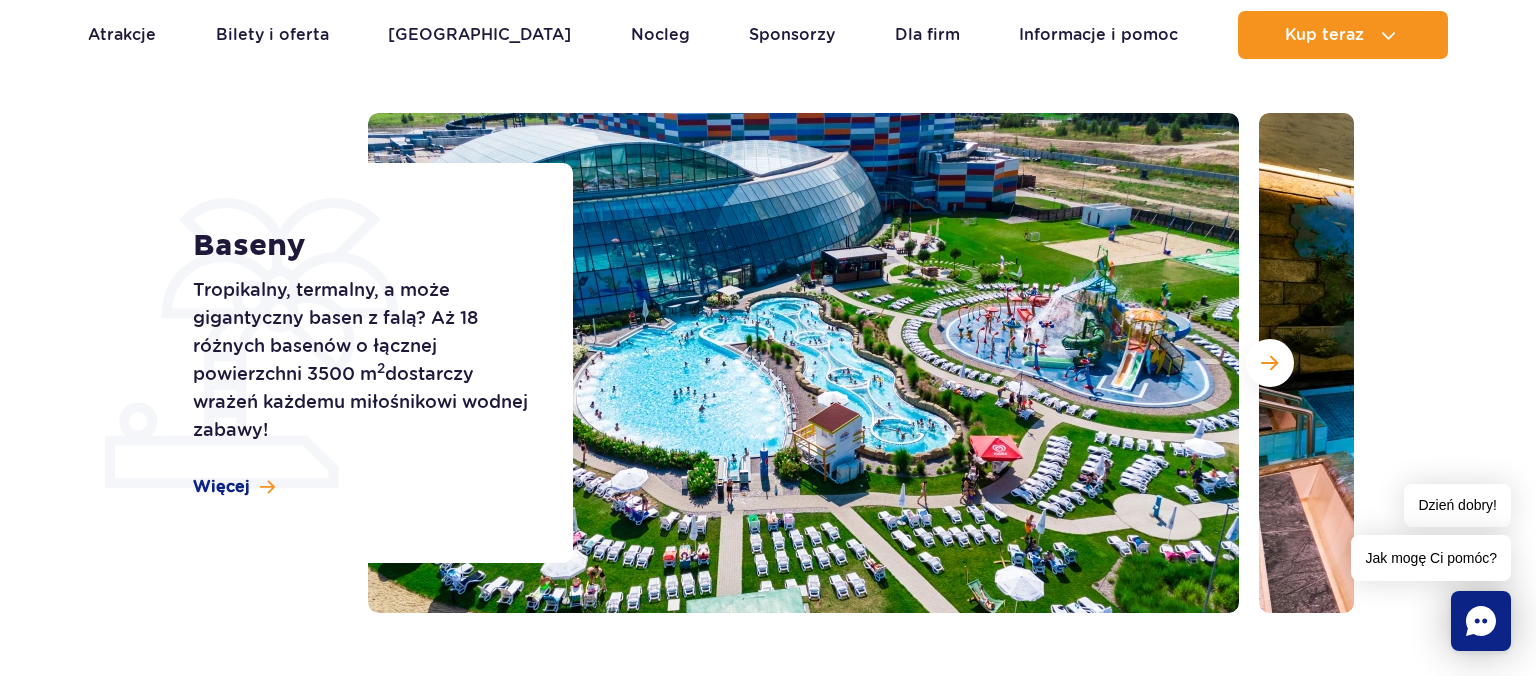 scroll, scrollTop: 0, scrollLeft: 0, axis: both 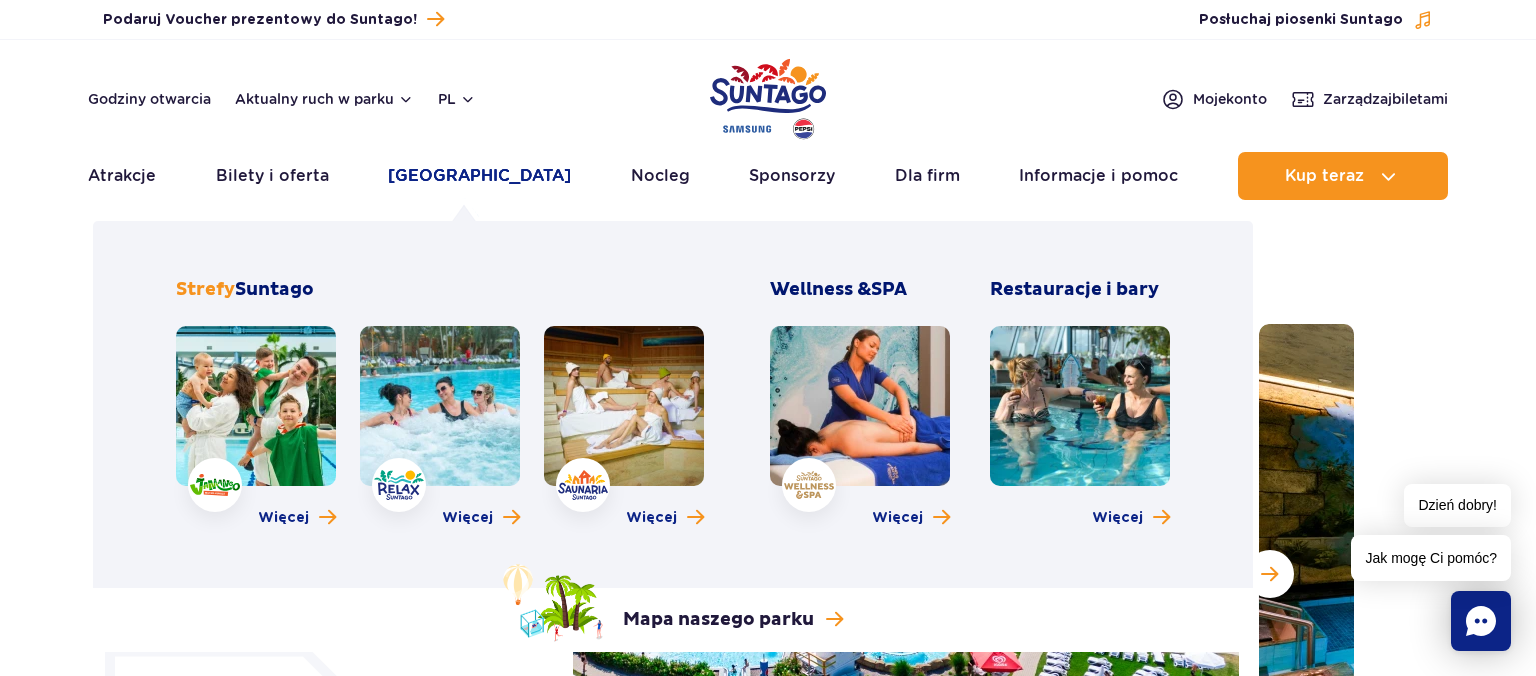 click on "[GEOGRAPHIC_DATA]" at bounding box center [479, 176] 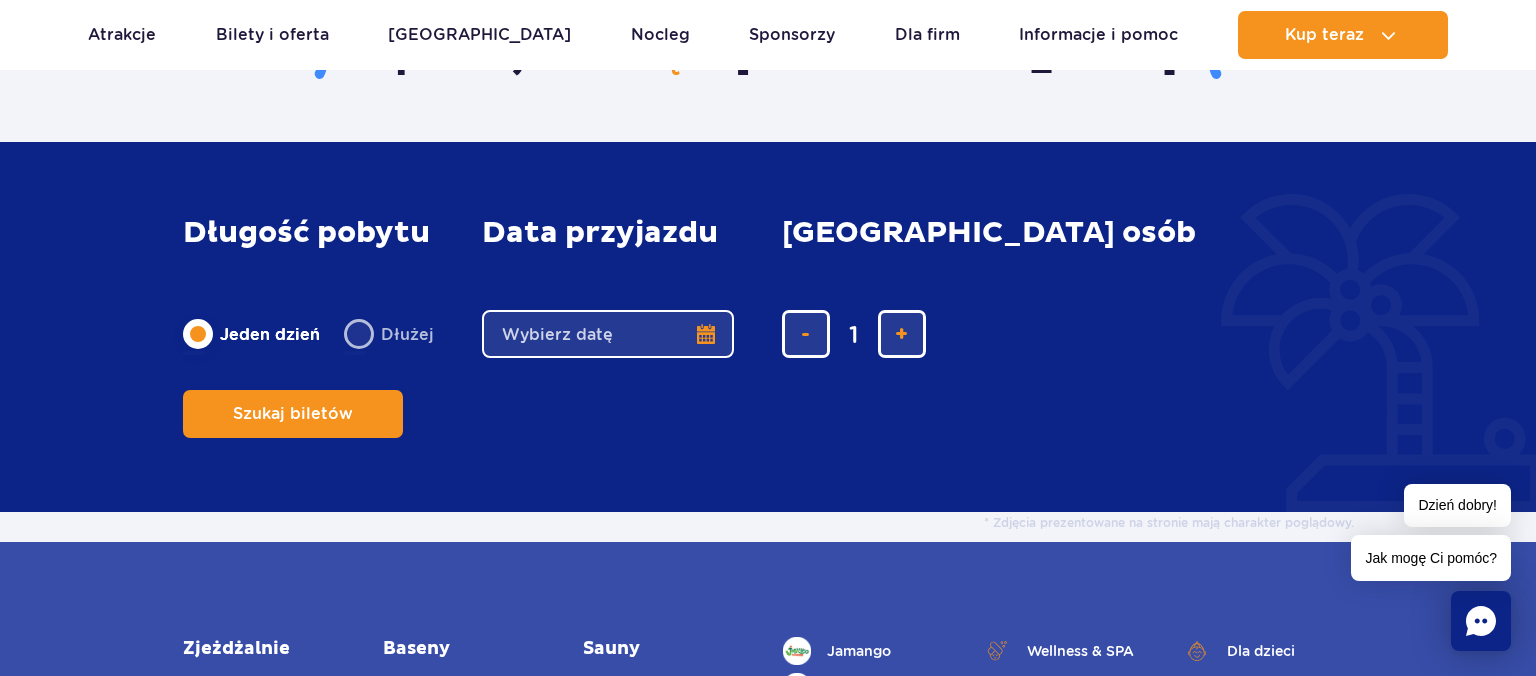 scroll, scrollTop: 316, scrollLeft: 0, axis: vertical 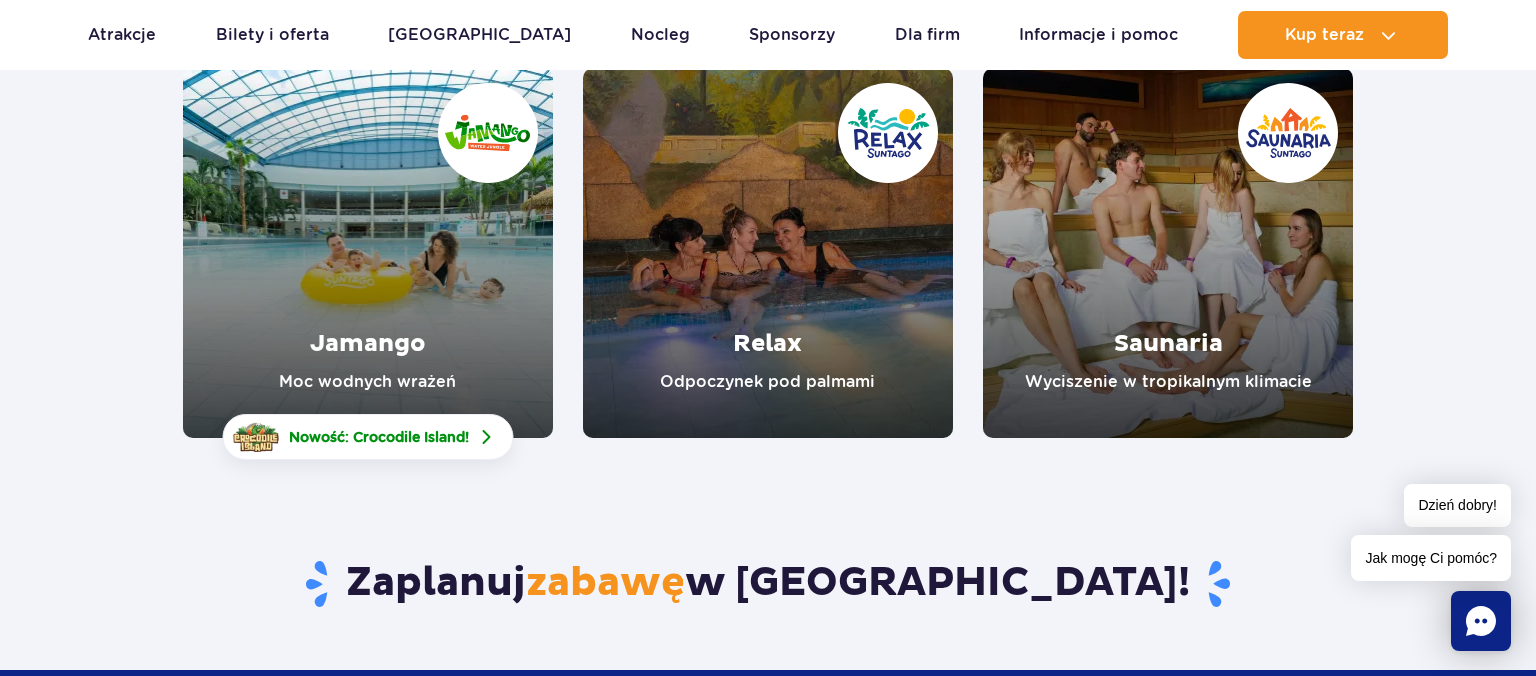 click at bounding box center [368, 253] 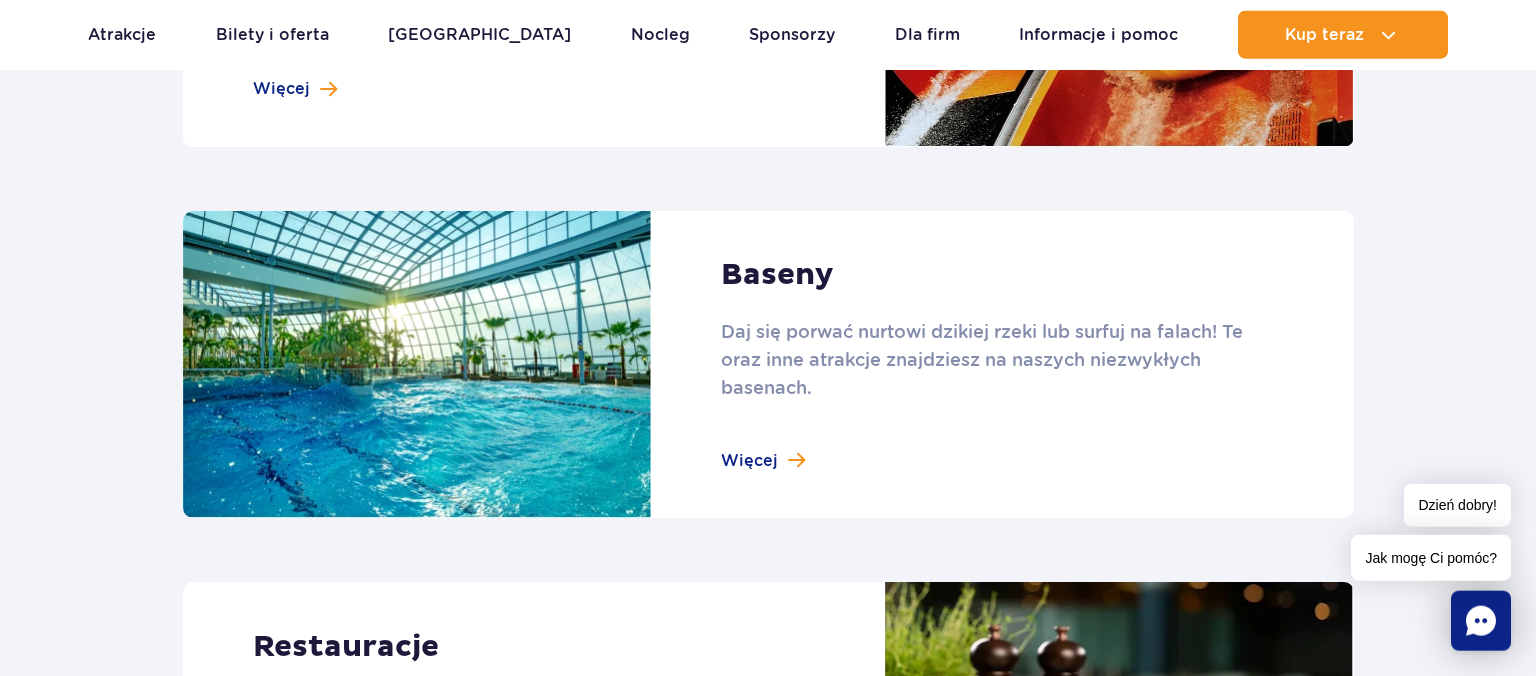 scroll, scrollTop: 1900, scrollLeft: 0, axis: vertical 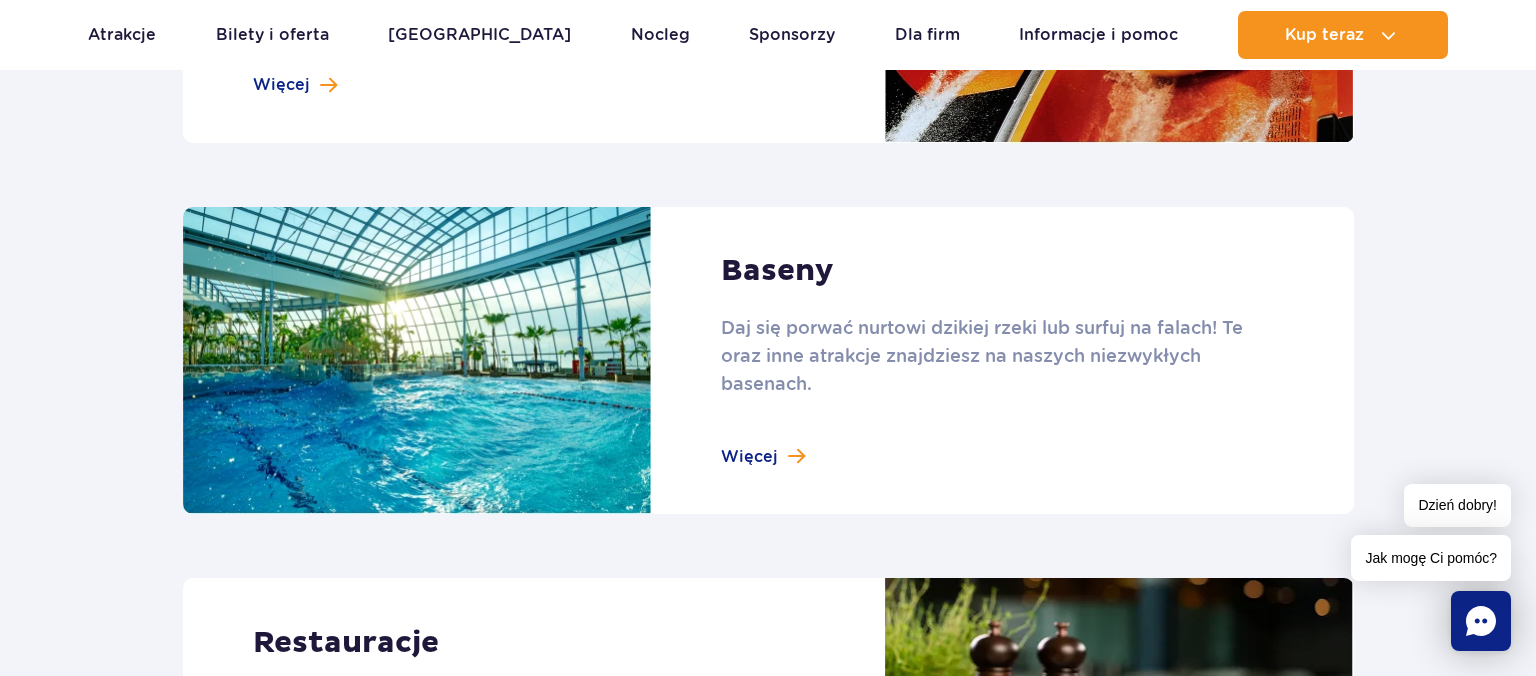 click at bounding box center (768, 361) 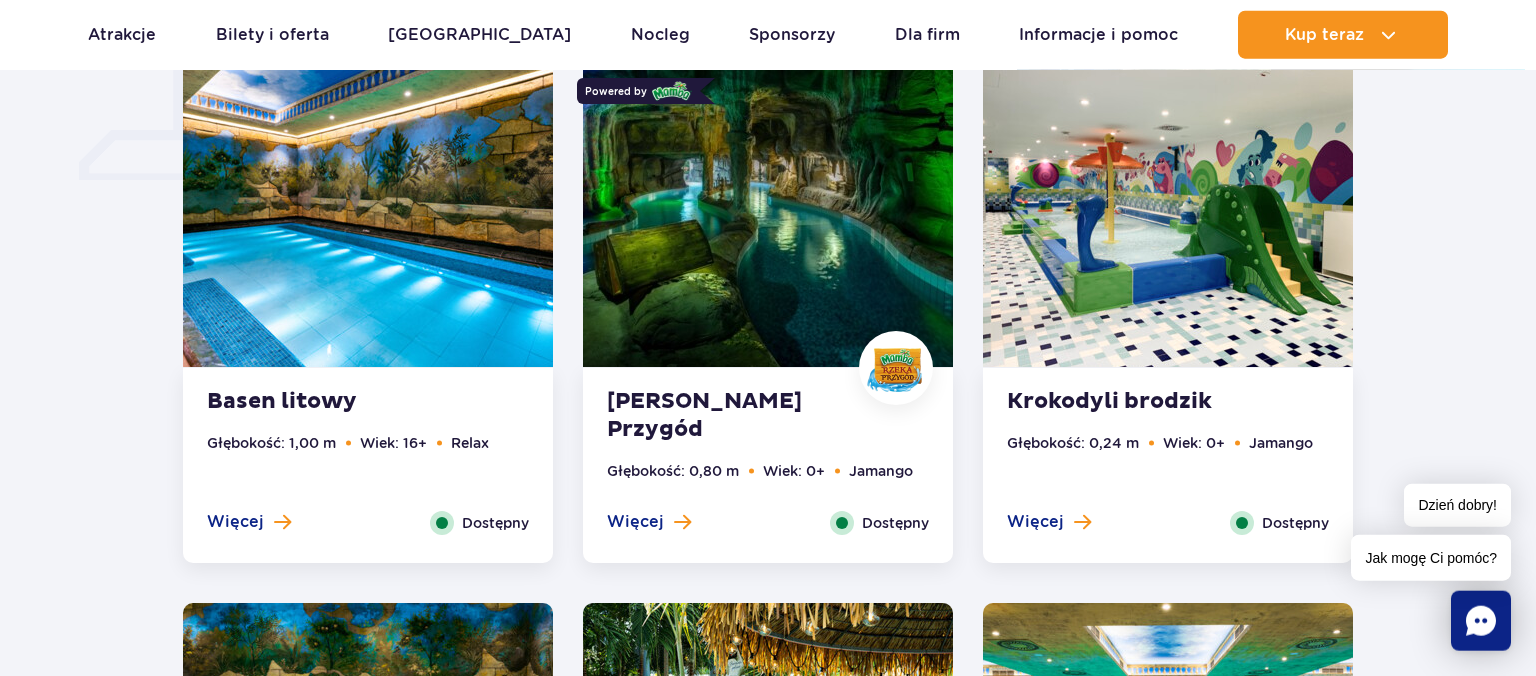 scroll, scrollTop: 1478, scrollLeft: 0, axis: vertical 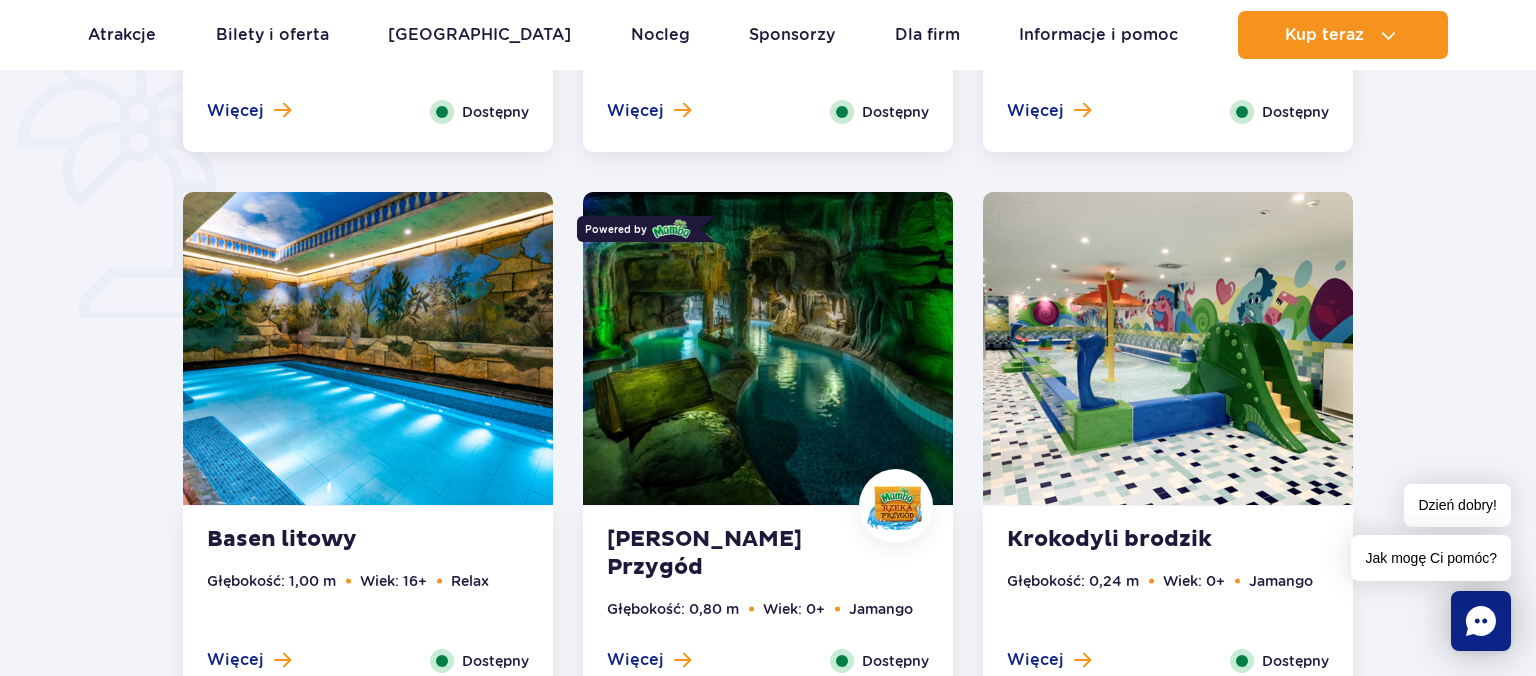 click at bounding box center (768, 348) 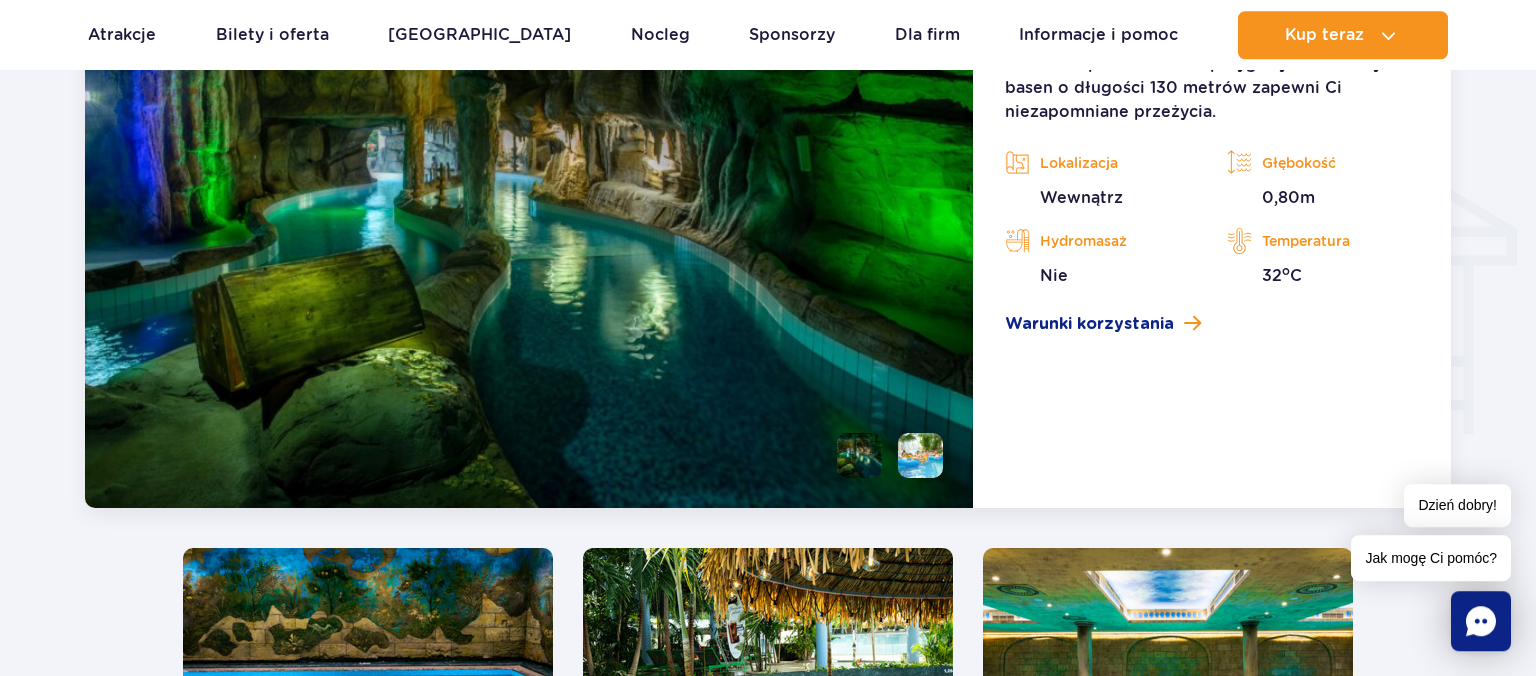 scroll, scrollTop: 2315, scrollLeft: 0, axis: vertical 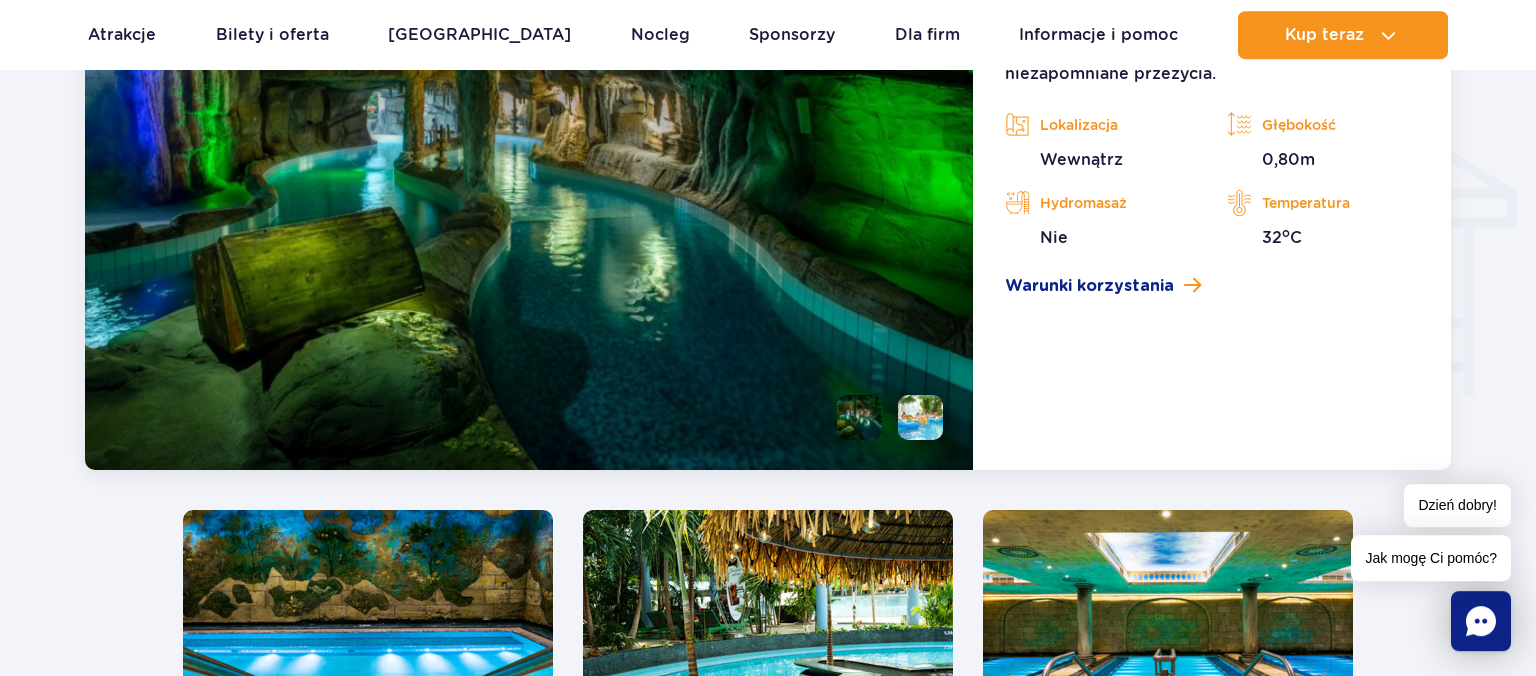 click at bounding box center [768, 666] 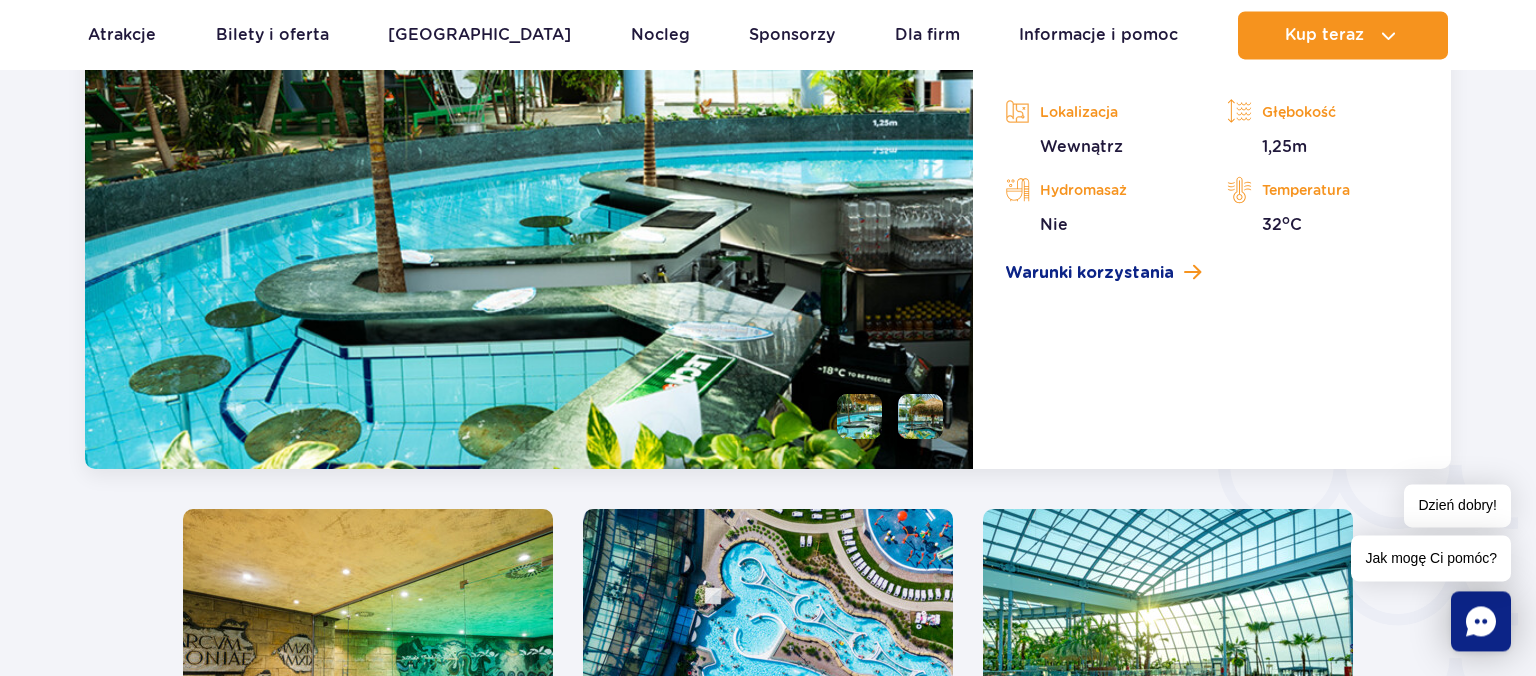 scroll, scrollTop: 3288, scrollLeft: 0, axis: vertical 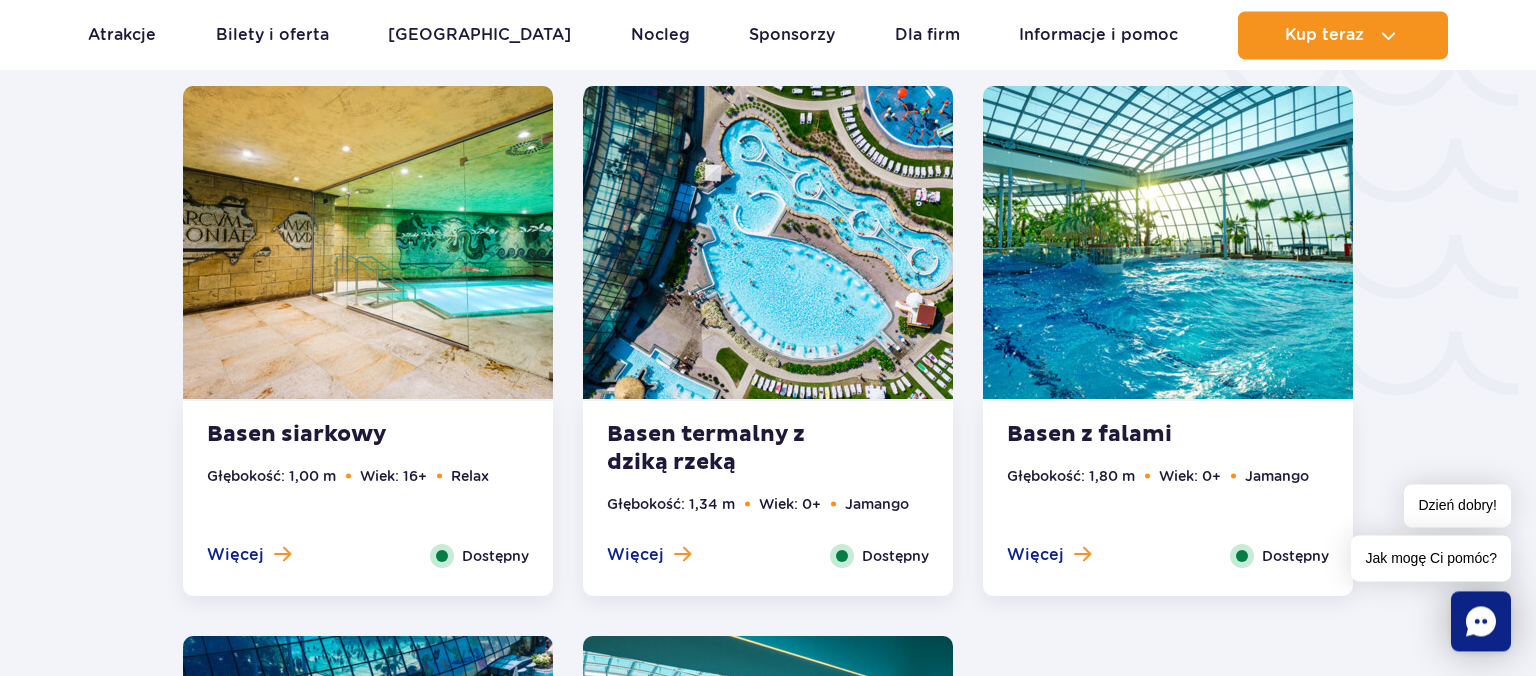 click at bounding box center [768, 242] 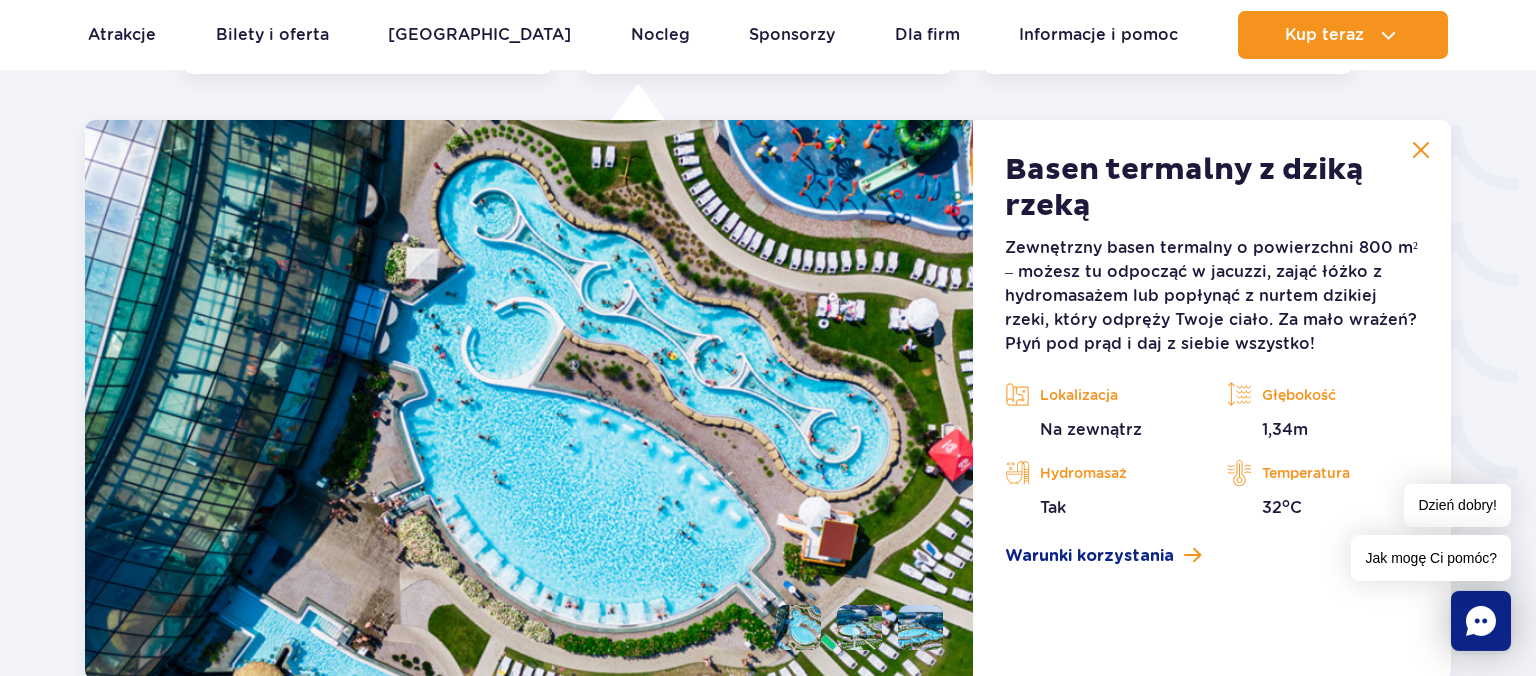 scroll, scrollTop: 3203, scrollLeft: 0, axis: vertical 